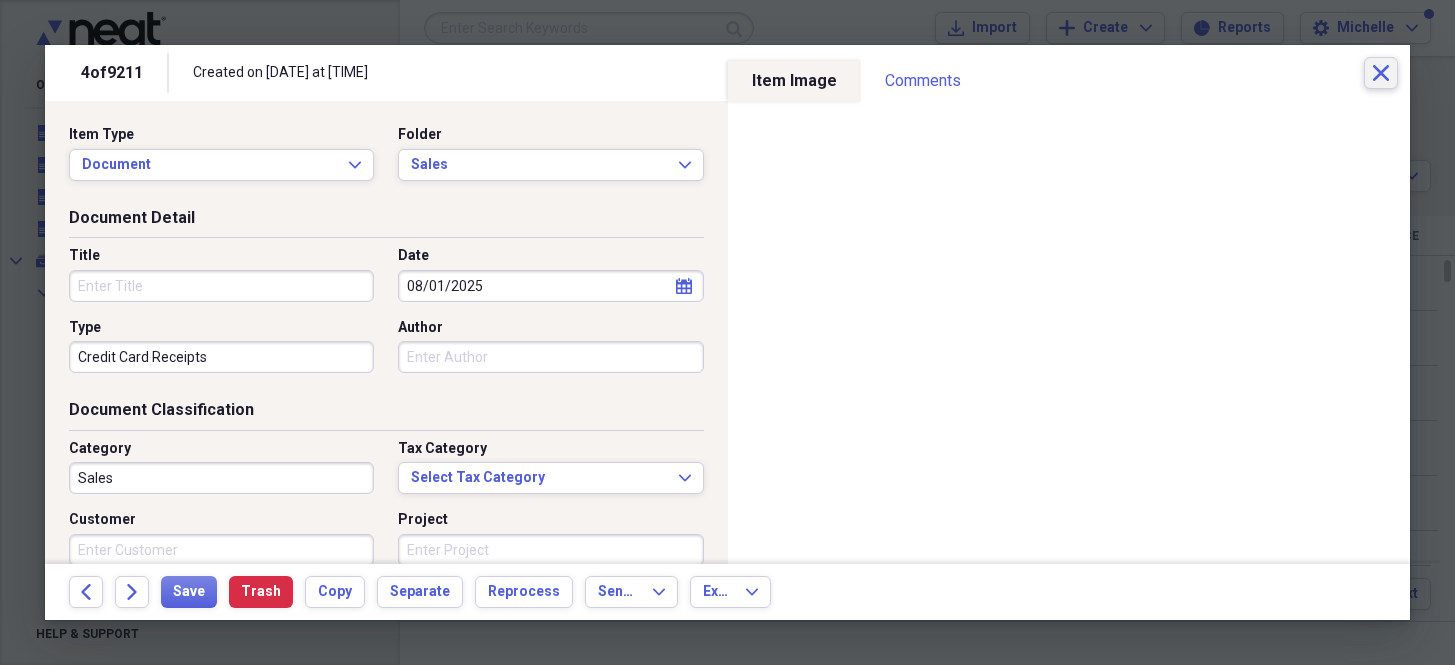 scroll, scrollTop: 0, scrollLeft: 0, axis: both 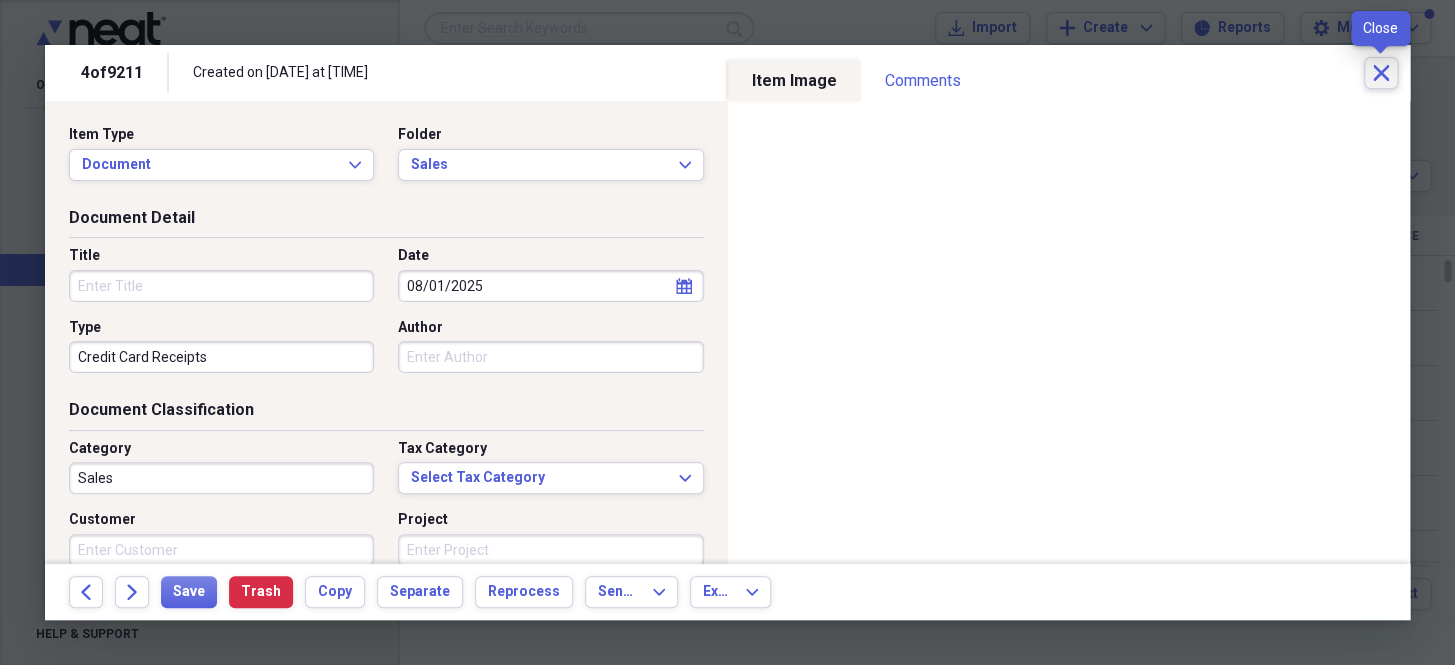 click on "Close" at bounding box center [1381, 73] 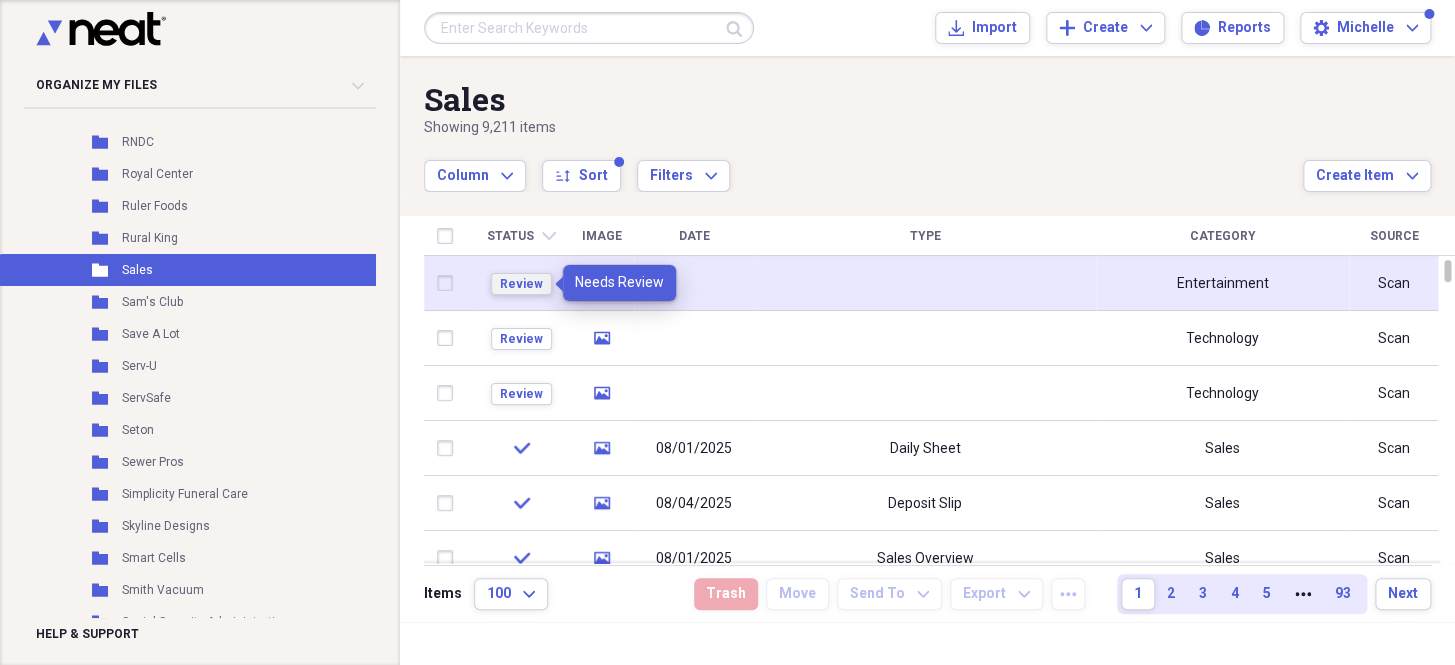 click on "Review" at bounding box center (521, 284) 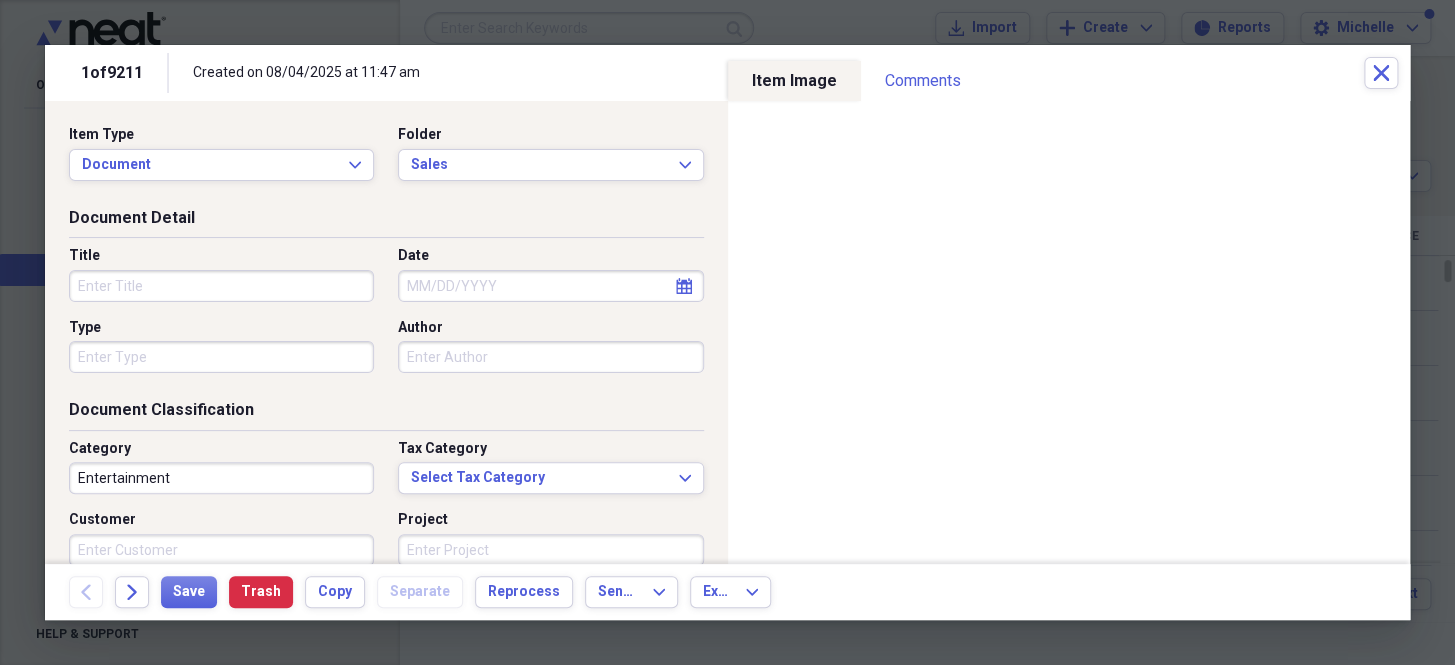 click on "Date" at bounding box center [550, 286] 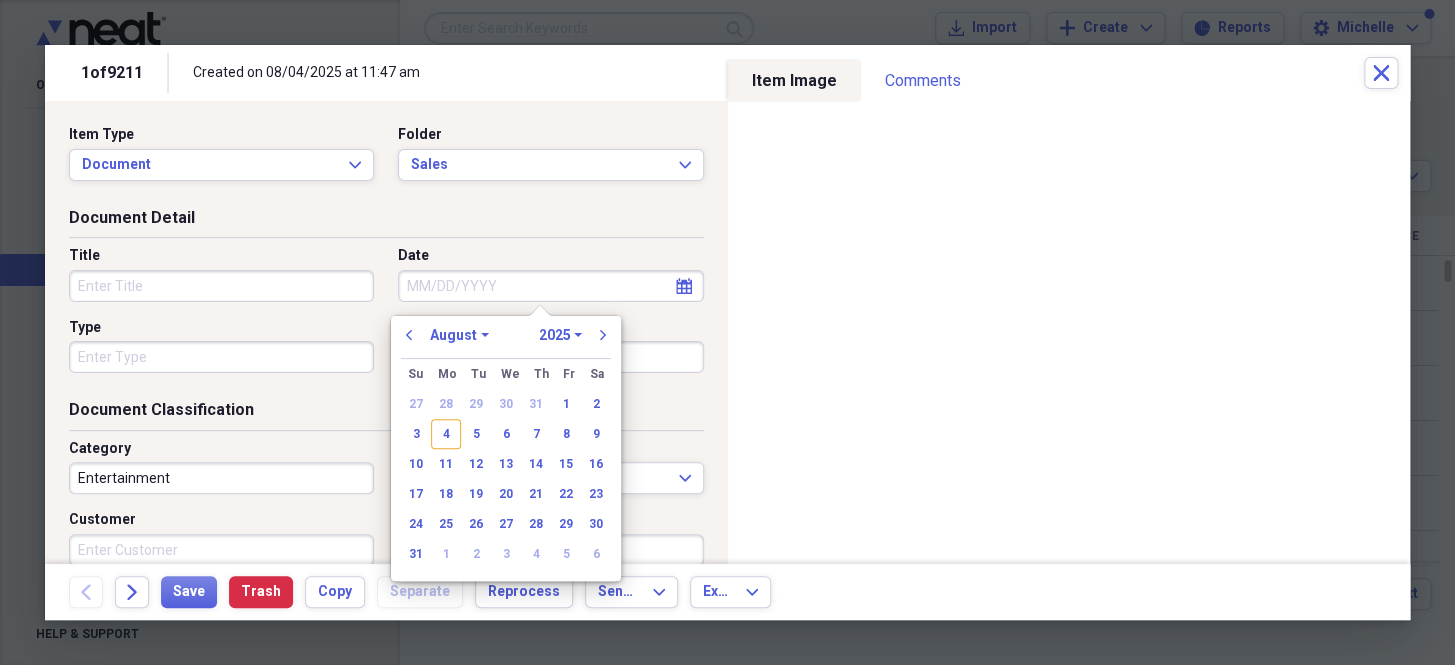 paste on "8/1/25" 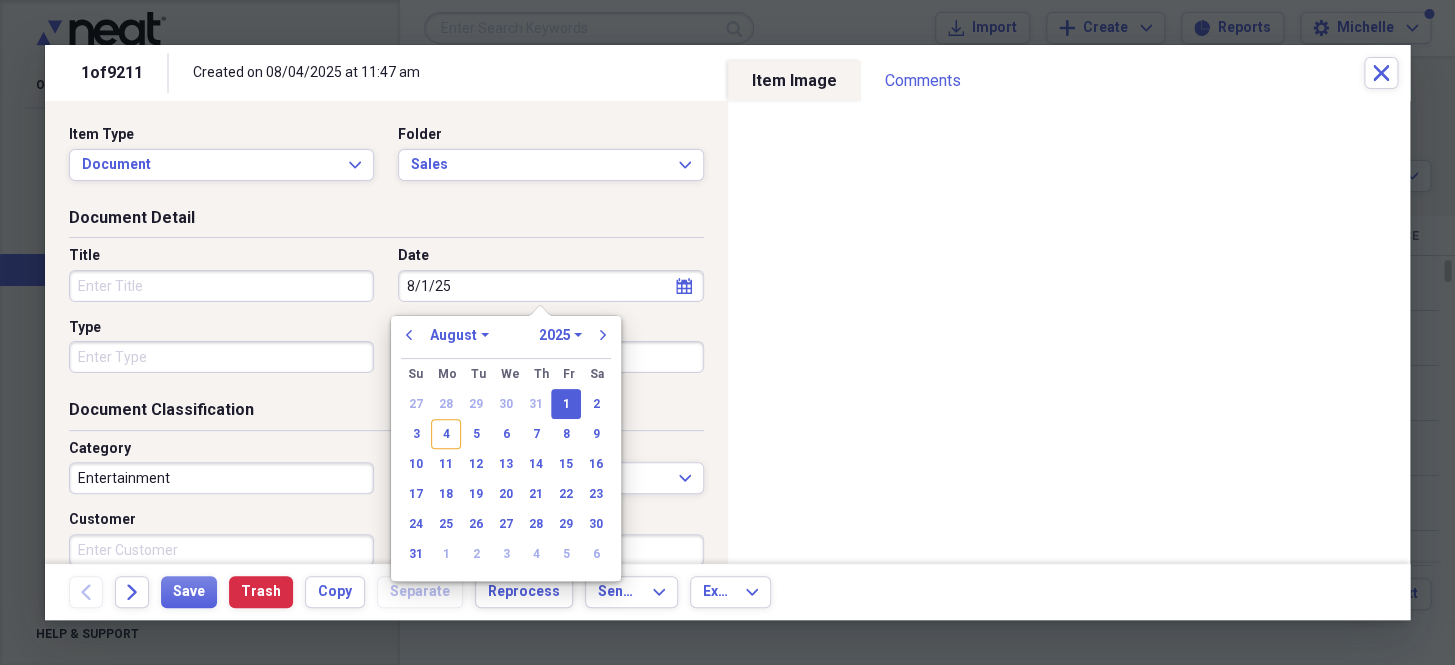 type on "[DATE]" 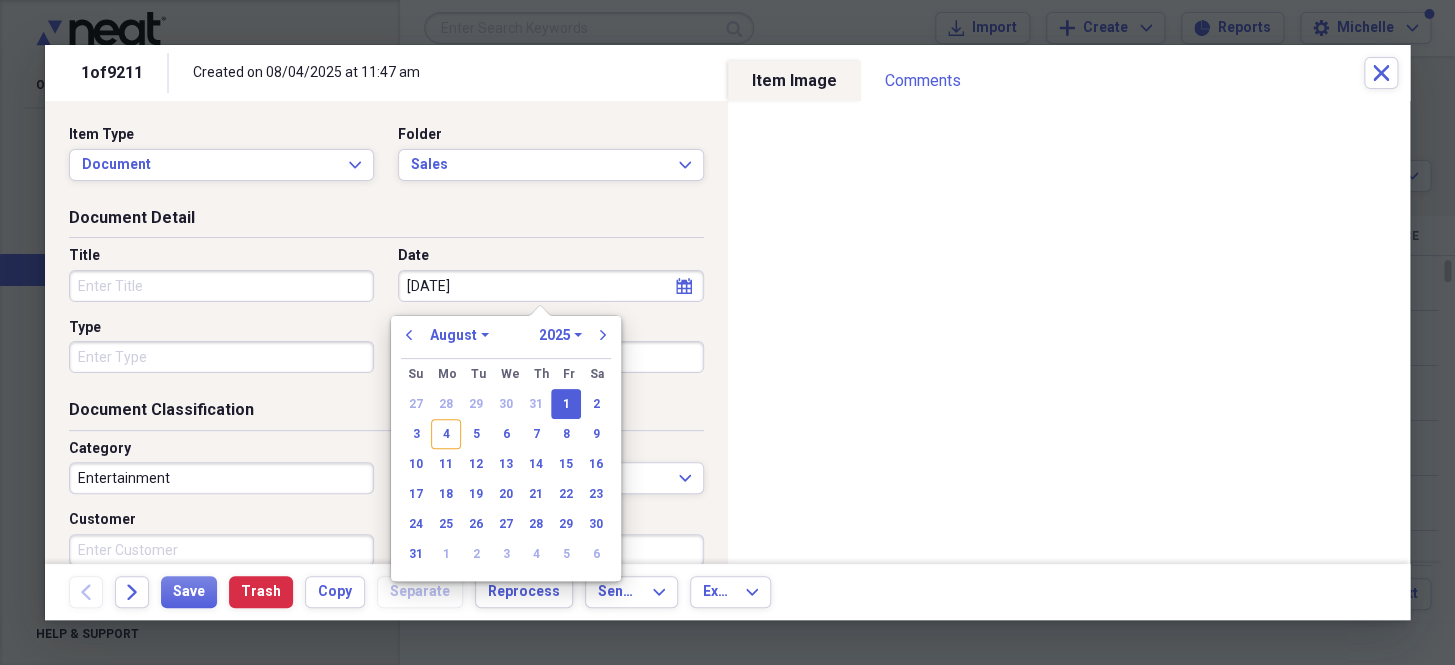 select on "2001" 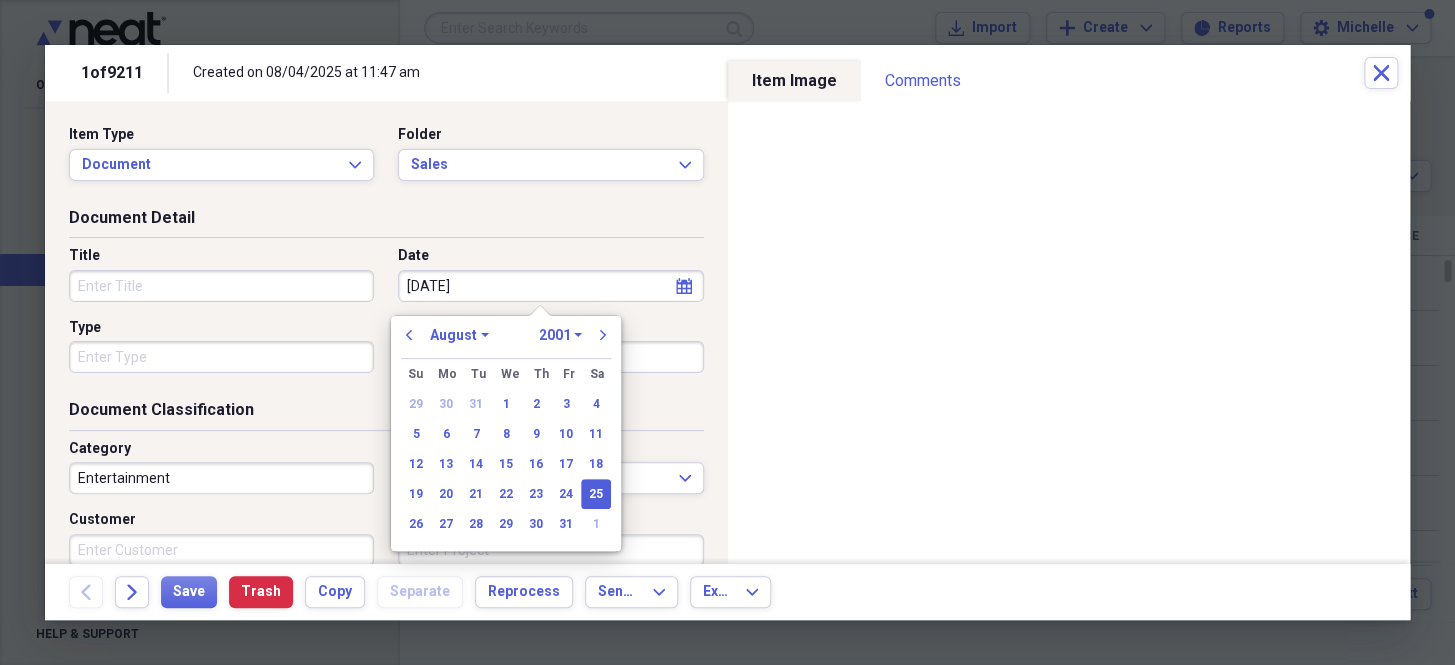 type on "8/2/25" 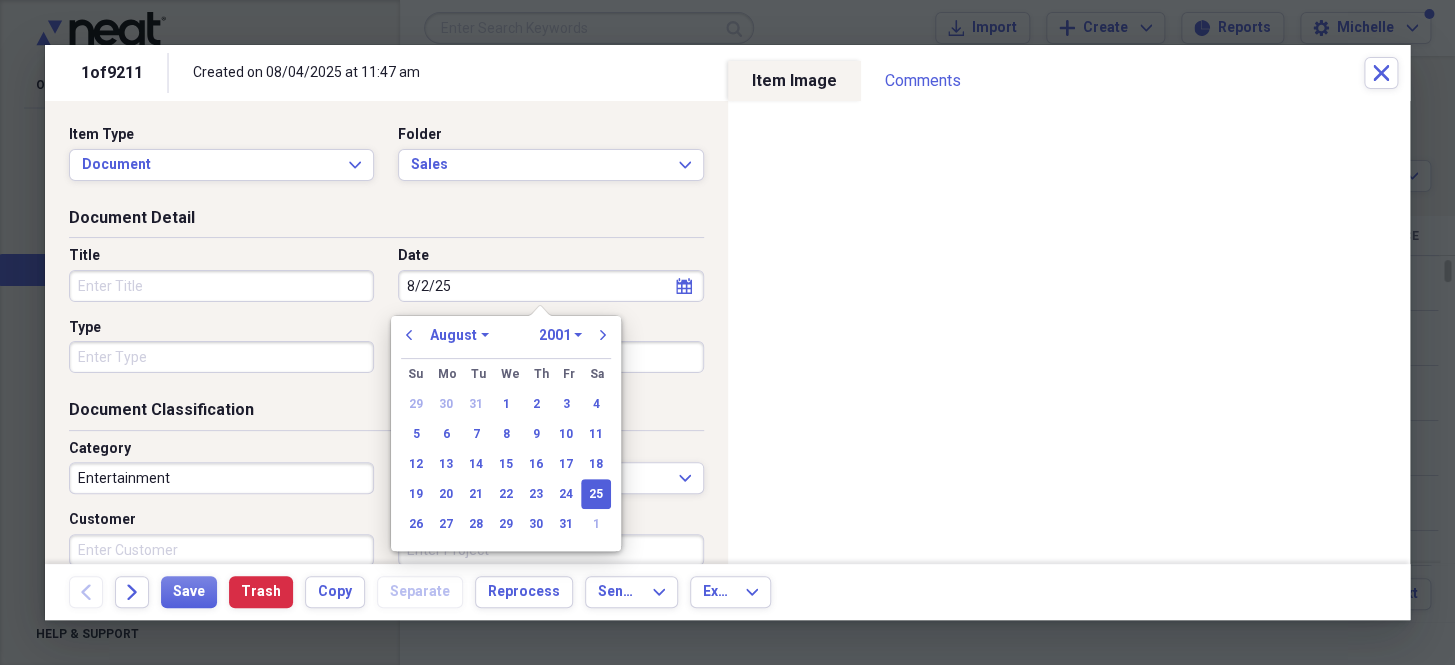 select on "2025" 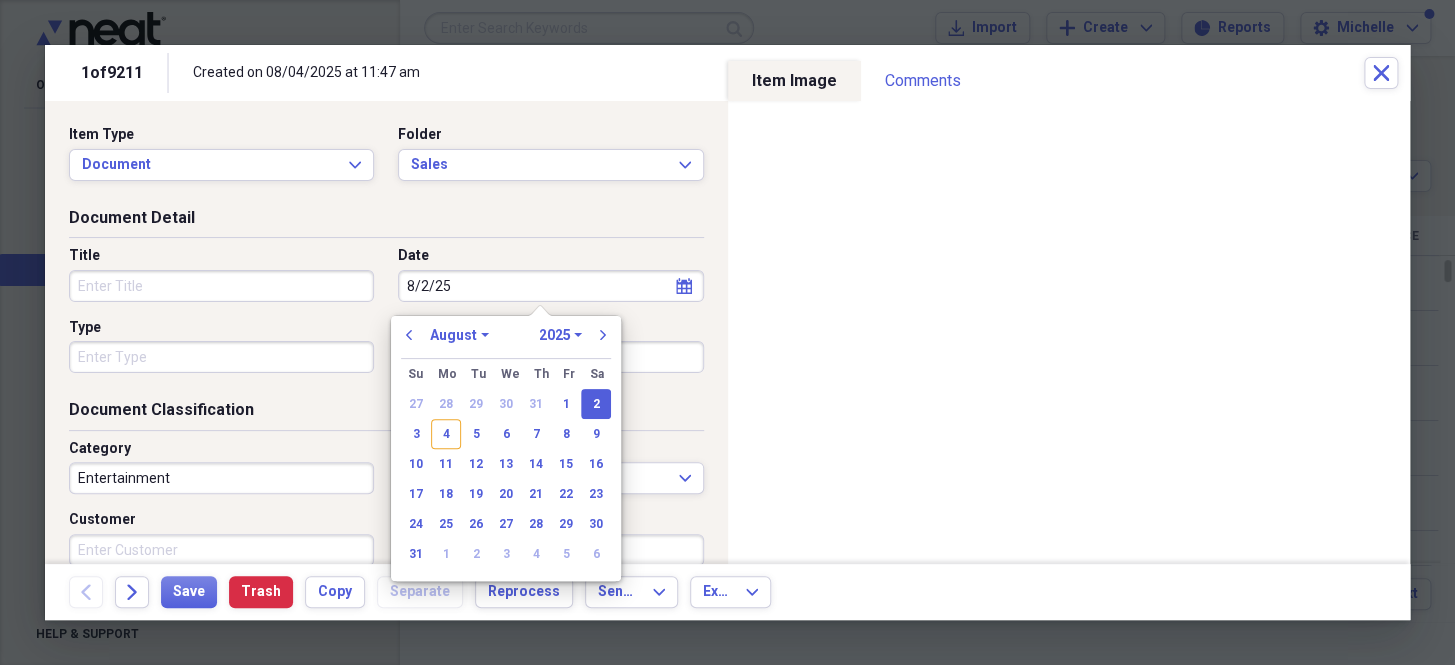 drag, startPoint x: 528, startPoint y: 283, endPoint x: 314, endPoint y: 286, distance: 214.02103 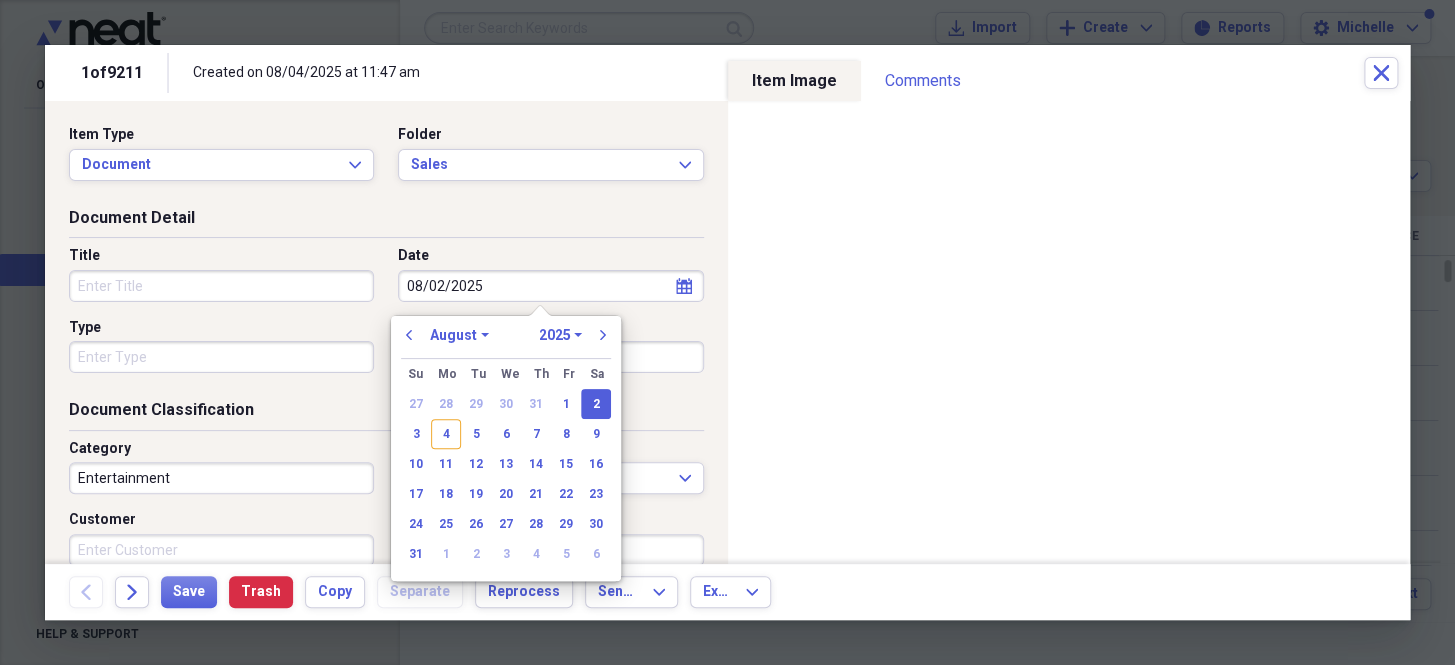 click on "Type" at bounding box center [221, 357] 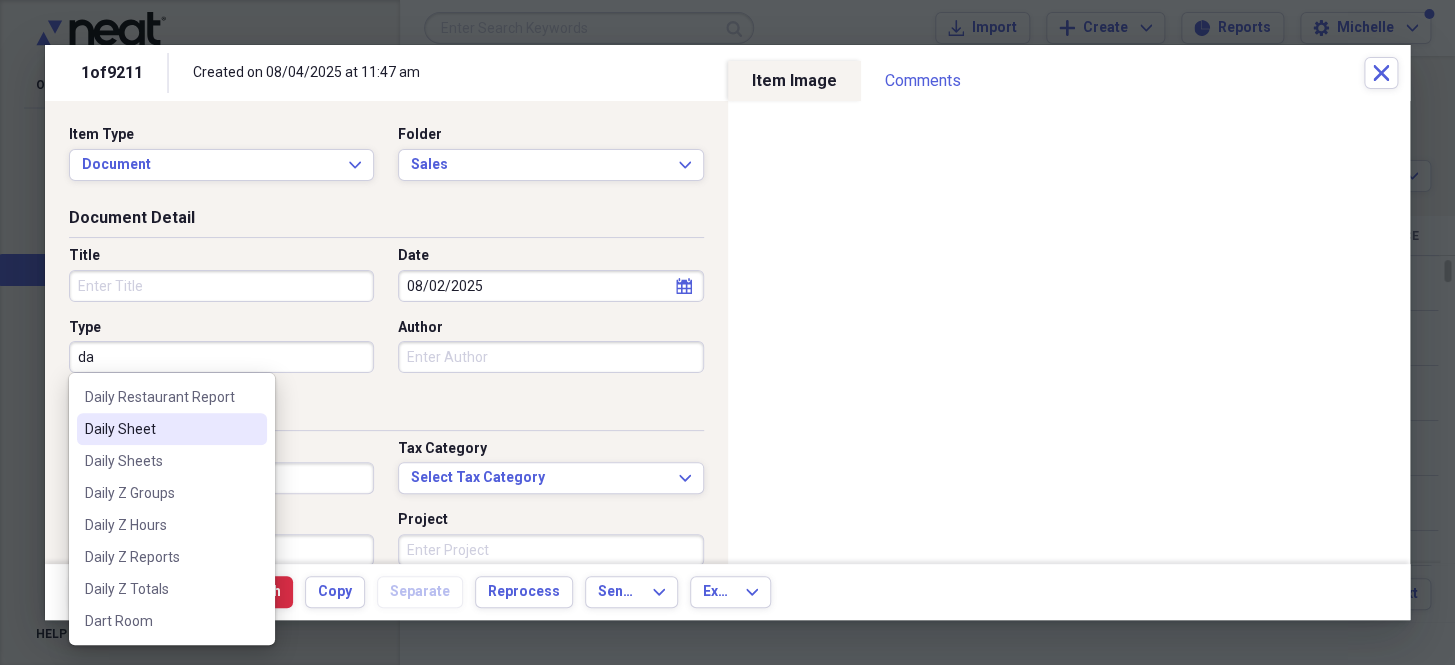 click on "Daily Sheet" at bounding box center (172, 429) 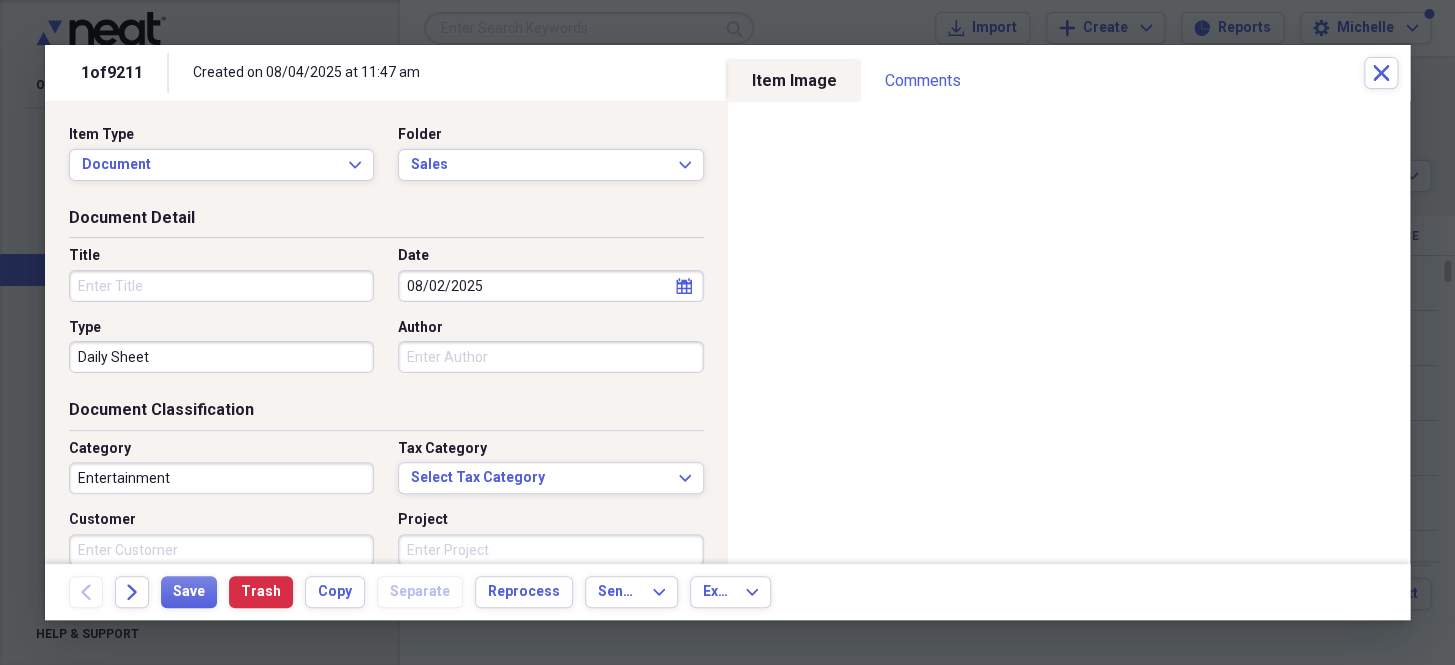 click on "Entertainment" at bounding box center [221, 478] 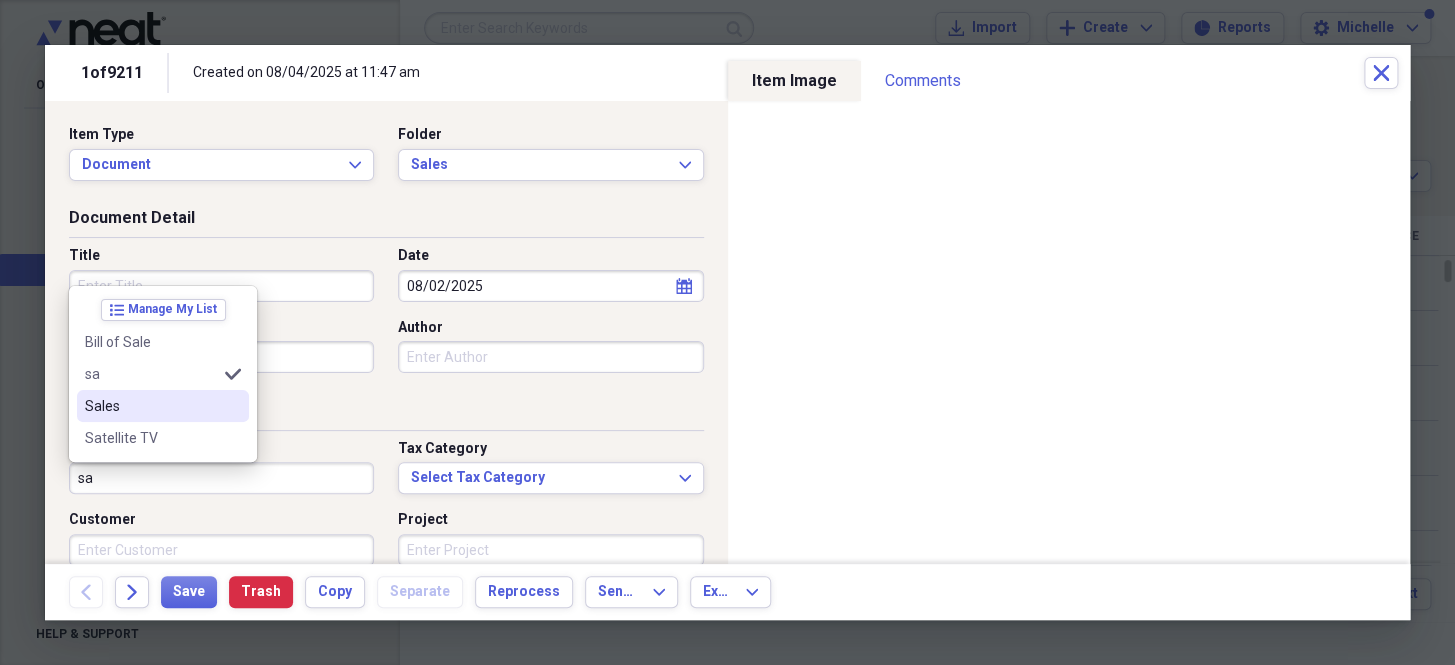 click on "Sales" at bounding box center [151, 406] 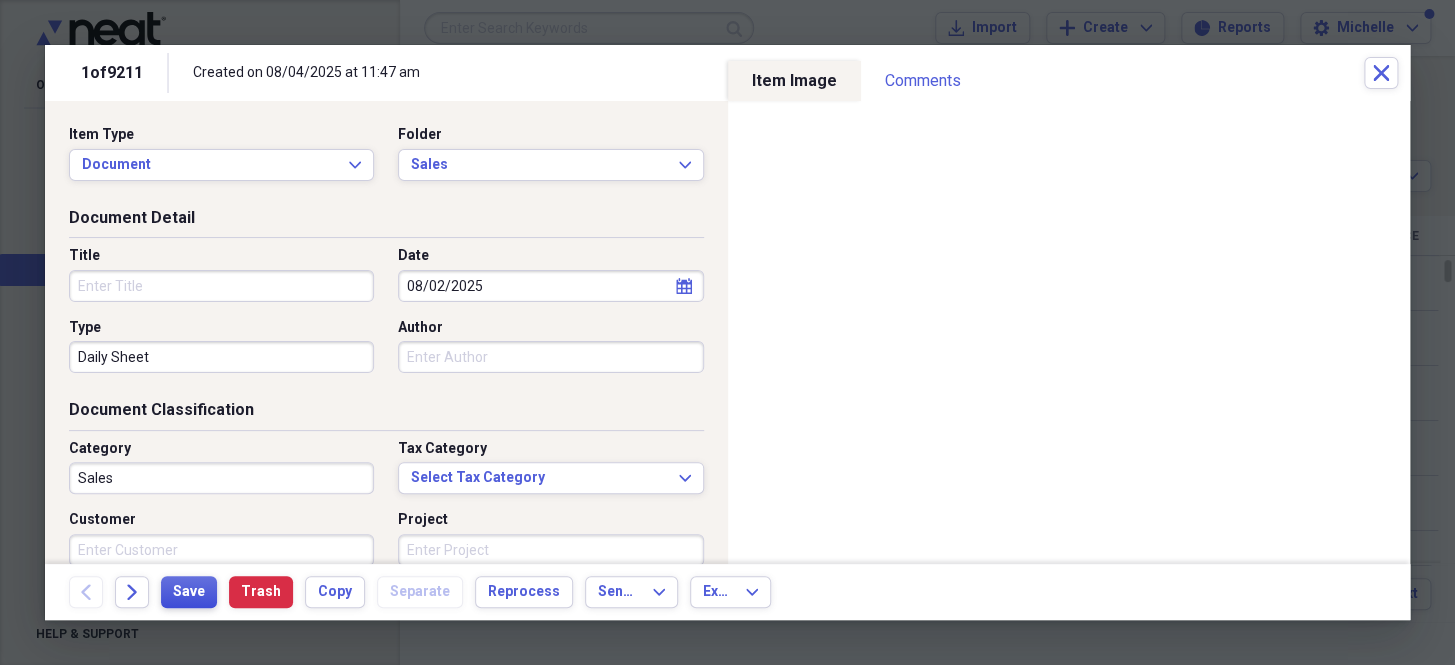 click on "Save" at bounding box center (189, 592) 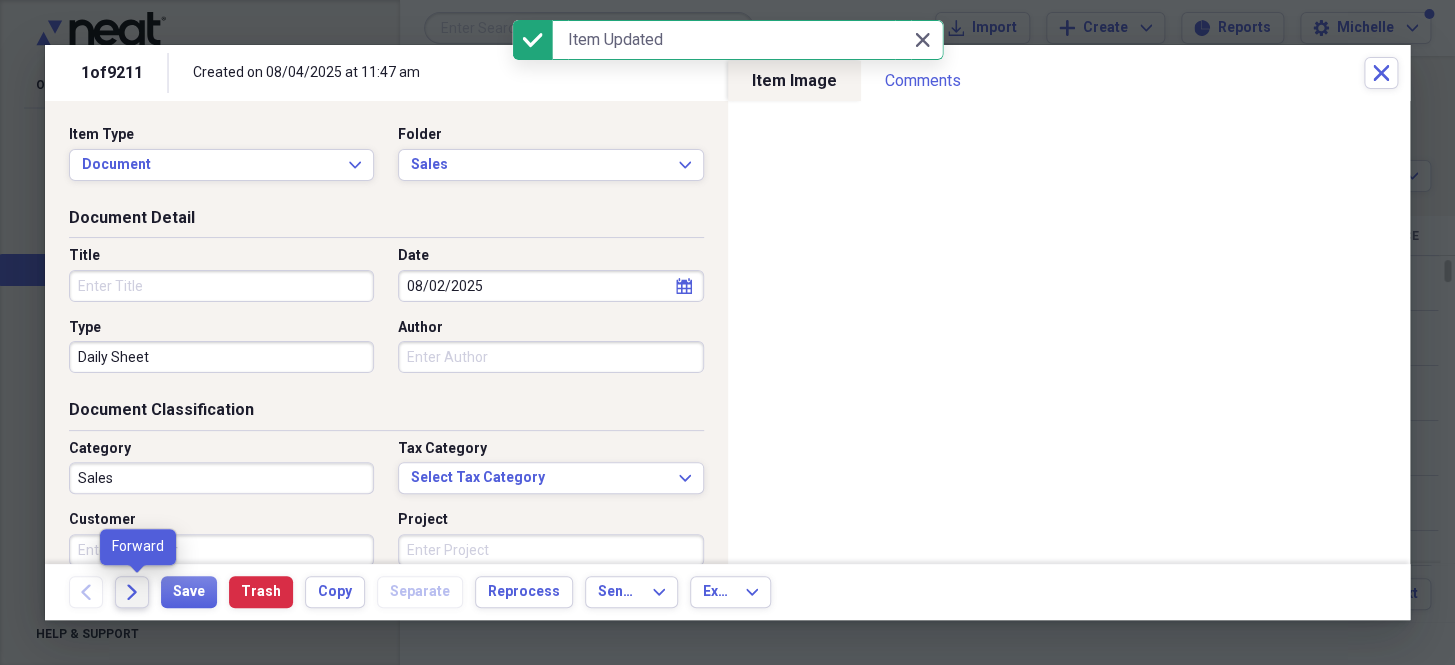 click on "Forward" 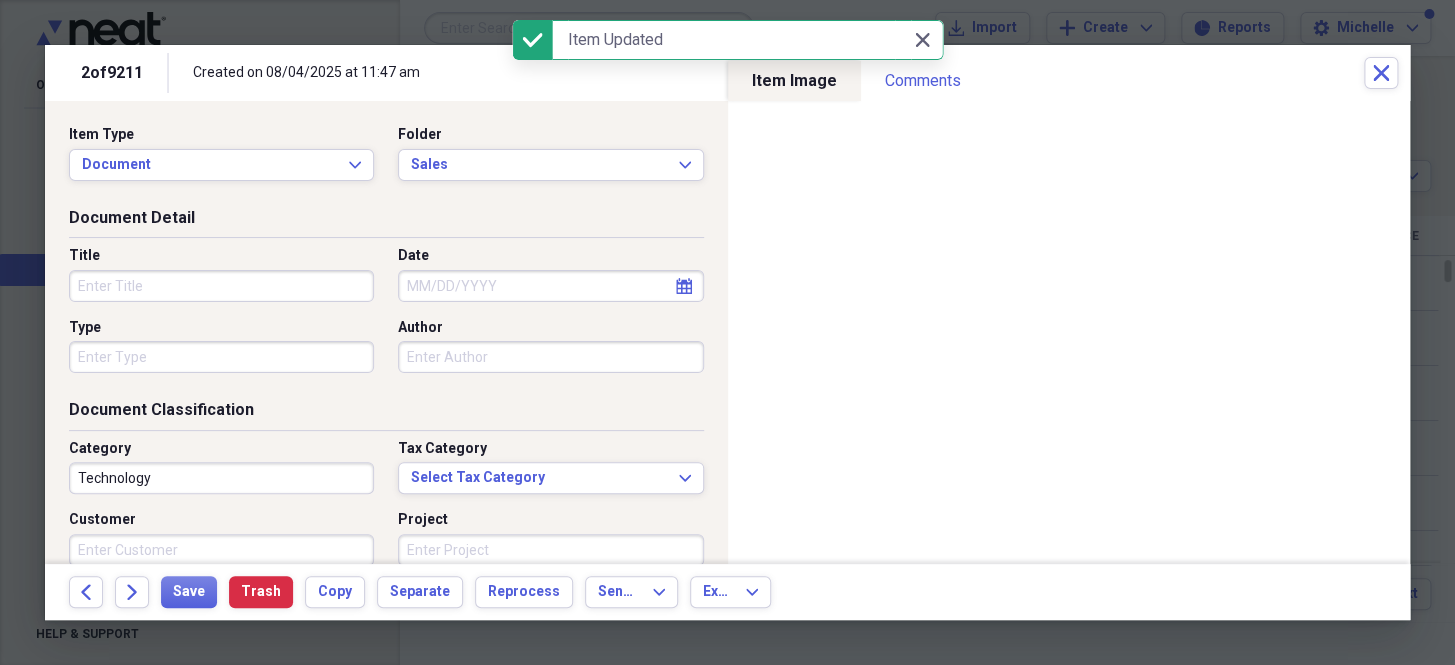 click on "Date" at bounding box center [550, 286] 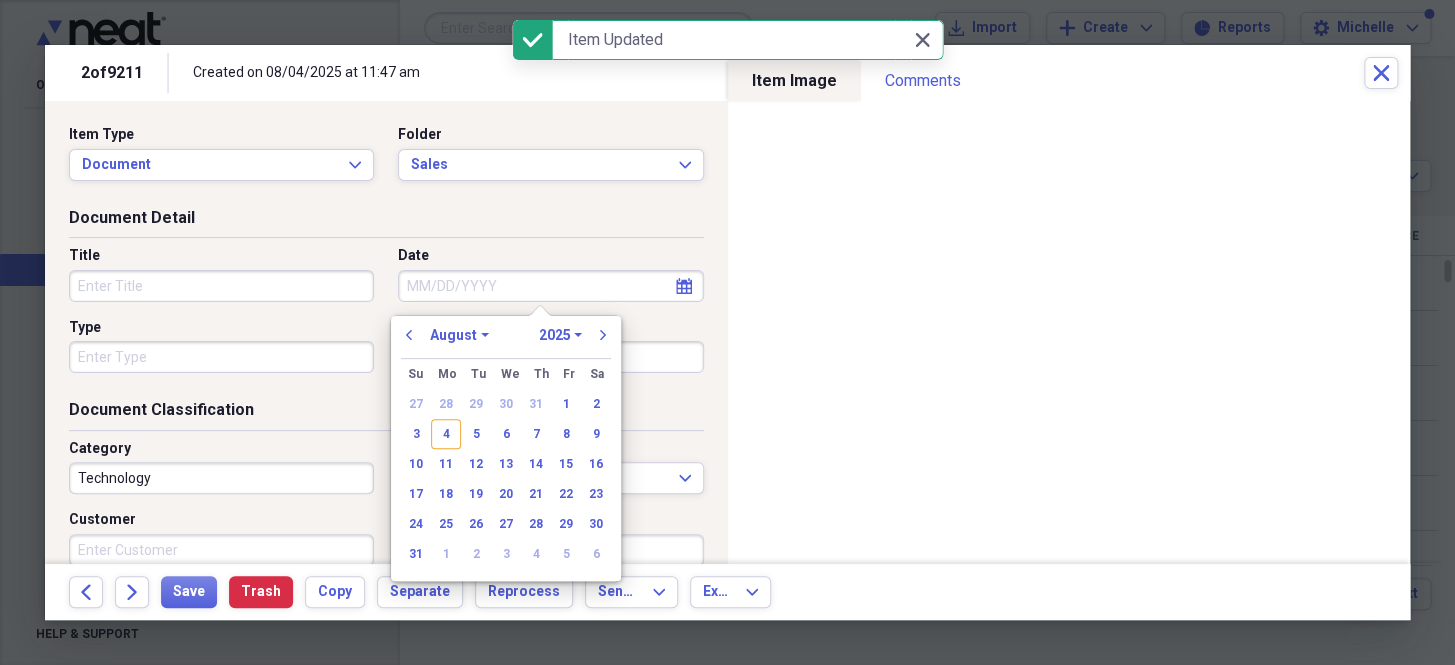 paste on "8/2/25" 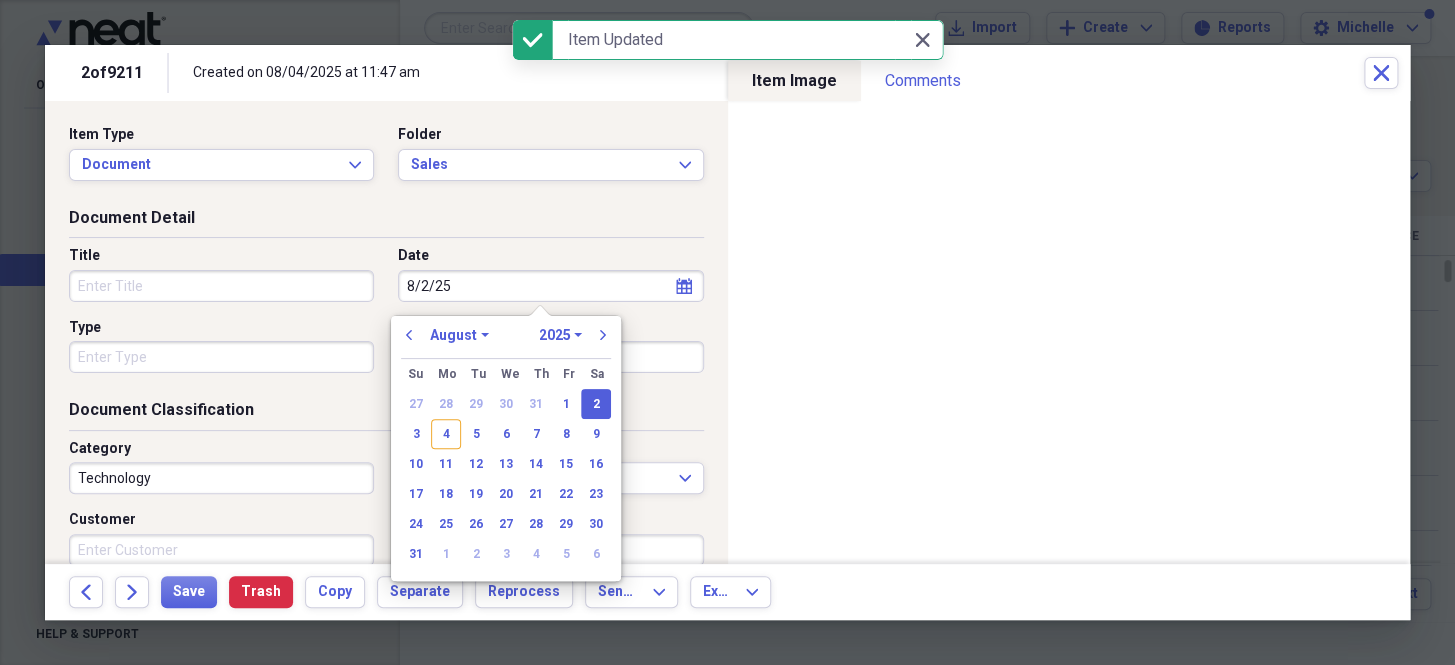 click on "Type" at bounding box center [221, 357] 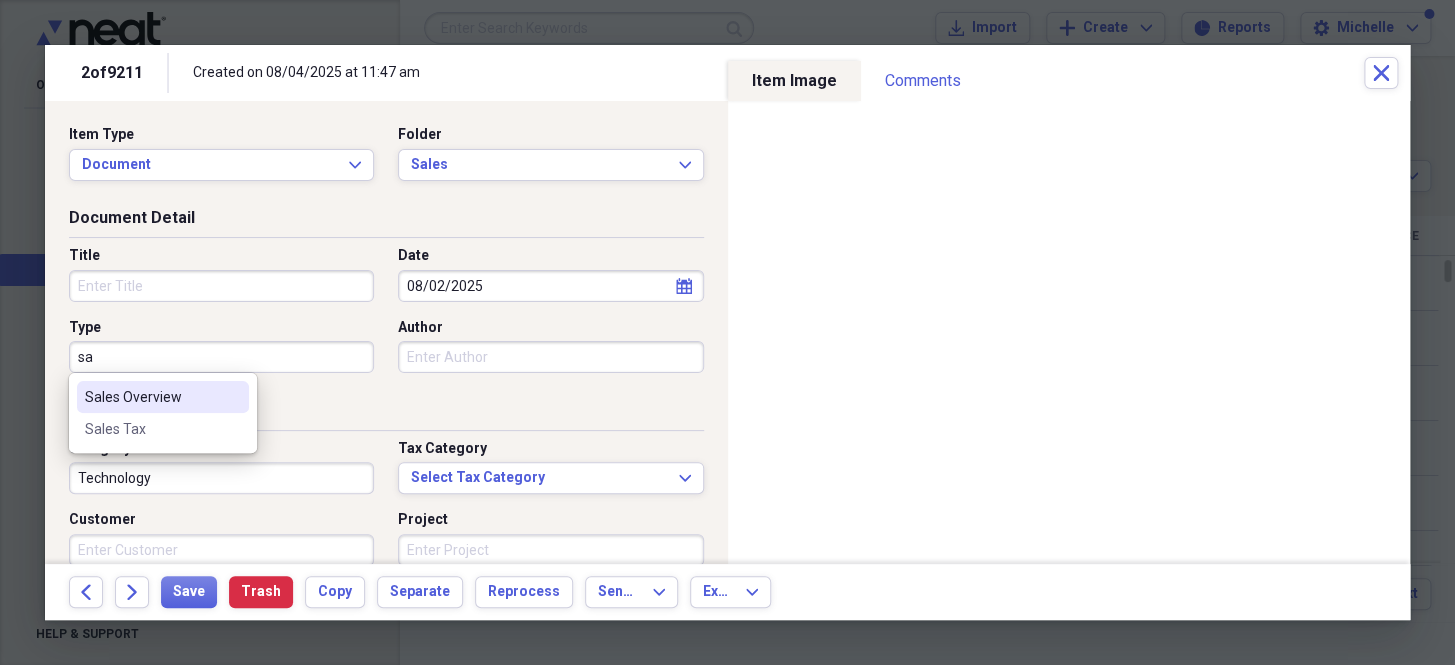 click on "Sales Overview" at bounding box center [151, 397] 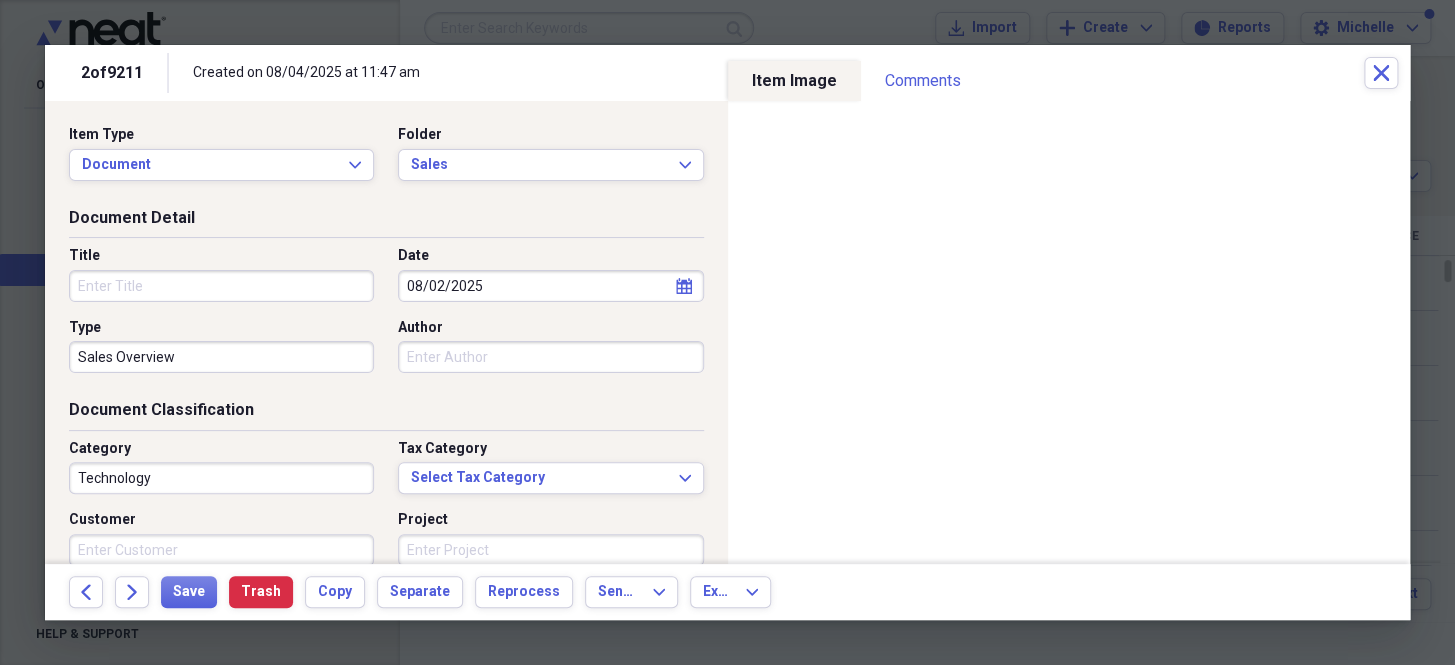 click on "Technology" at bounding box center [221, 478] 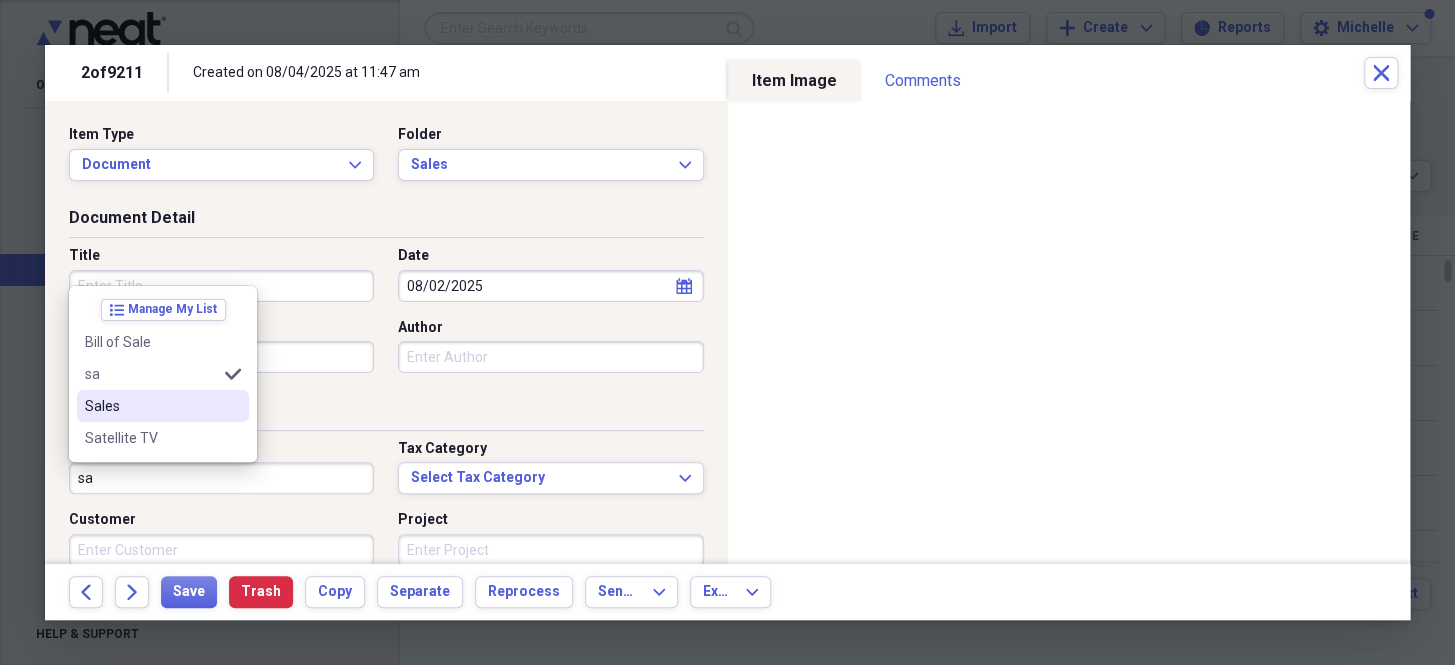 click on "Sales" at bounding box center (151, 406) 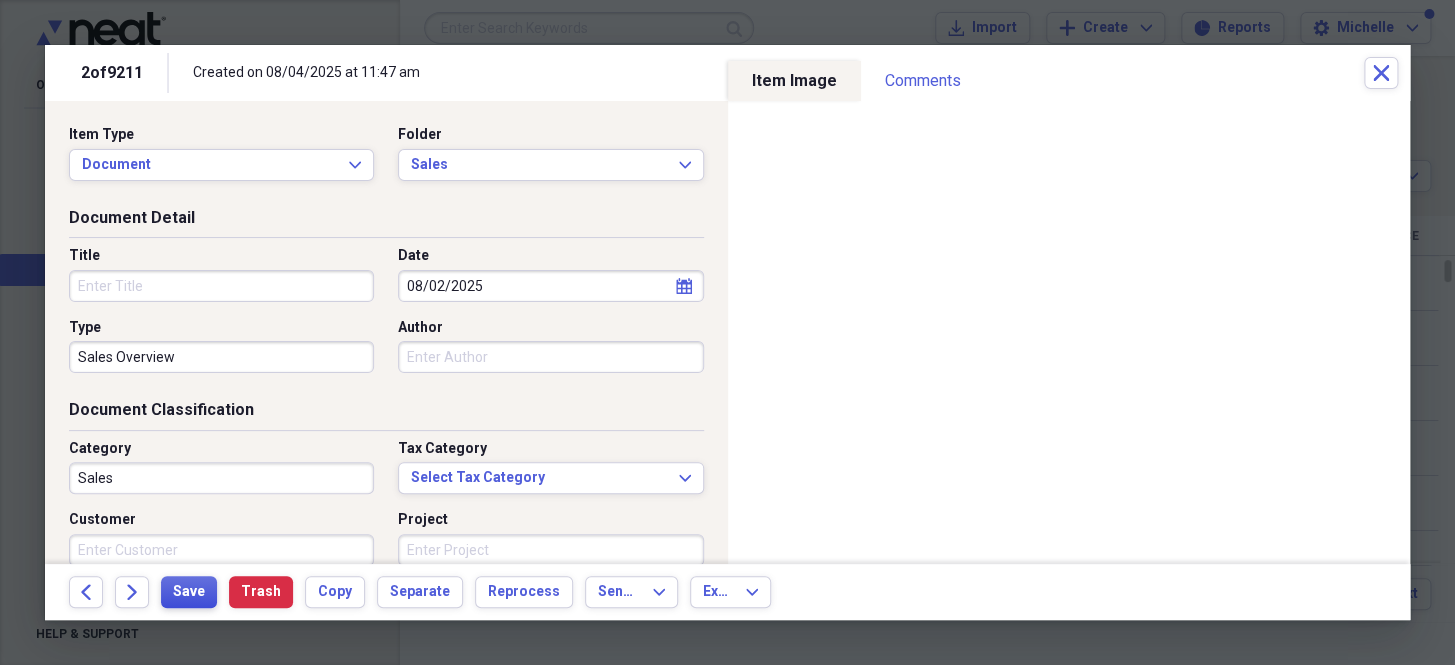 click on "Save" at bounding box center [189, 592] 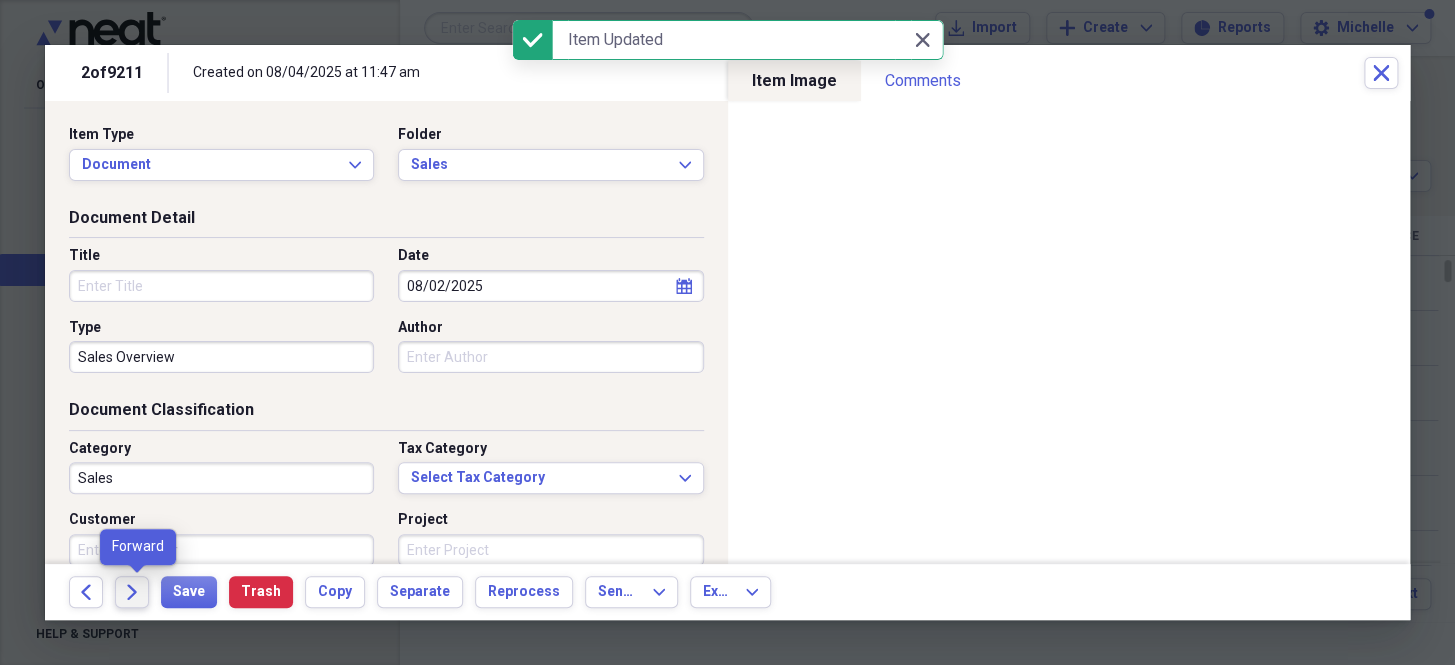 click 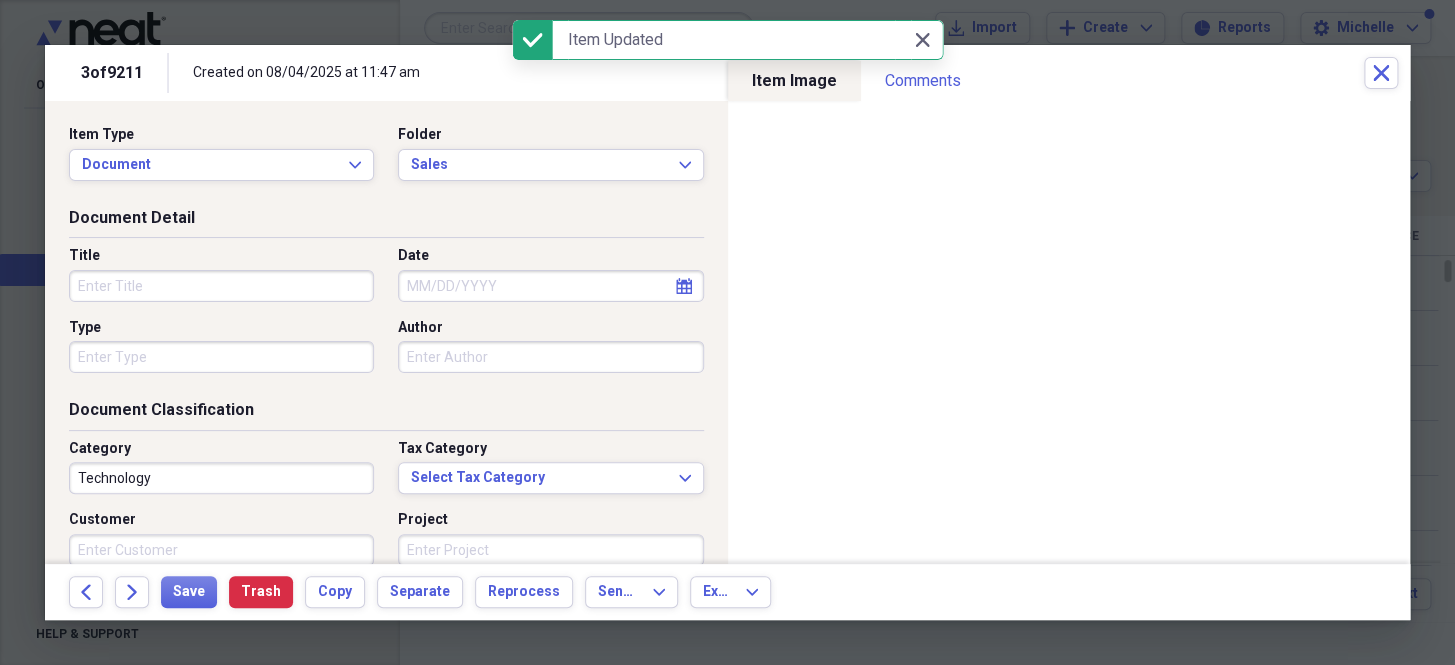 click on "Date" at bounding box center [550, 286] 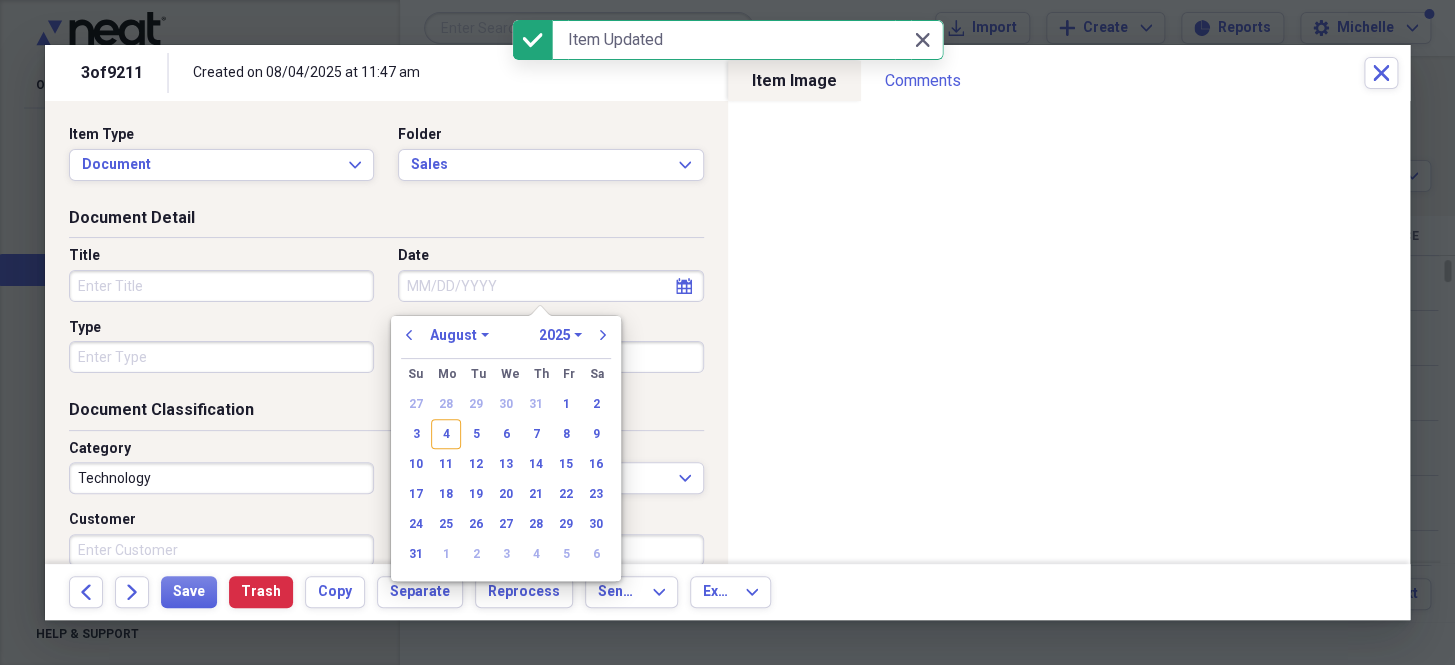 paste on "8/2/25" 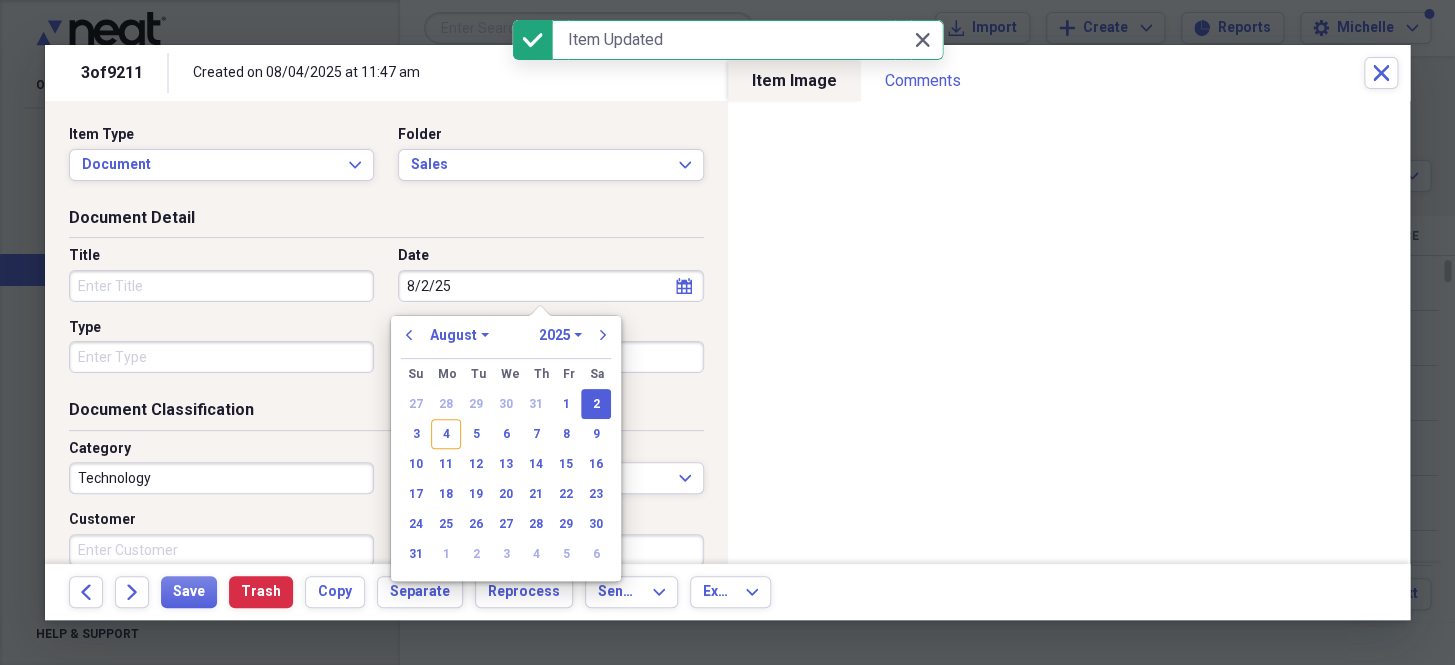 type on "08/02/2025" 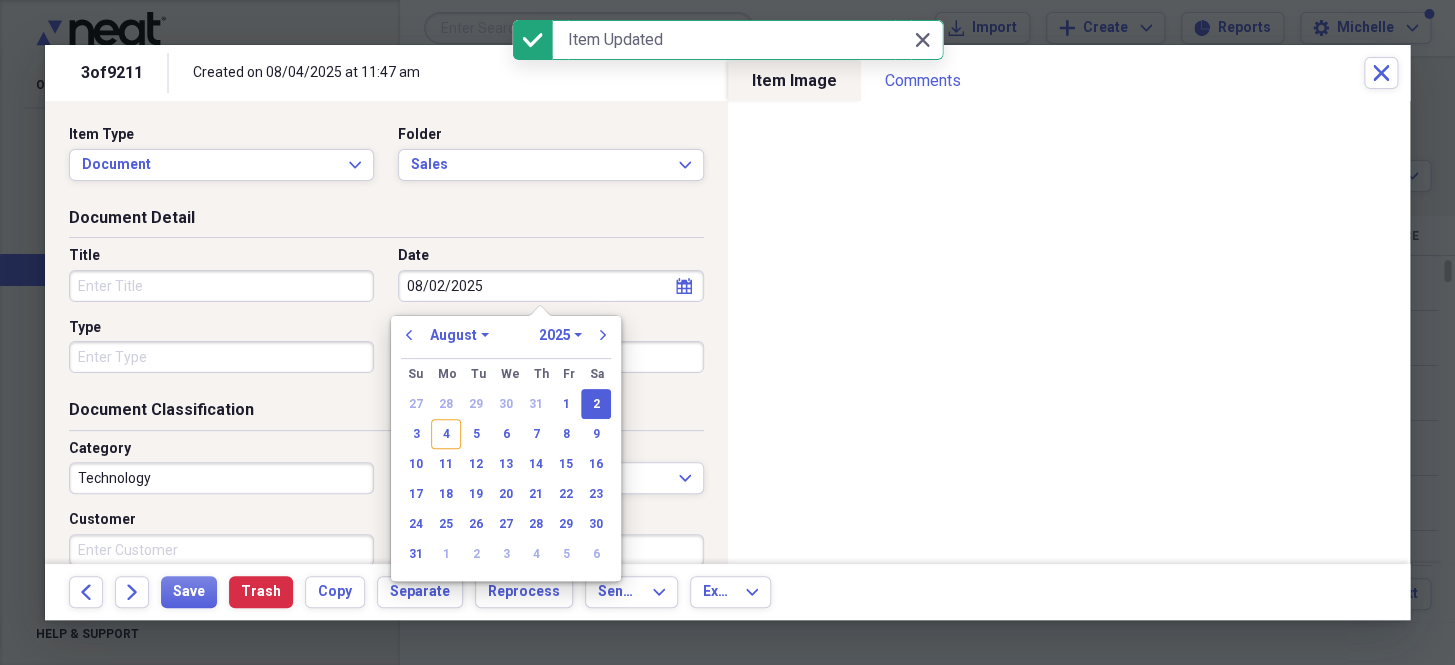 click on "Type" at bounding box center (221, 357) 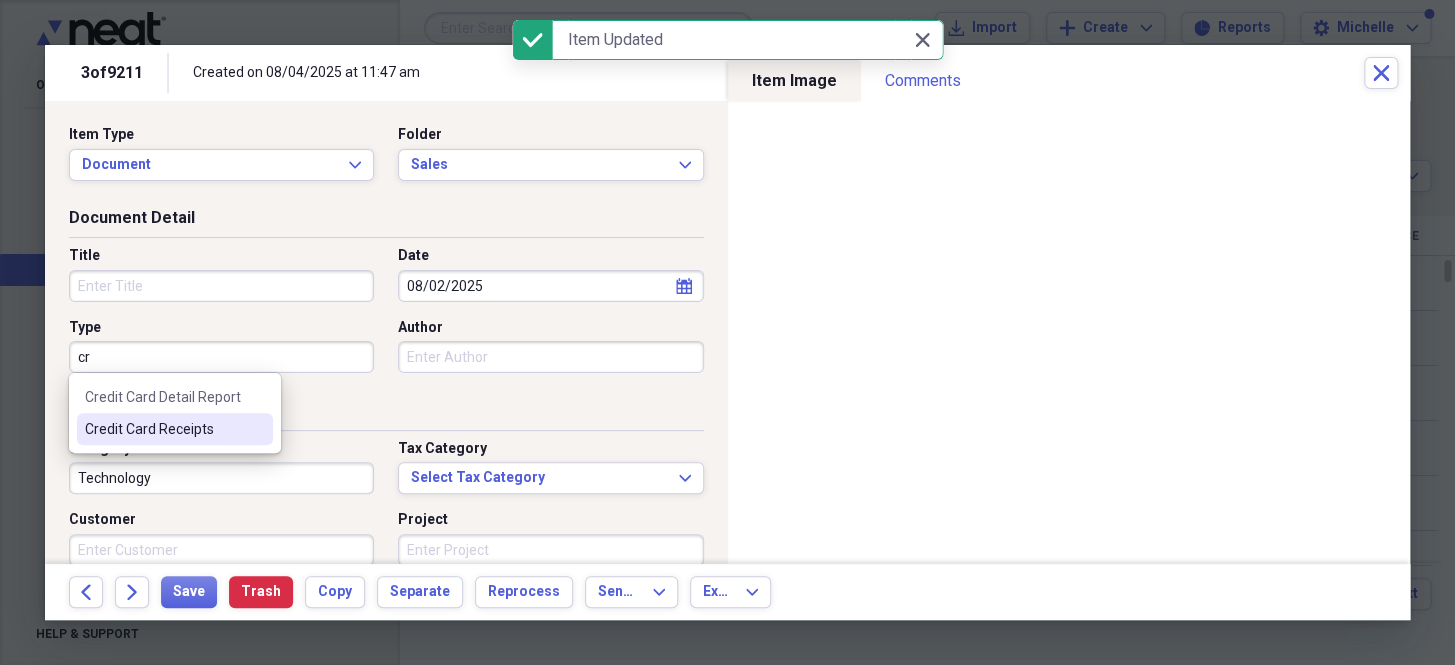 click on "Credit Card Receipts" at bounding box center (163, 429) 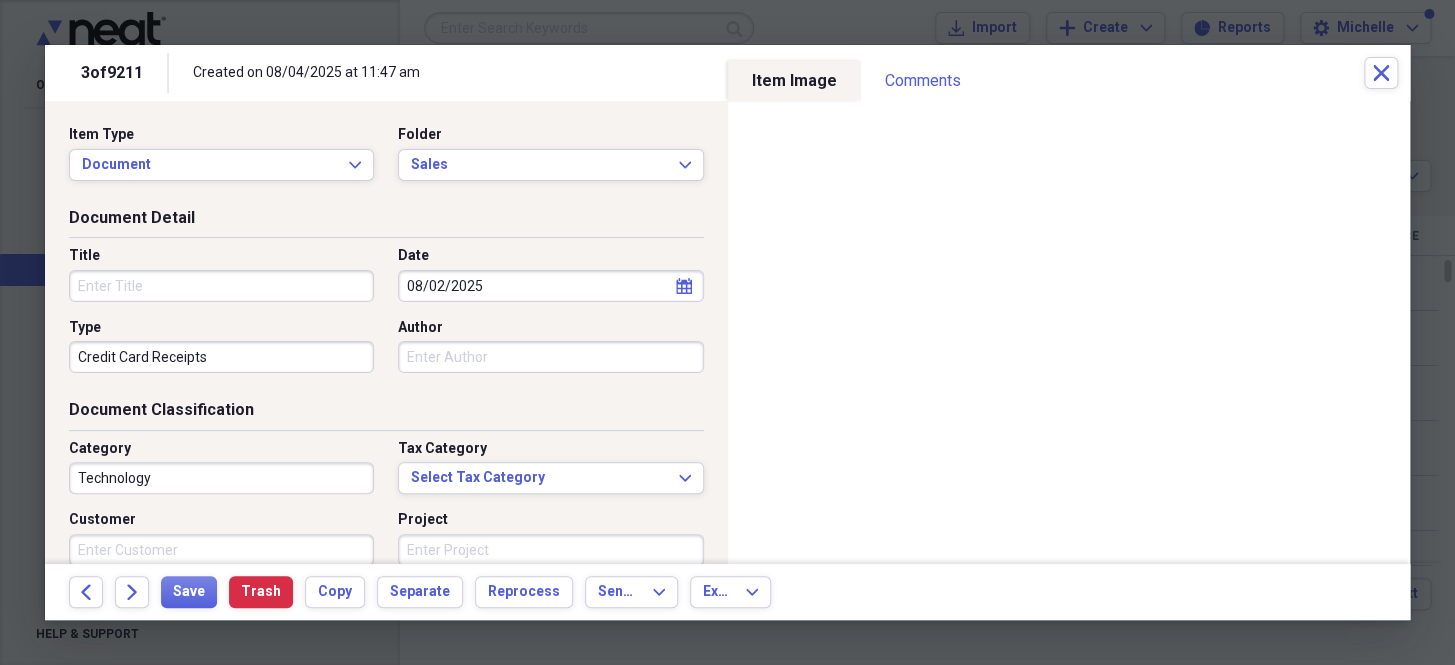 click on "Technology" at bounding box center (221, 478) 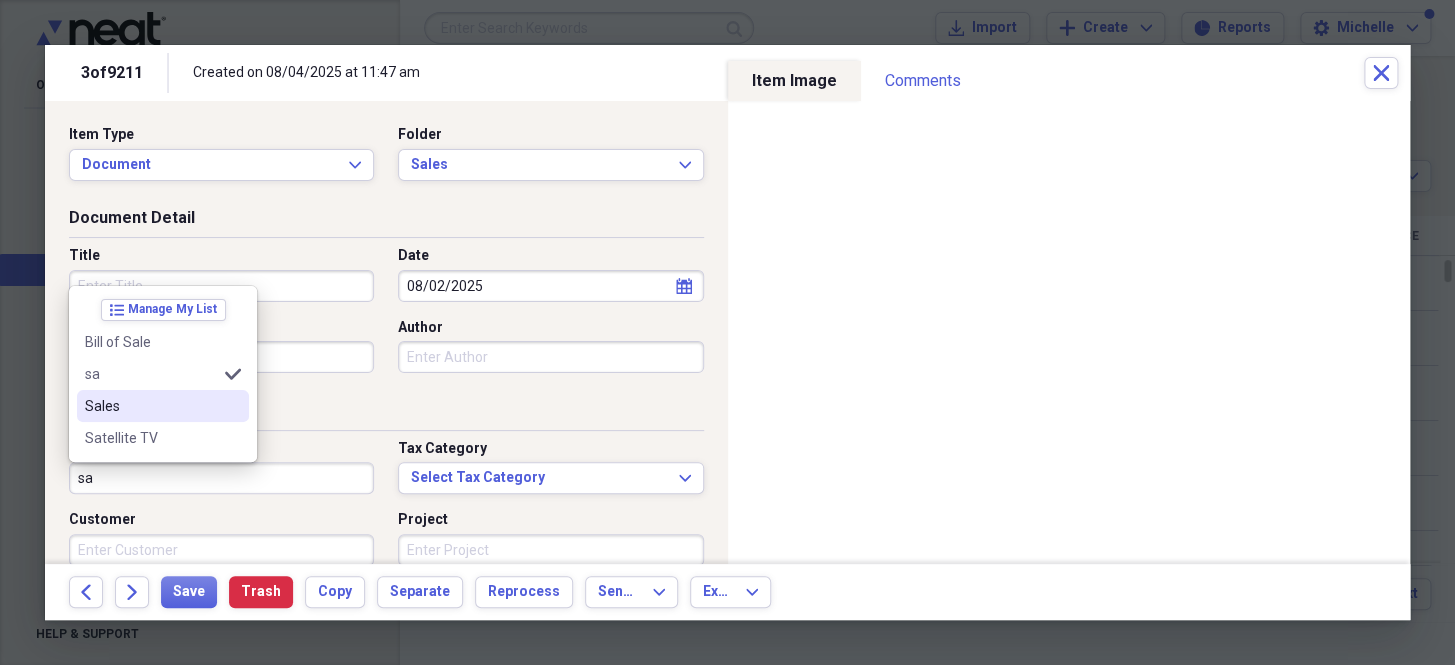 click on "Sales" at bounding box center (151, 406) 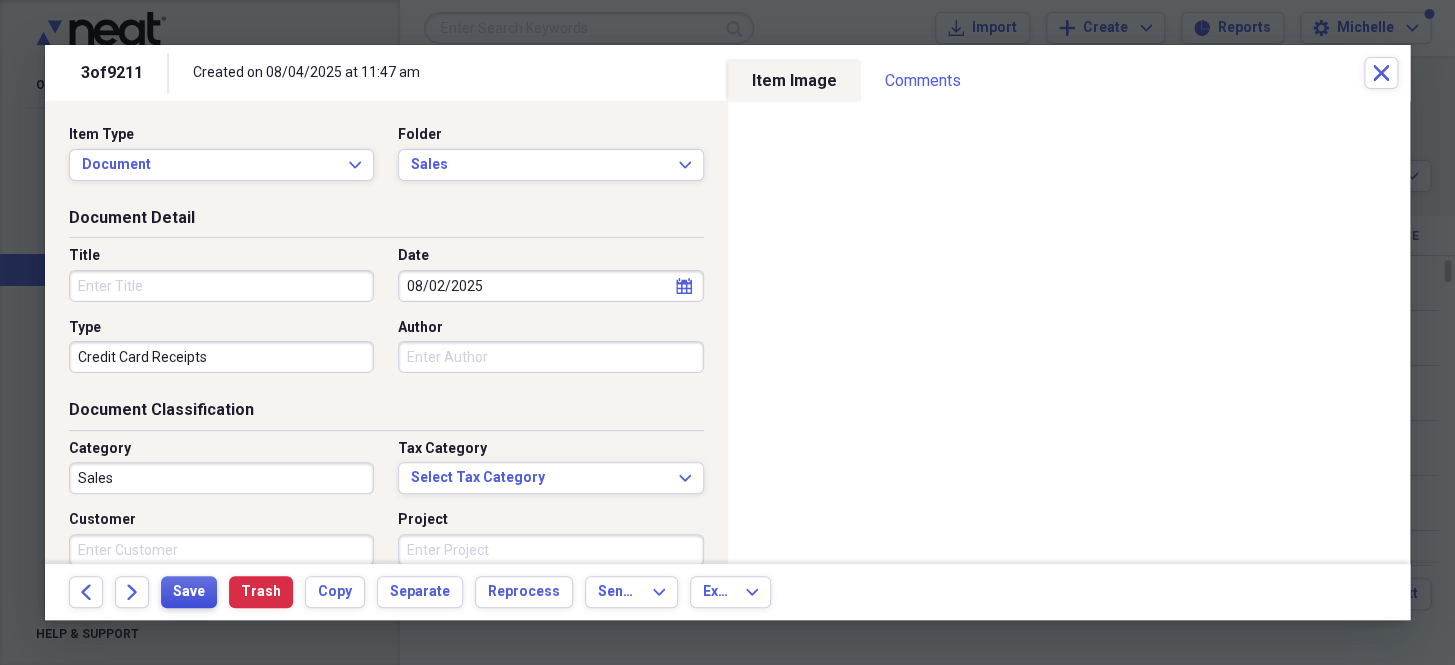 click on "Save" at bounding box center (189, 592) 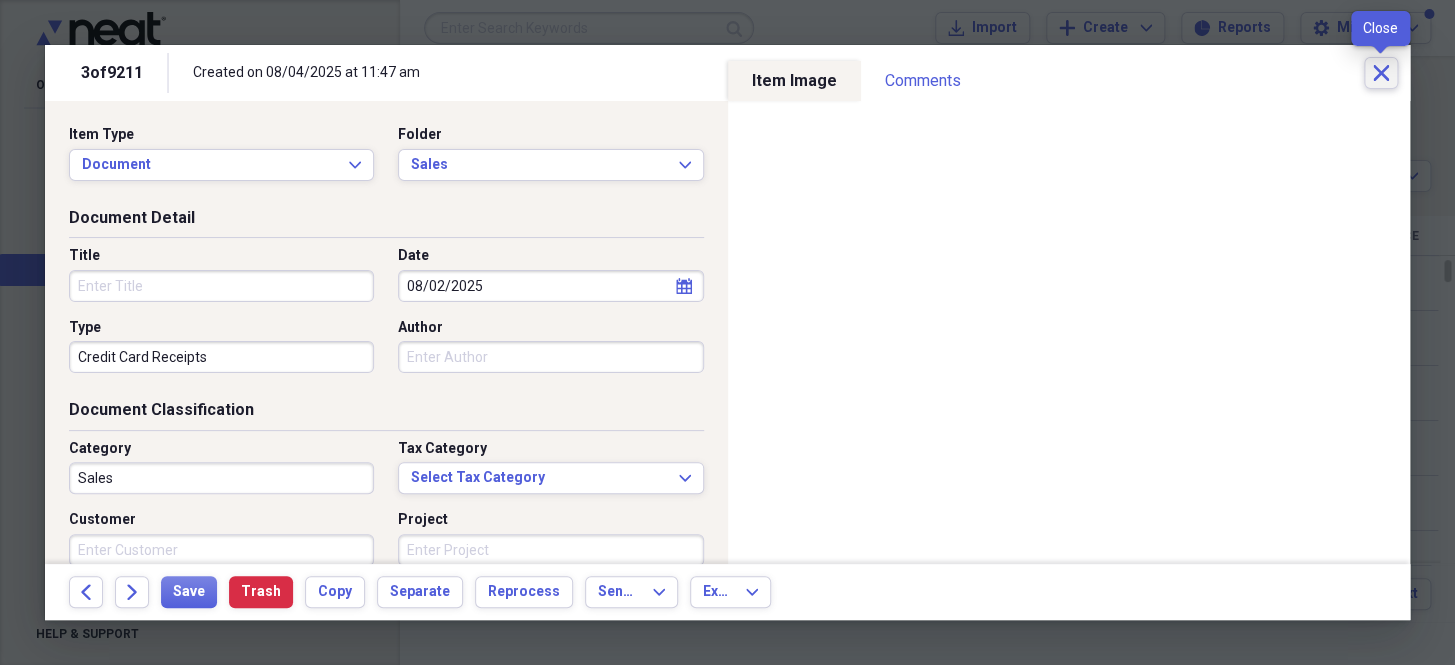click 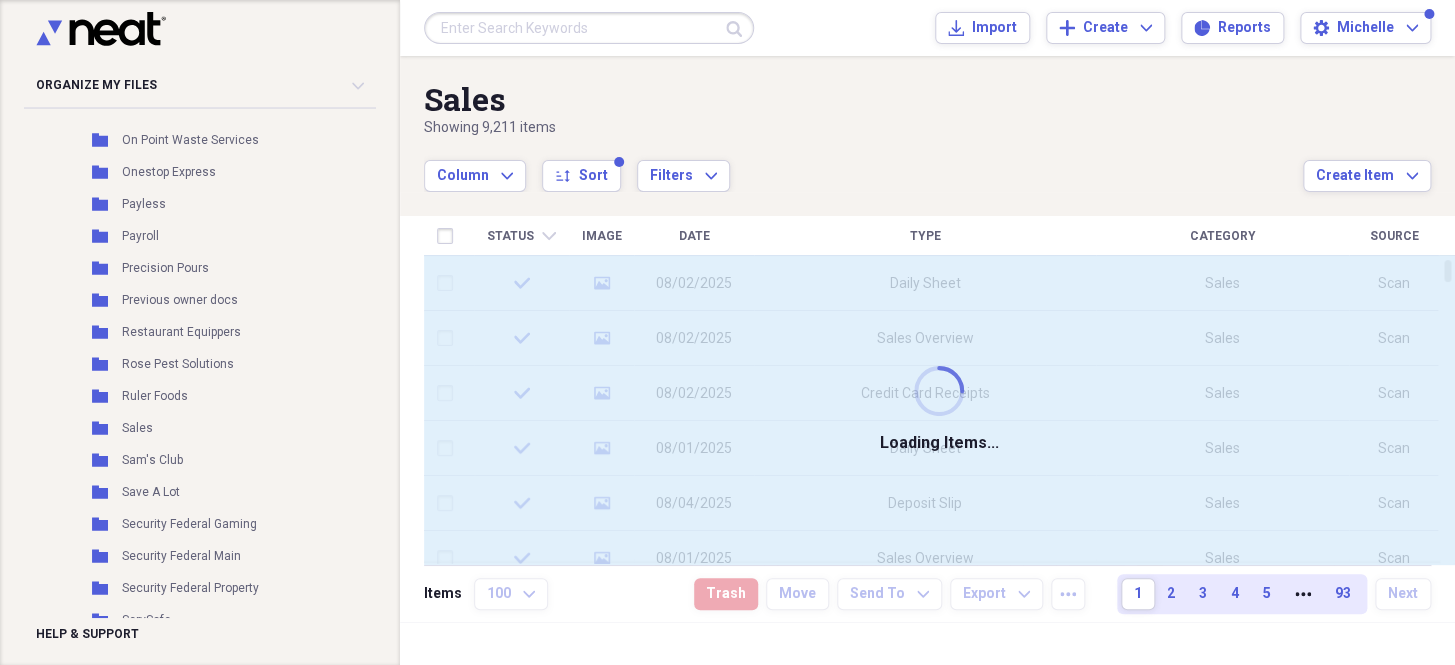 scroll, scrollTop: 1000, scrollLeft: 0, axis: vertical 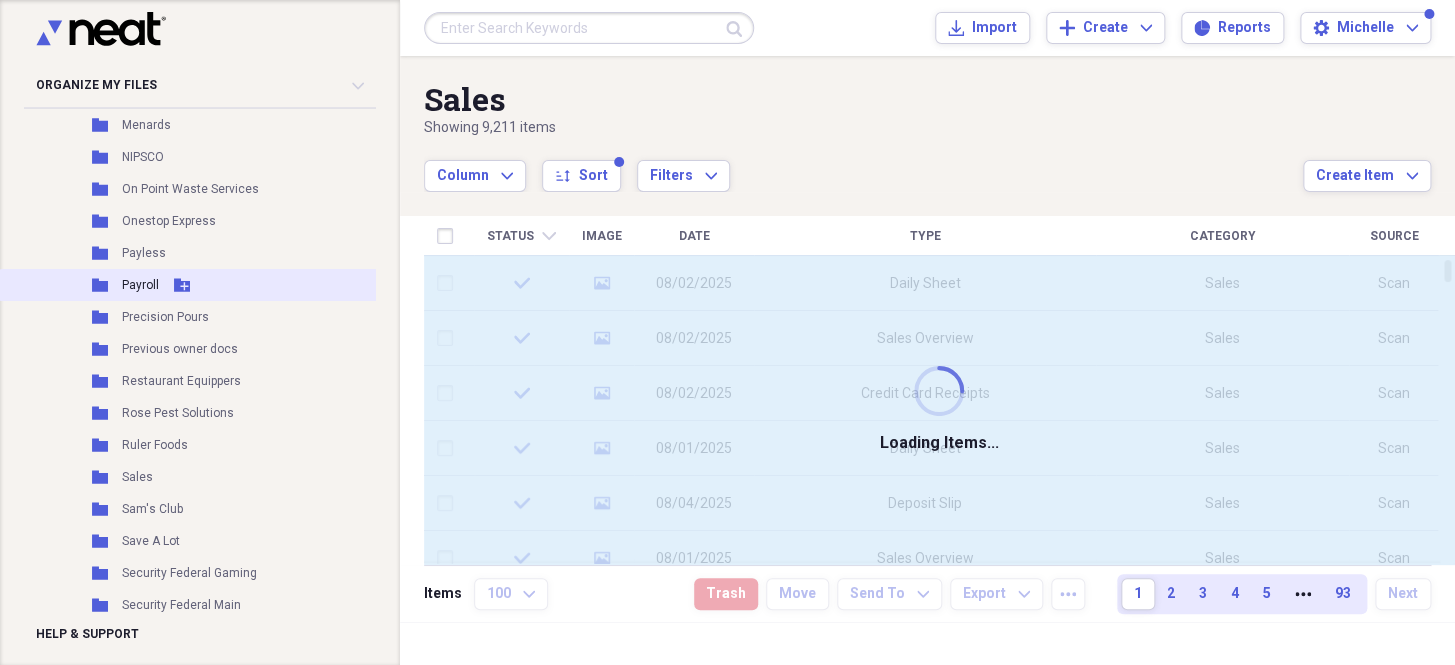 click on "Payroll" at bounding box center (140, 285) 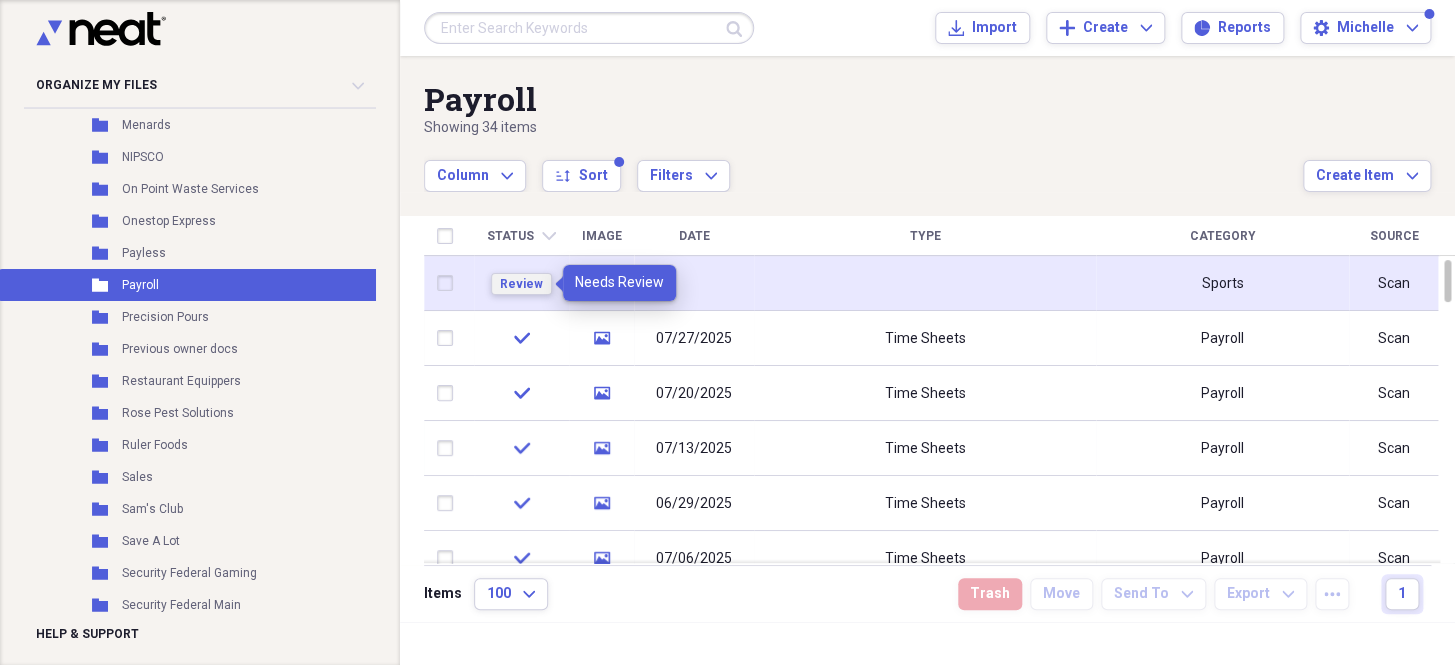 click on "Review" at bounding box center [521, 284] 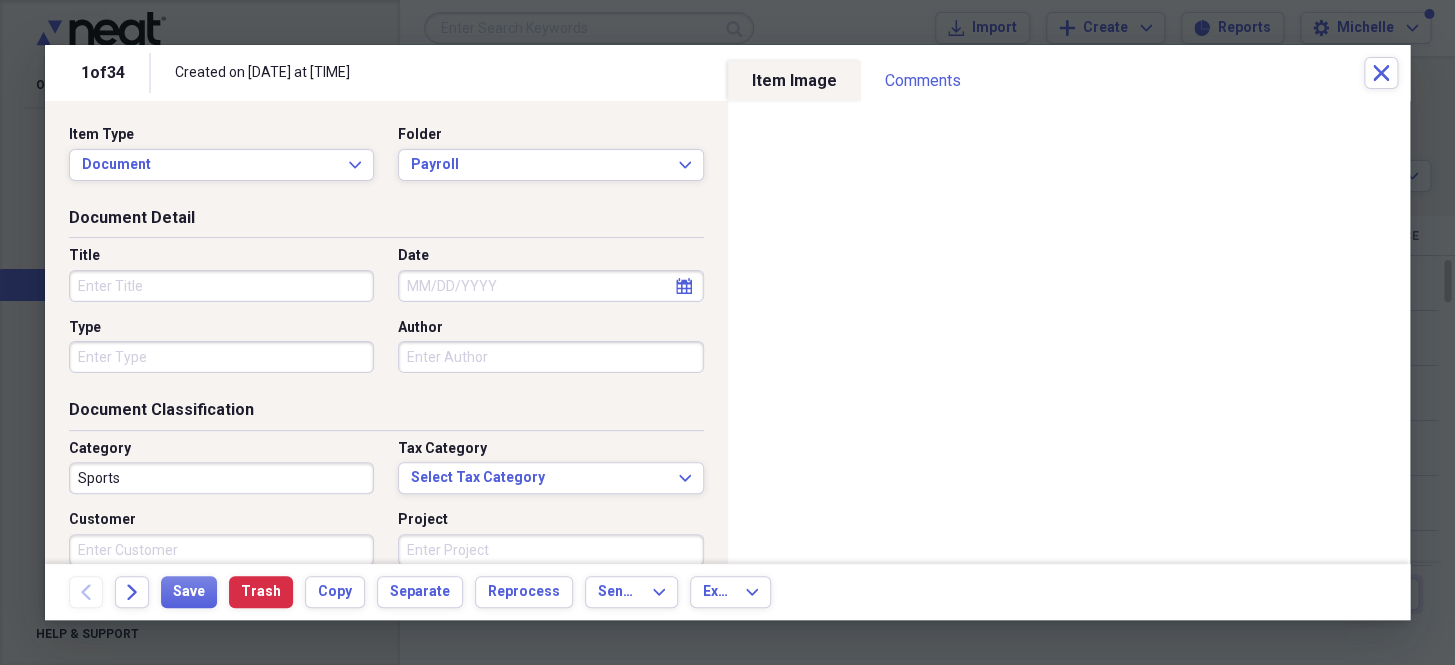 click on "Date" at bounding box center (550, 286) 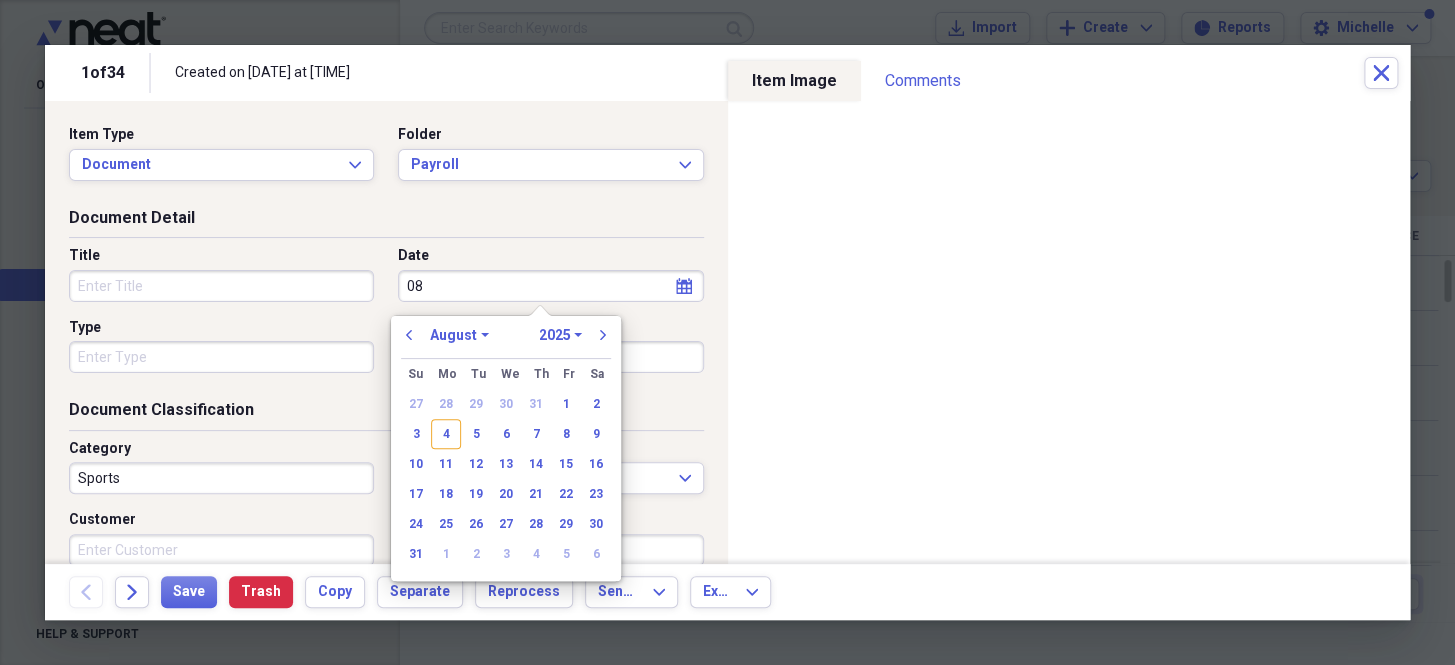 type on "0" 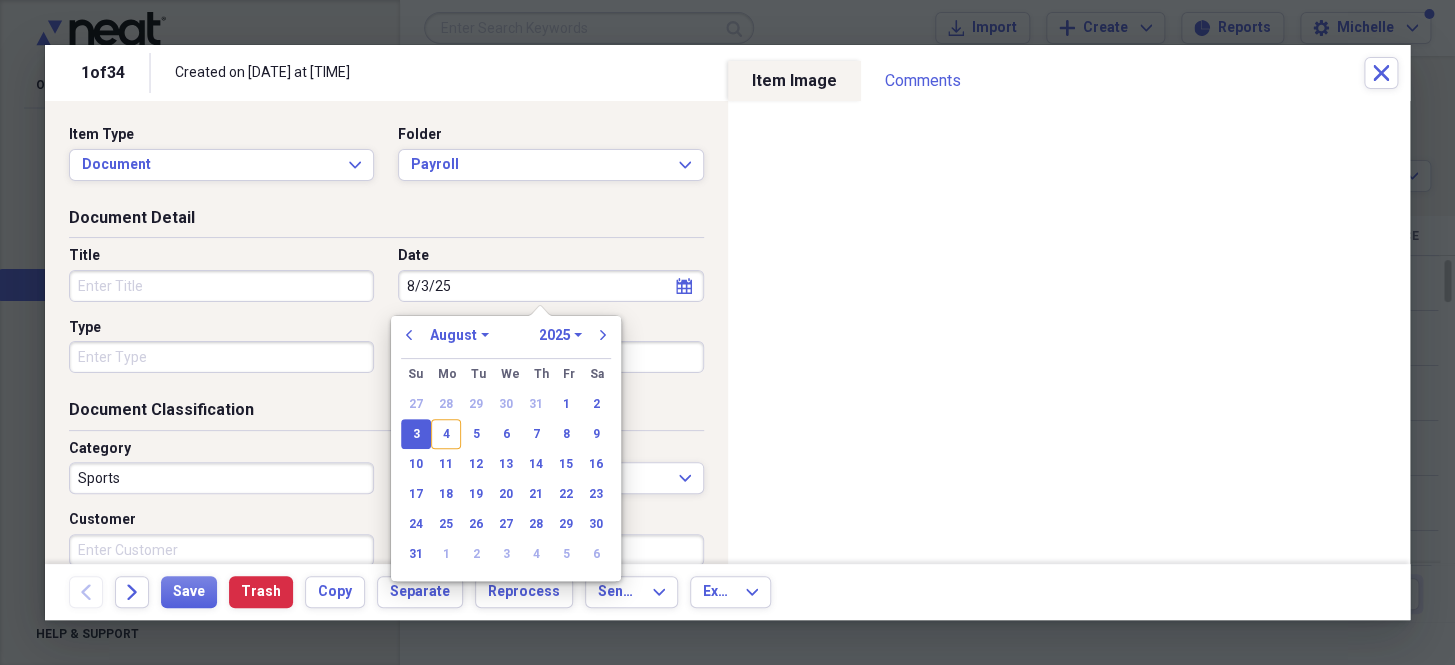 type on "08/03/2025" 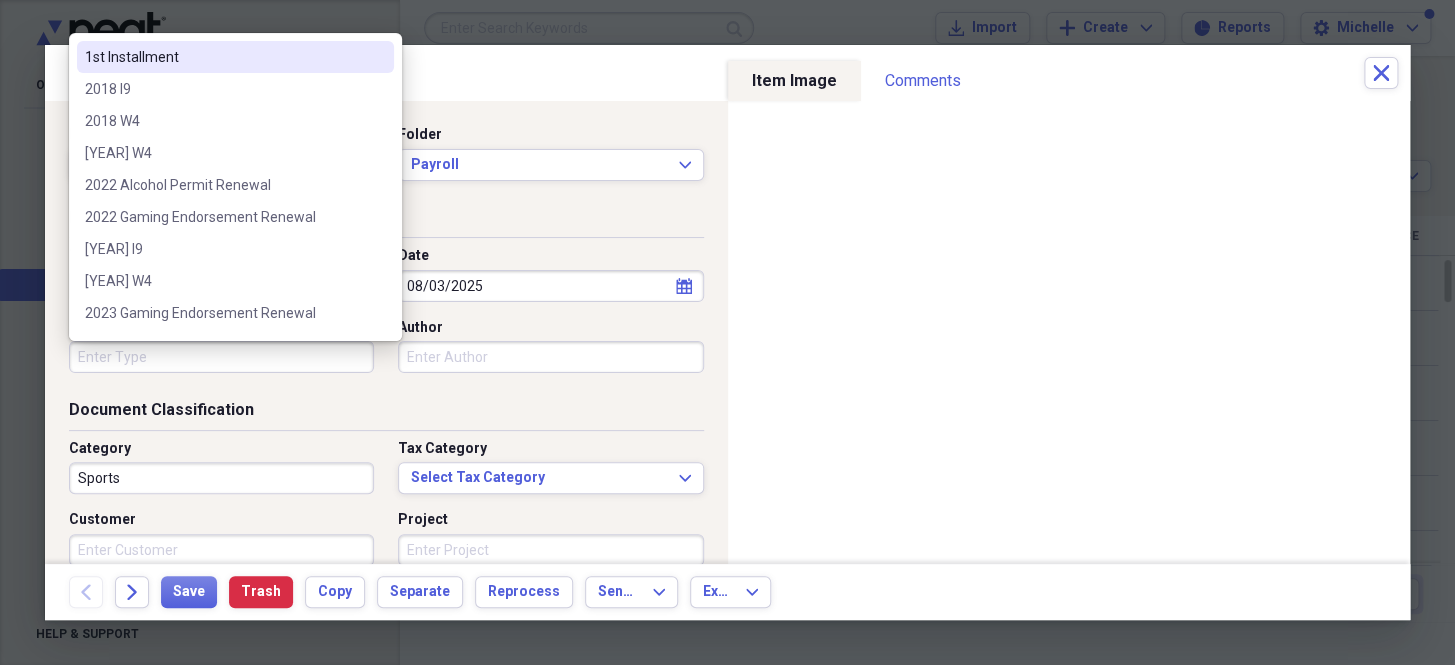 click on "Type" at bounding box center [221, 357] 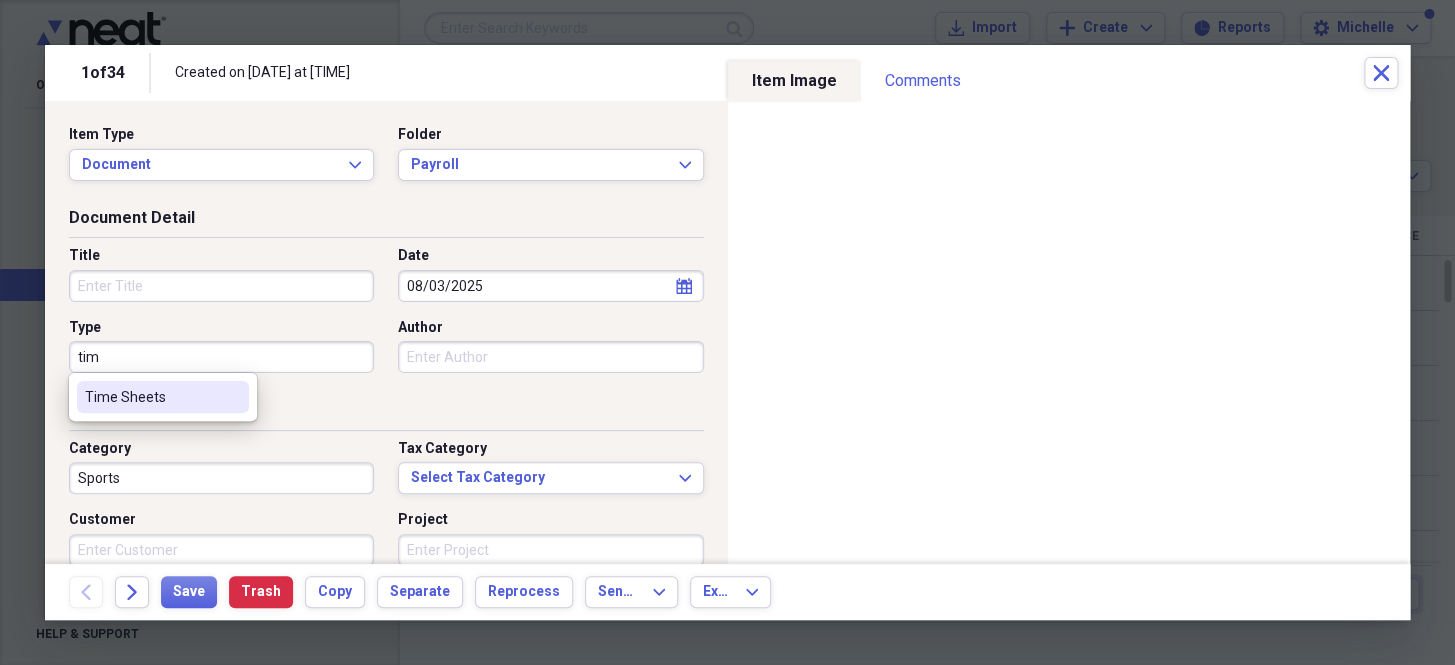 click on "Time Sheets" at bounding box center (151, 397) 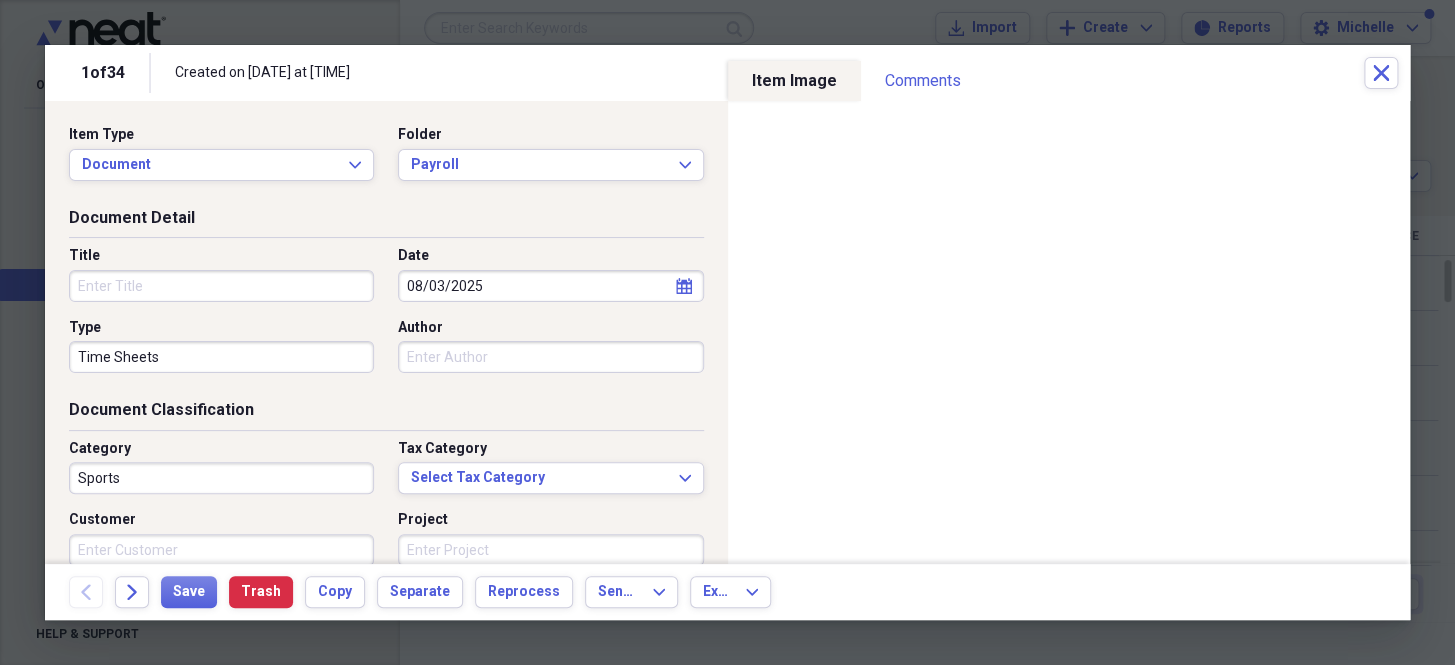 click on "Sports" at bounding box center (221, 478) 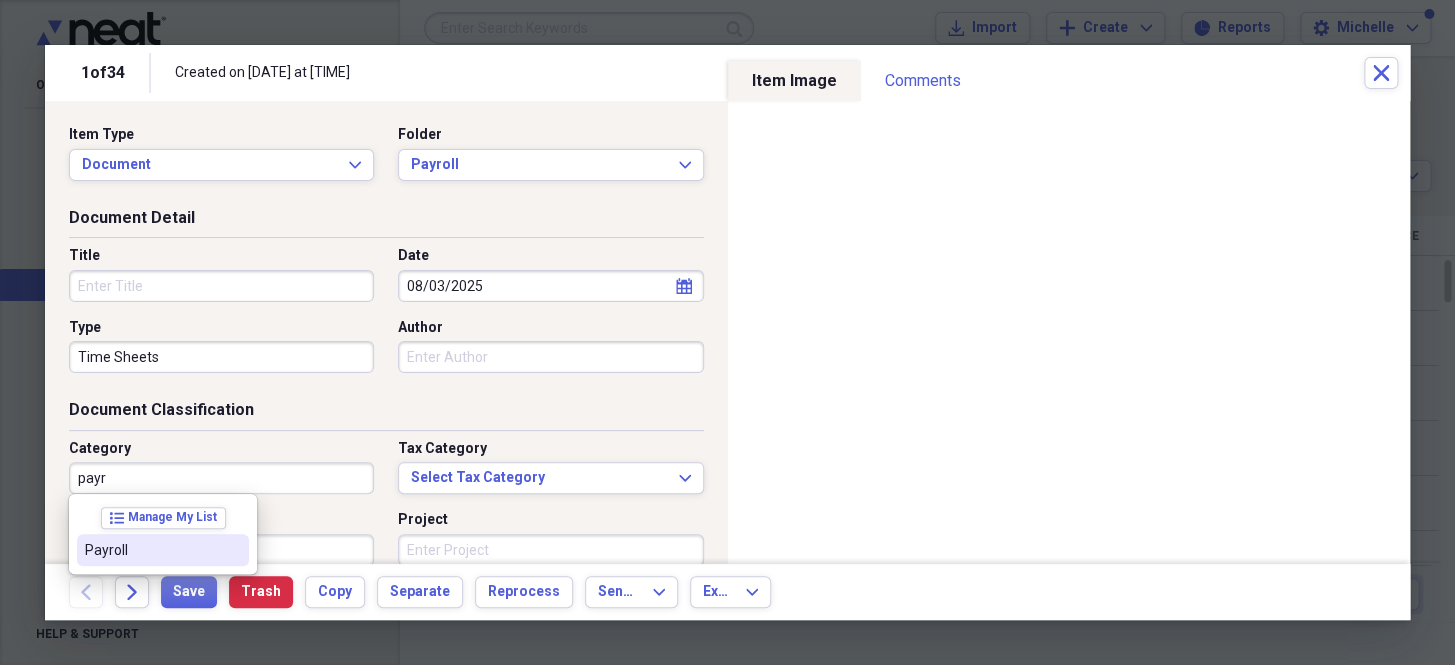 click on "Payroll" at bounding box center [151, 550] 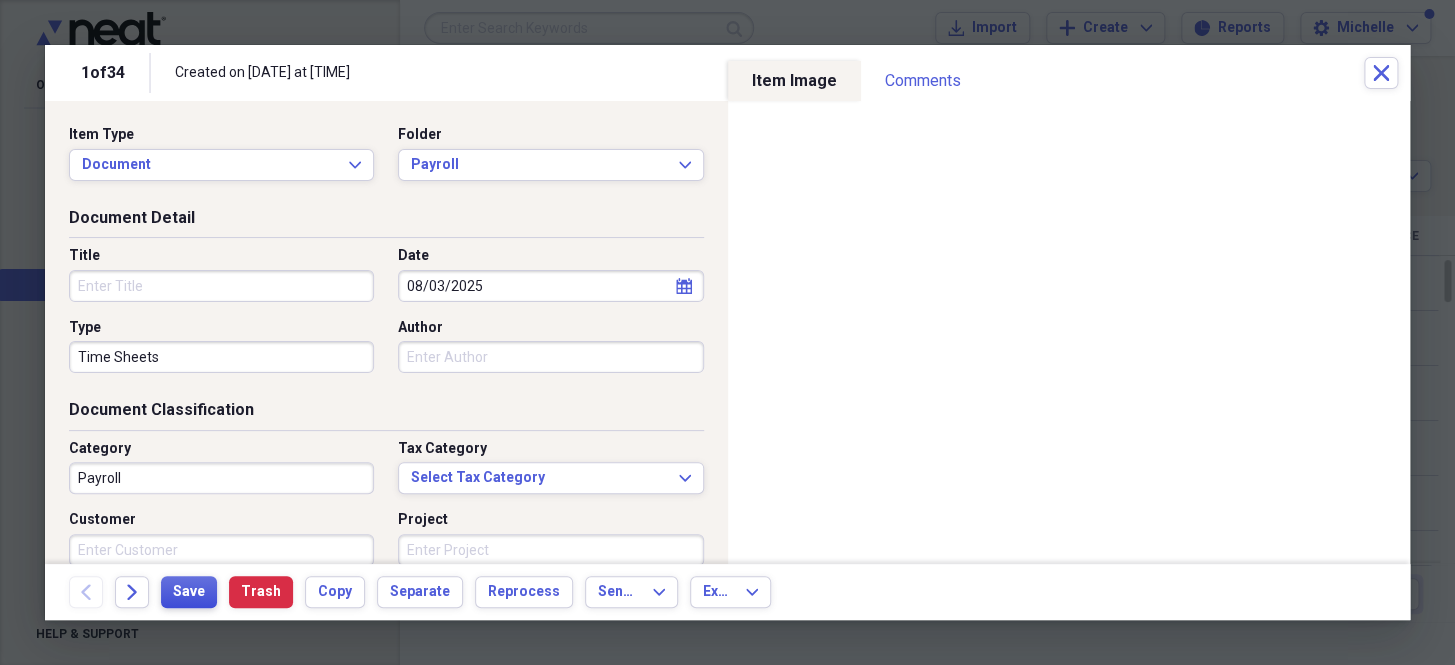 click on "Save" at bounding box center [189, 592] 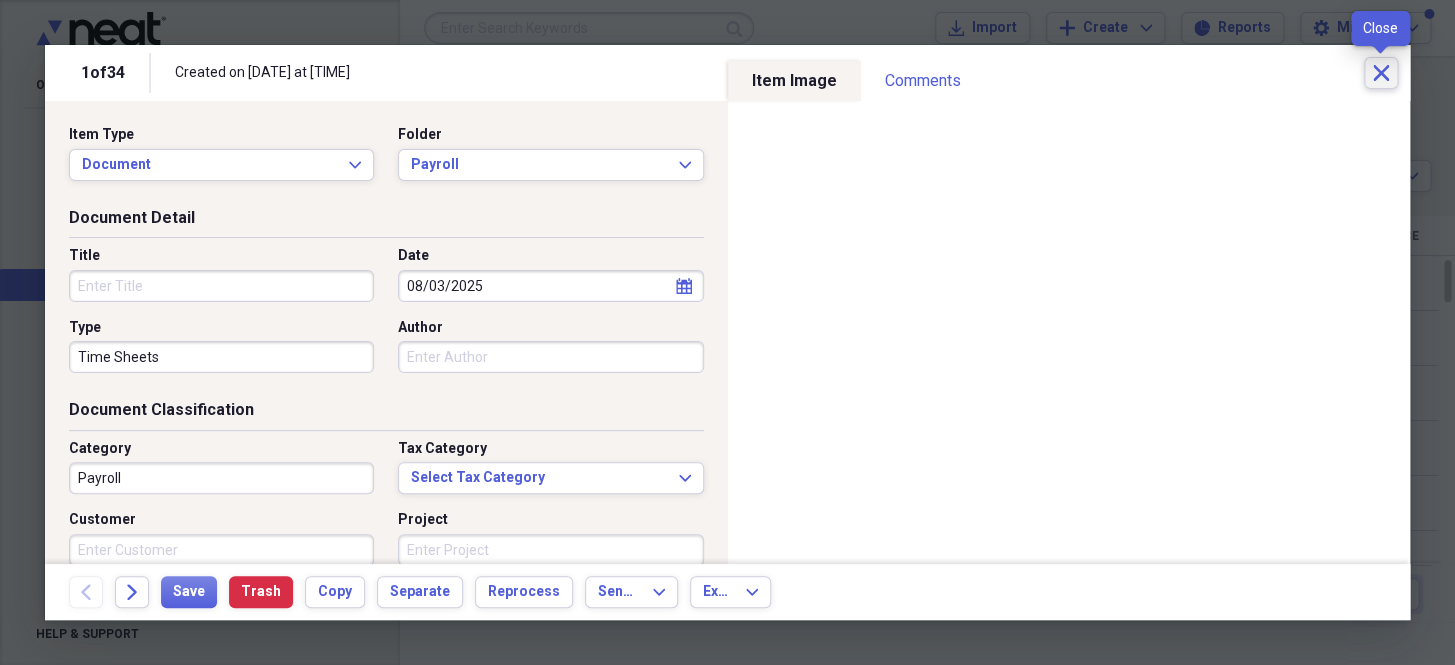 click 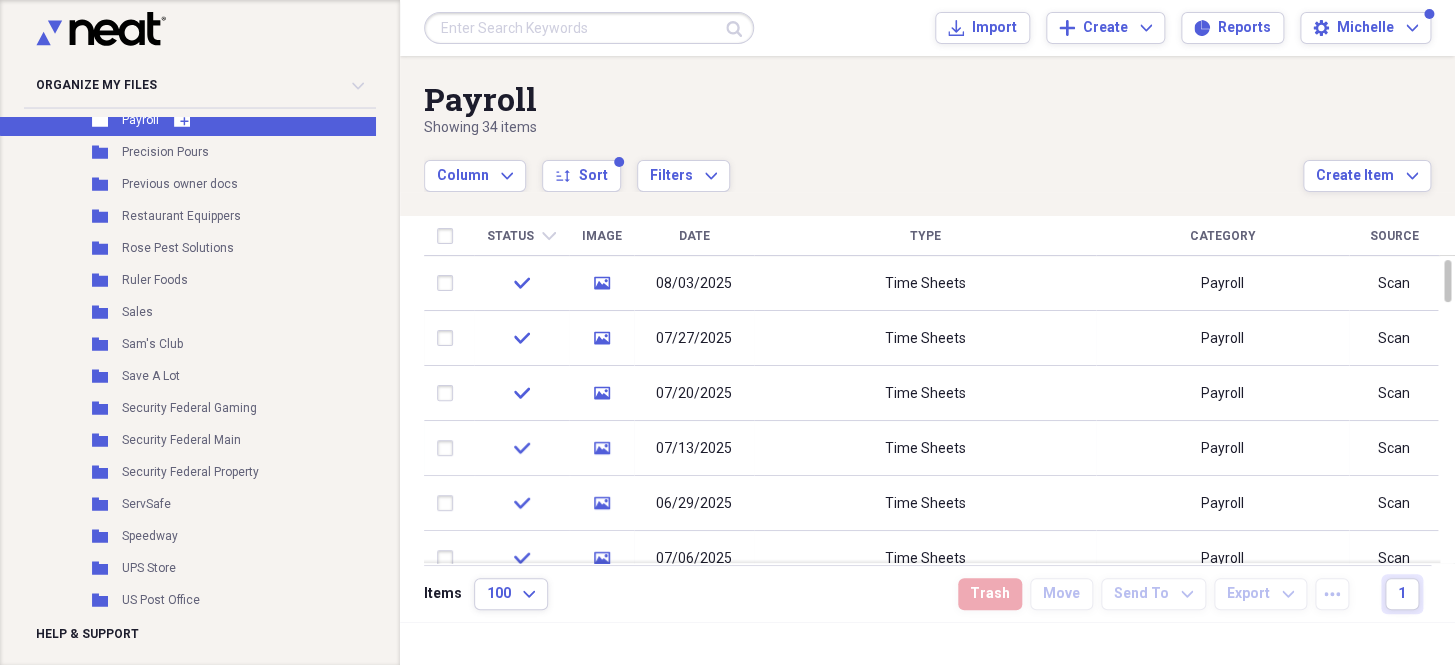 scroll, scrollTop: 1272, scrollLeft: 0, axis: vertical 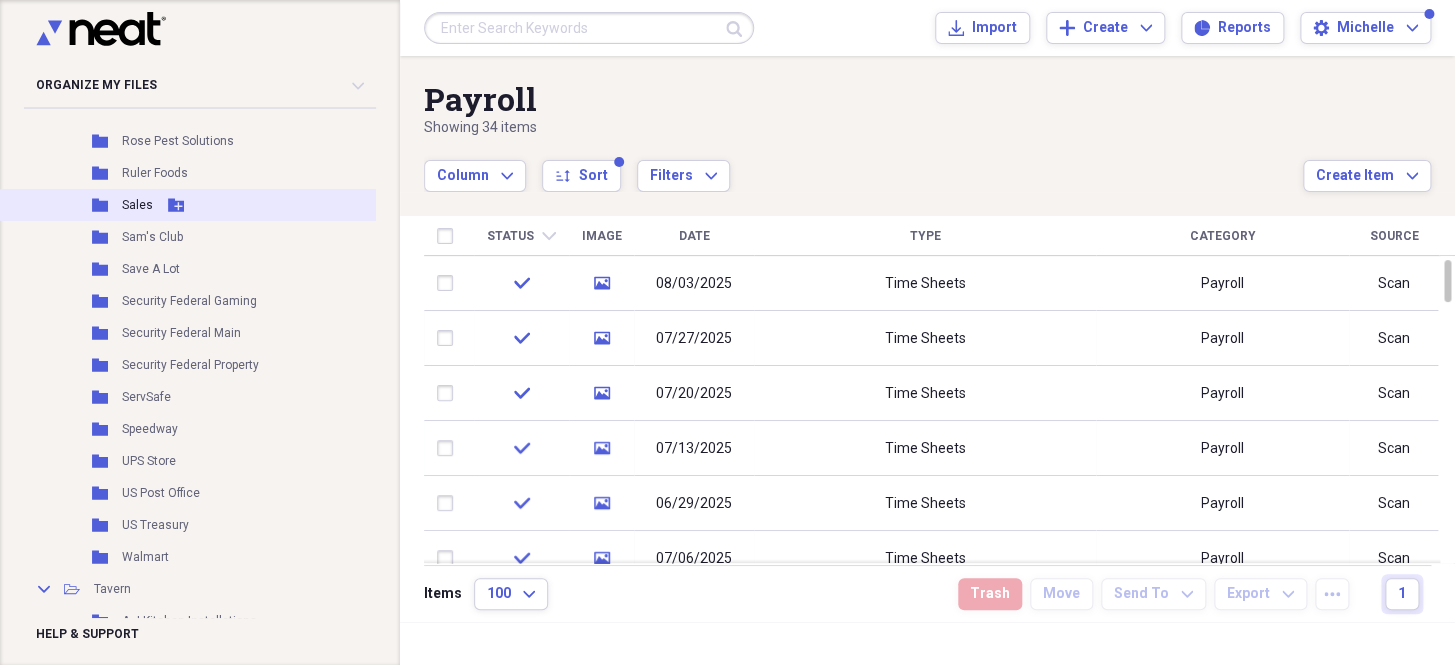 click on "Sales" at bounding box center [137, 205] 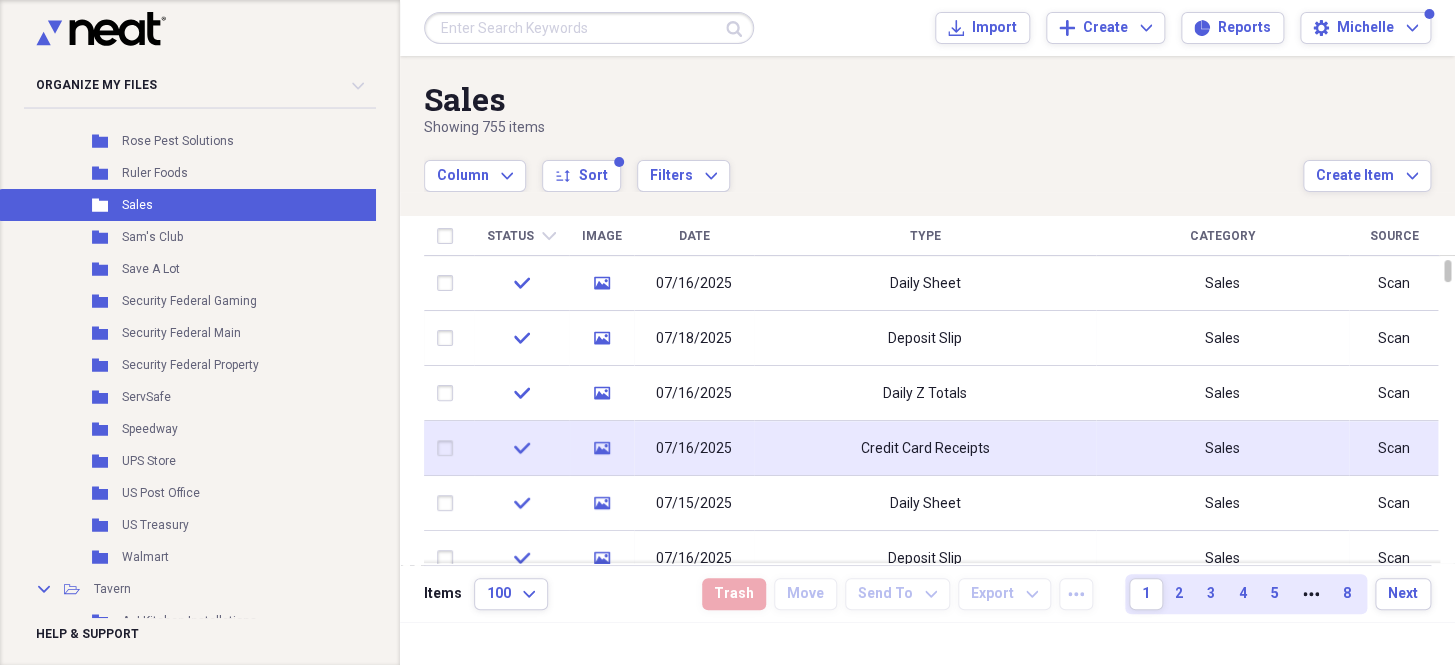 click on "07/16/2025" at bounding box center [694, 449] 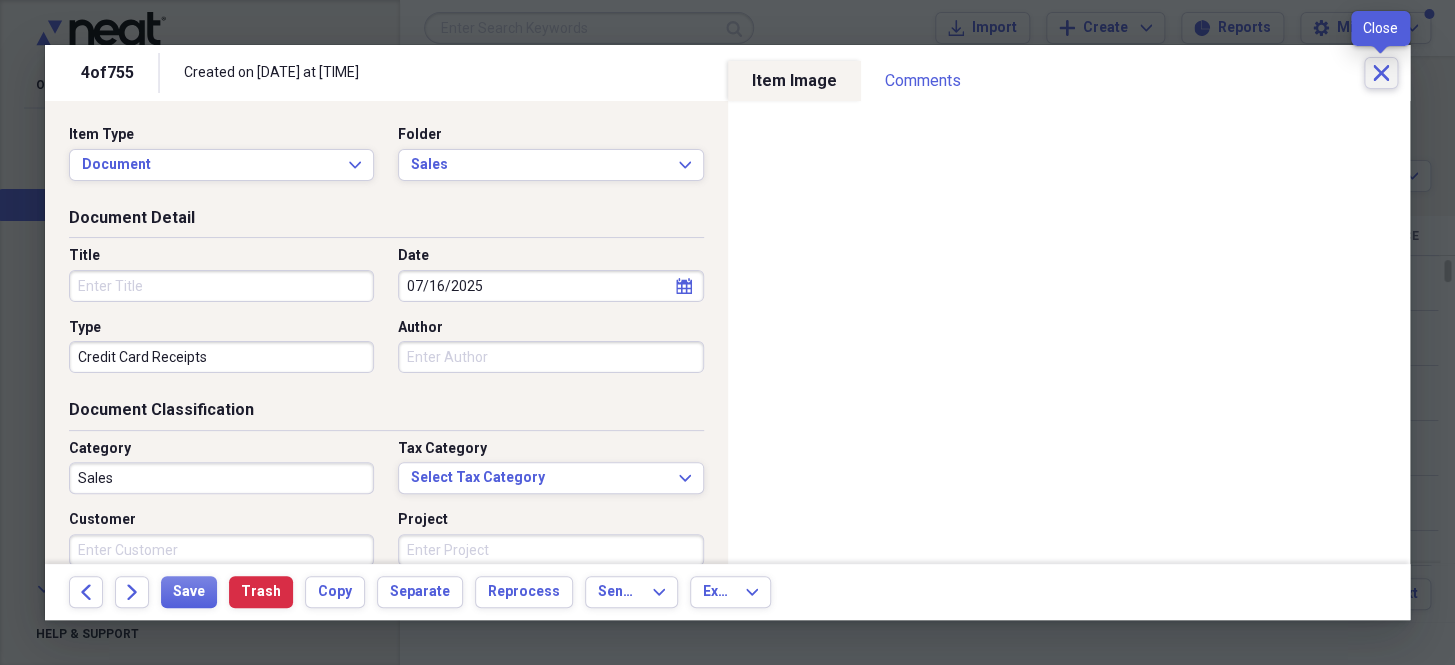 click 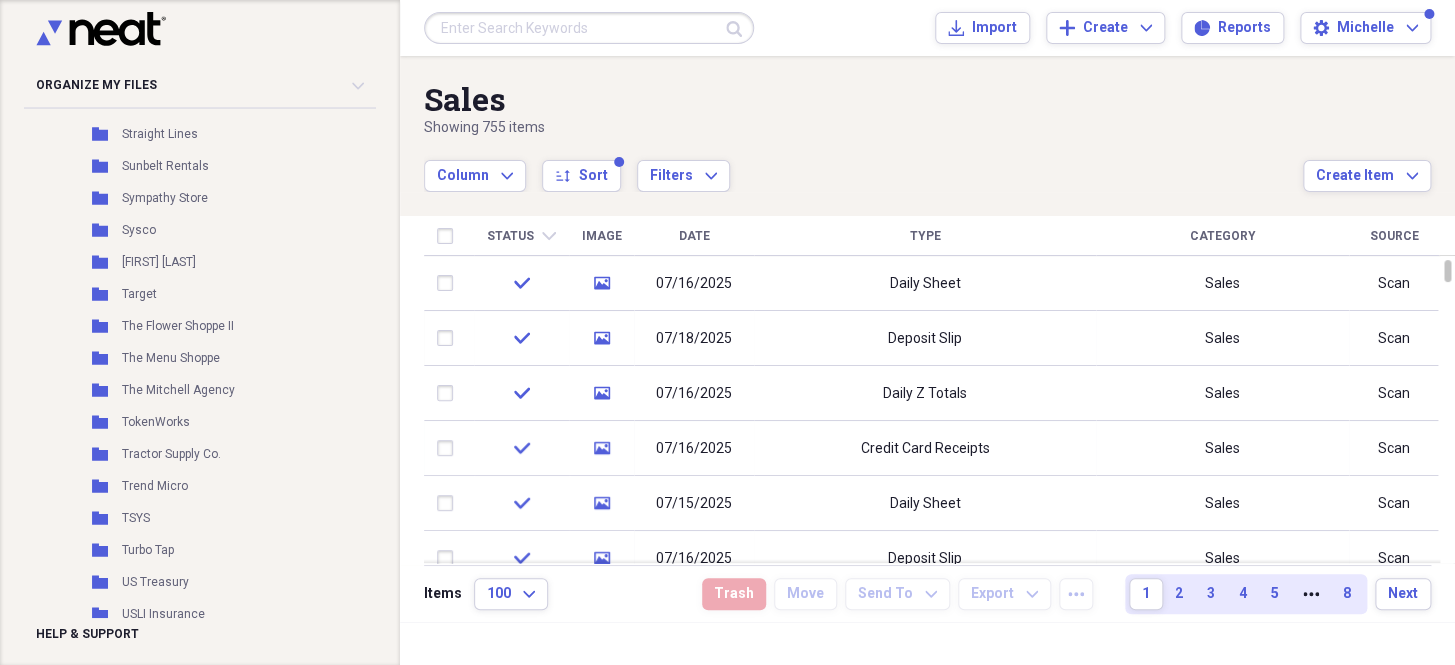 scroll, scrollTop: 8999, scrollLeft: 0, axis: vertical 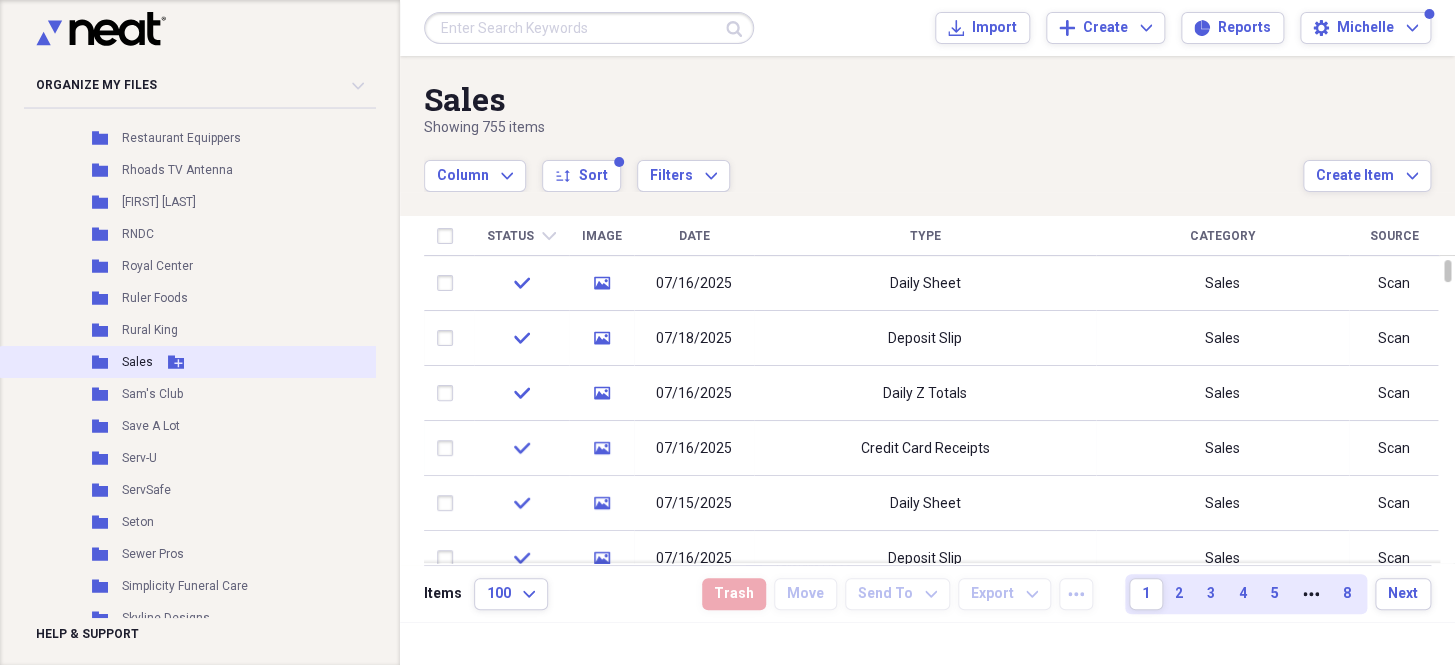 click on "Sales" at bounding box center [137, 362] 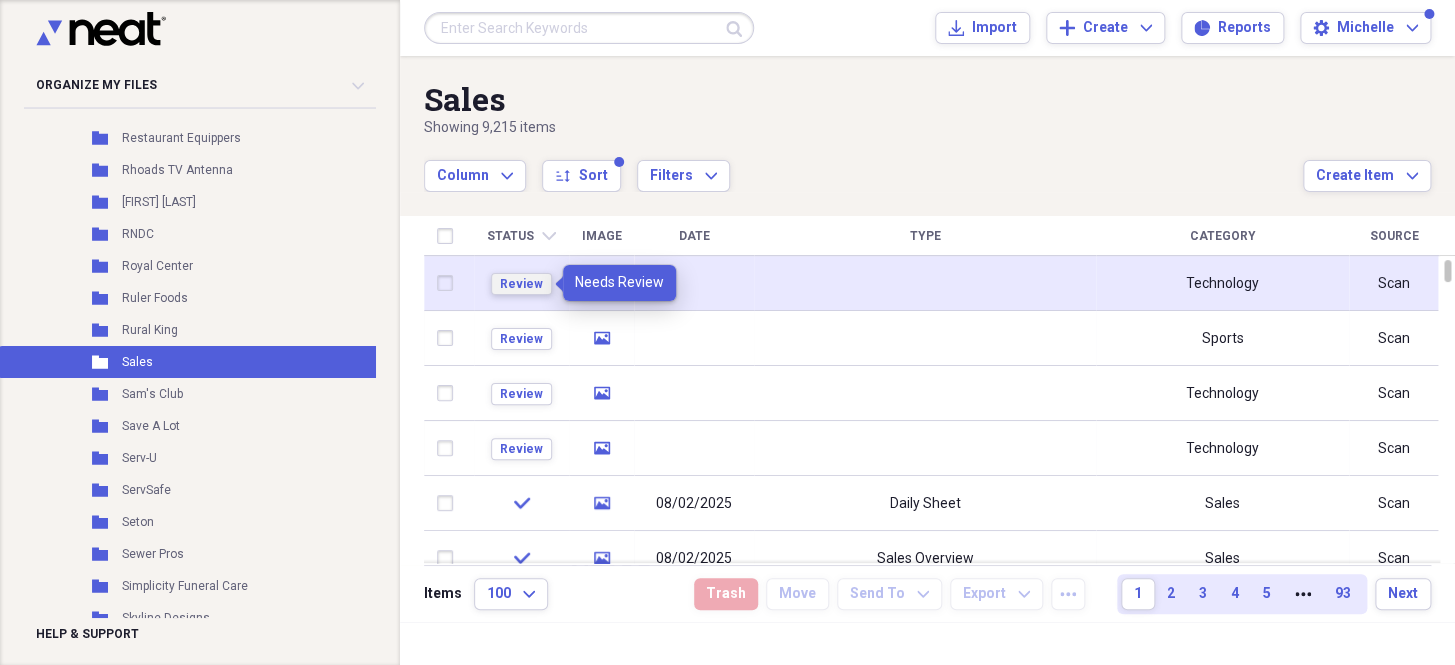 click on "Review" at bounding box center [521, 284] 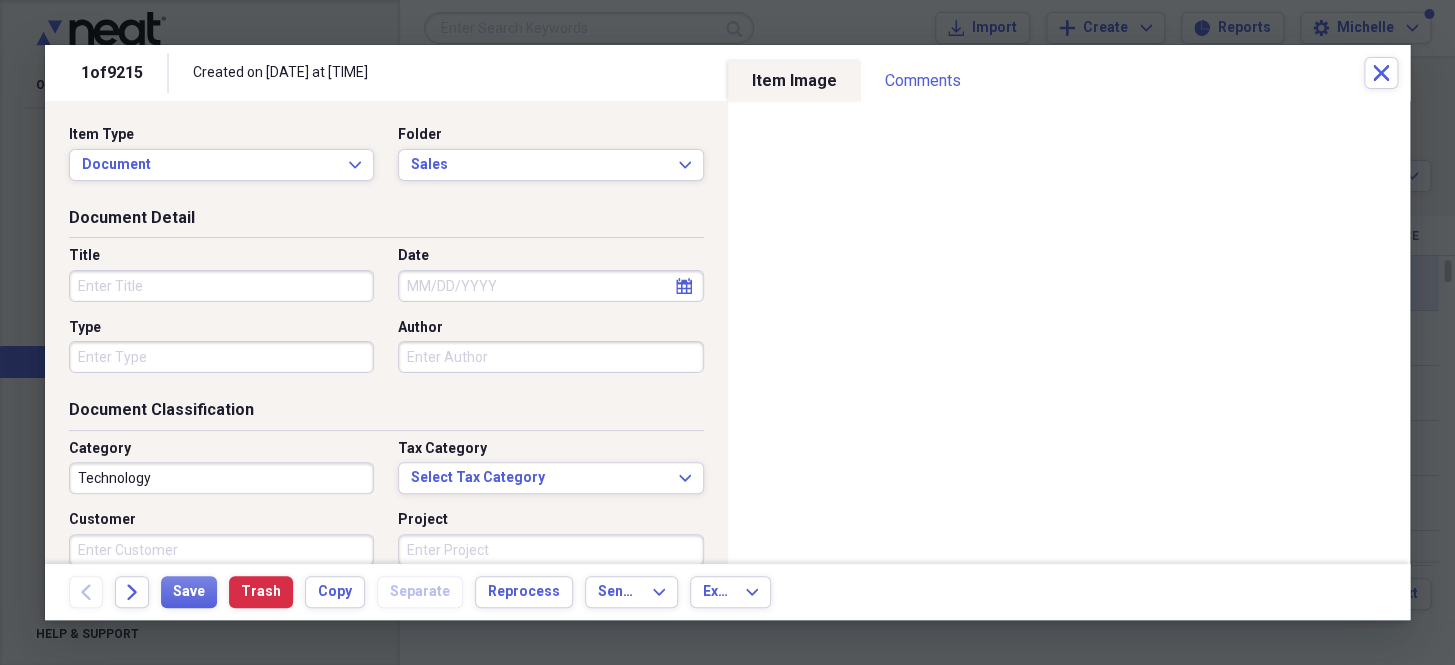 click on "Date" at bounding box center [550, 286] 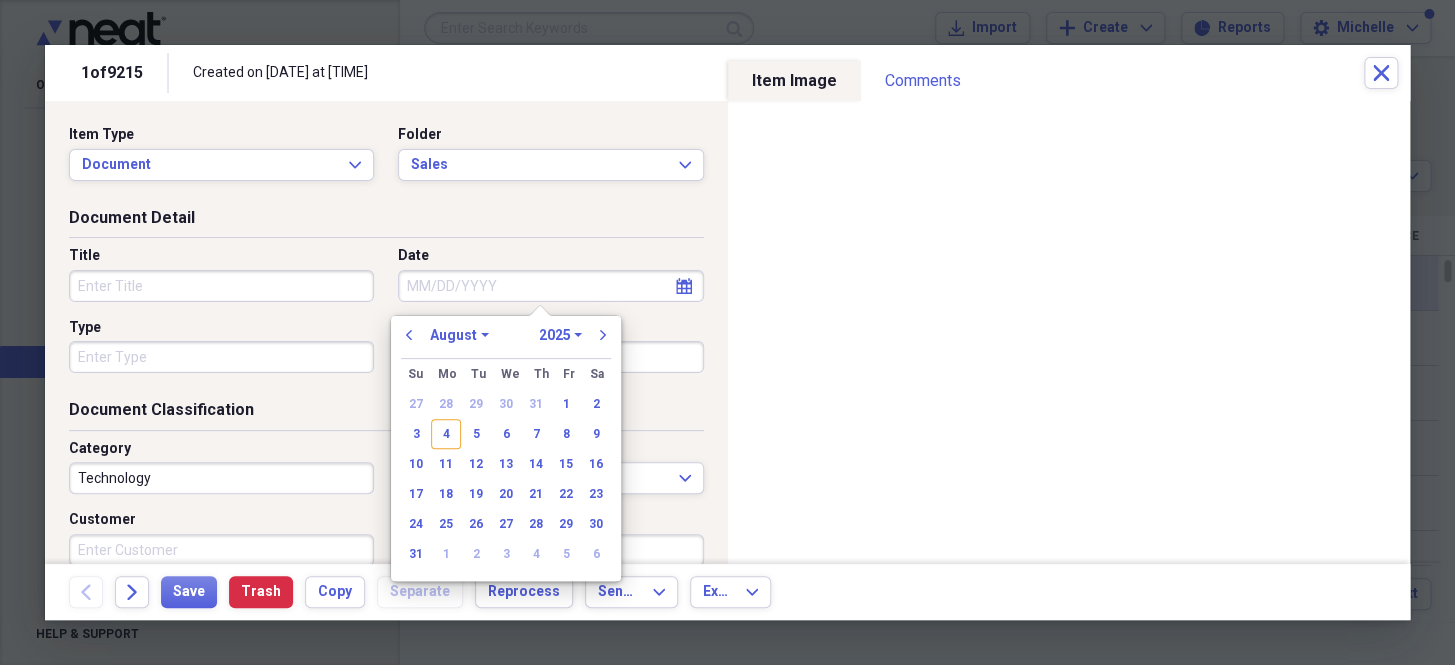 paste on "8/2/25" 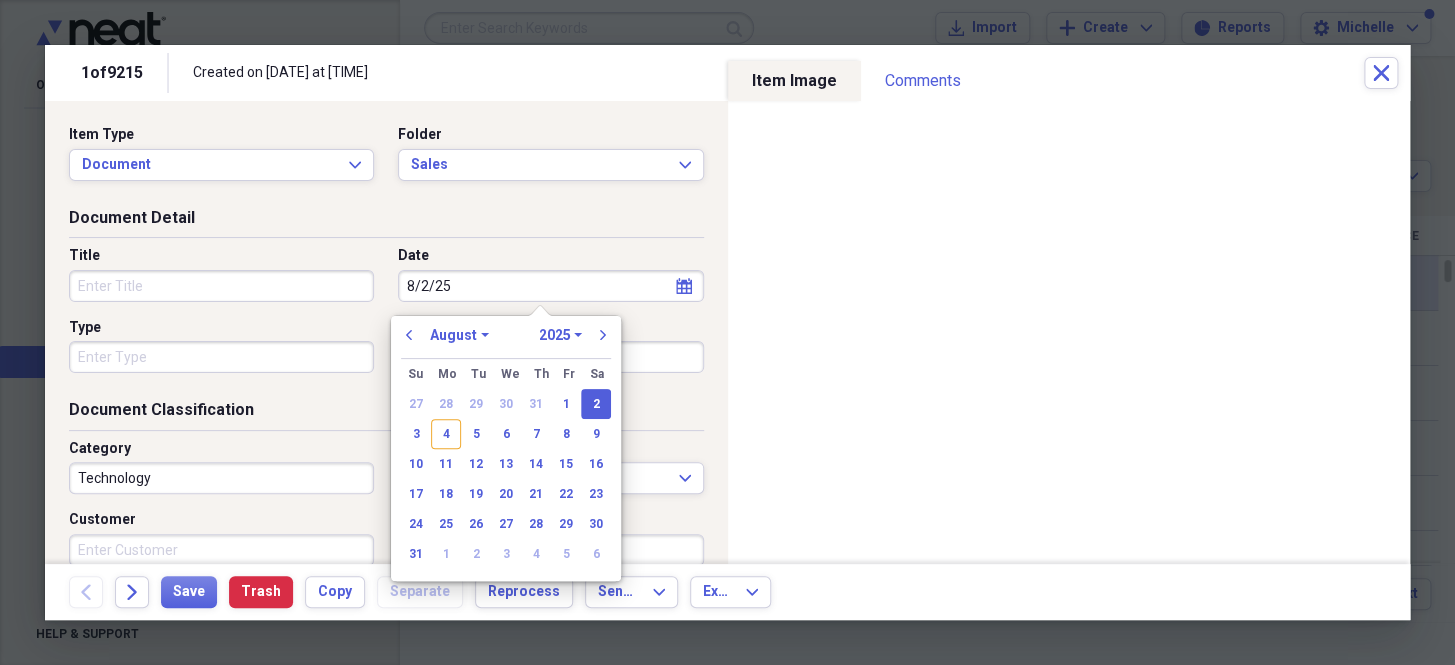 type on "[DATE]" 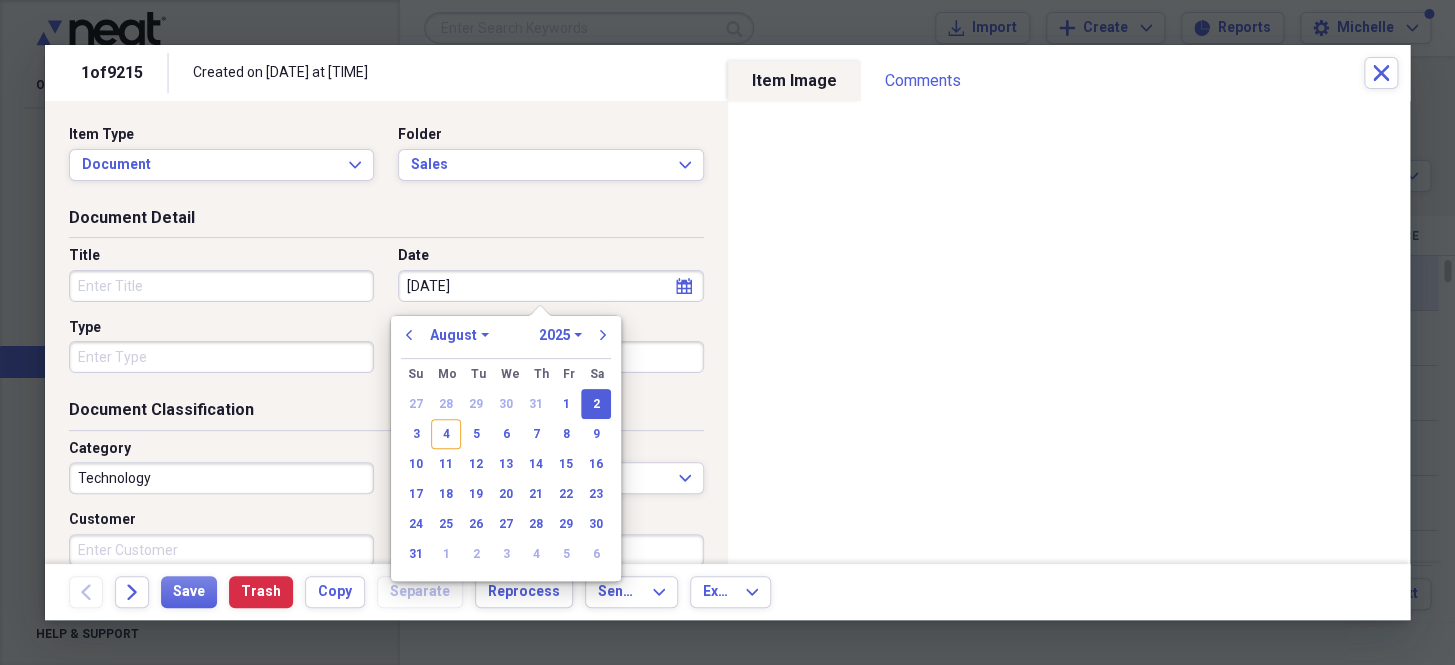 select on "2001" 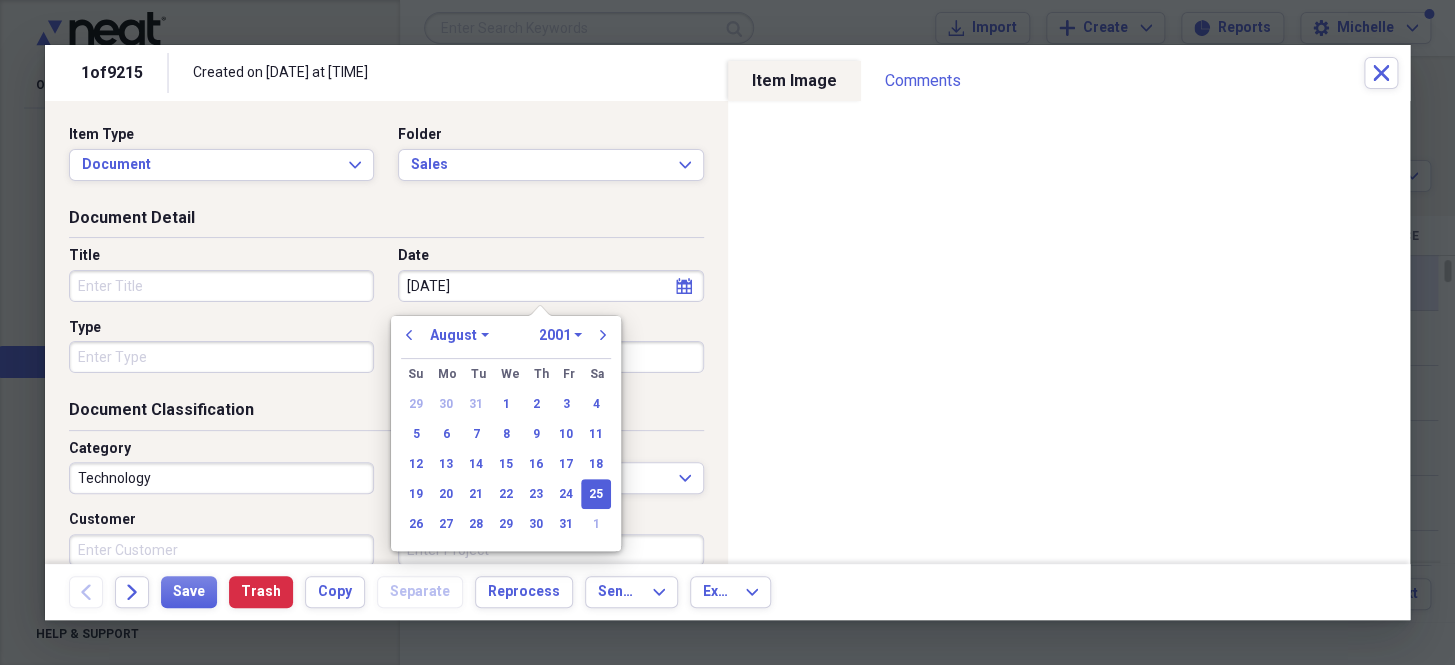 type on "8/3/25" 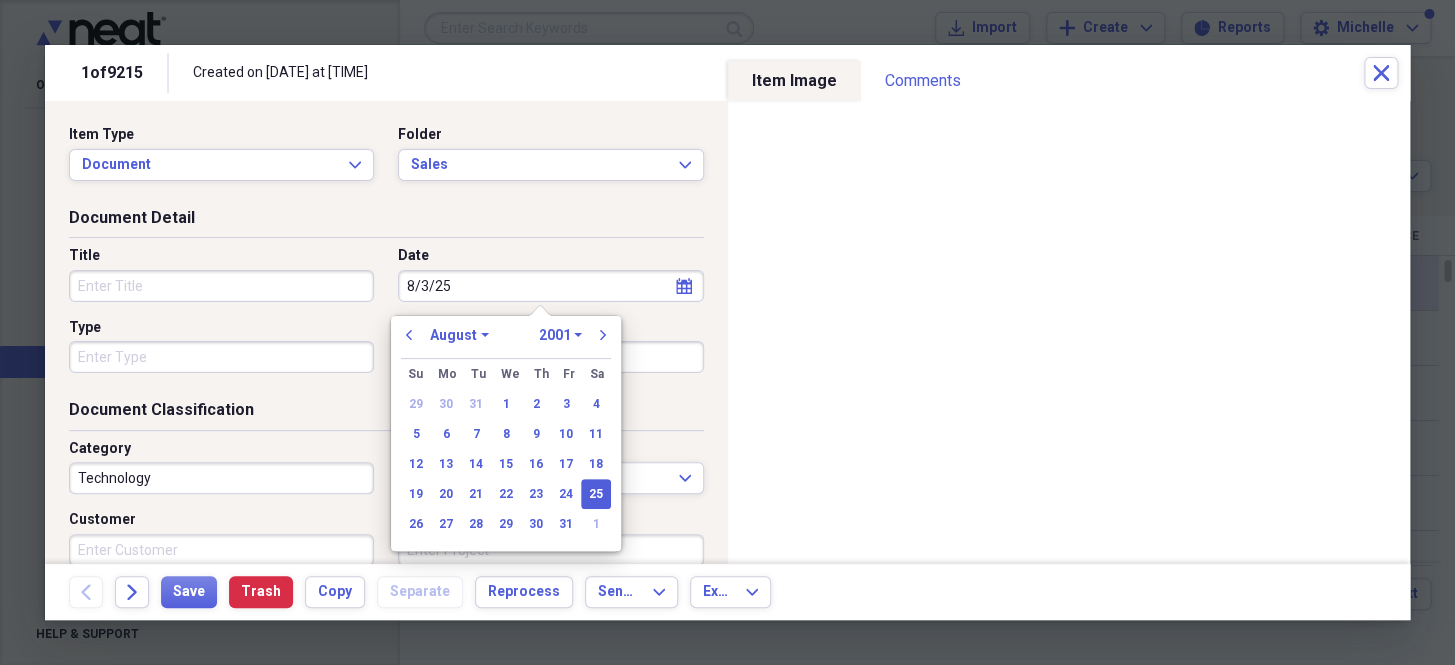 select on "2025" 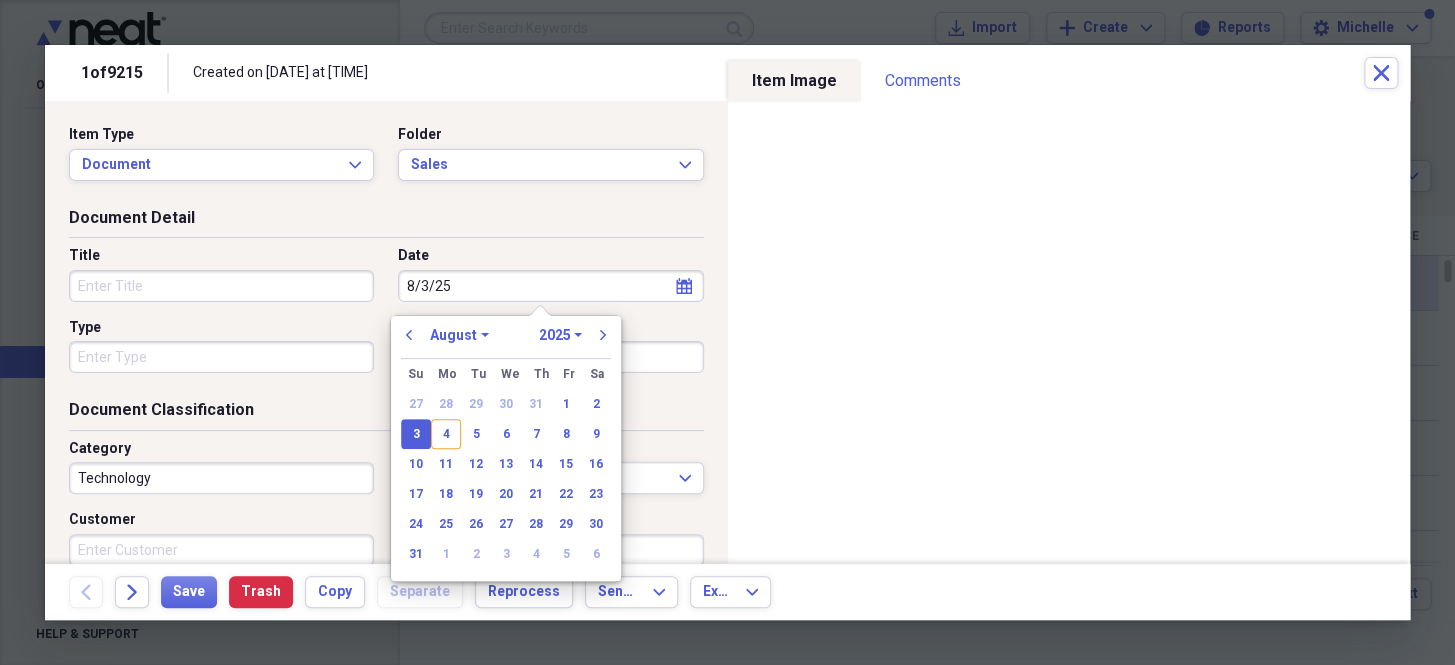 click on "Title Date [DATE] calendar Calendar Type Author" at bounding box center (386, 317) 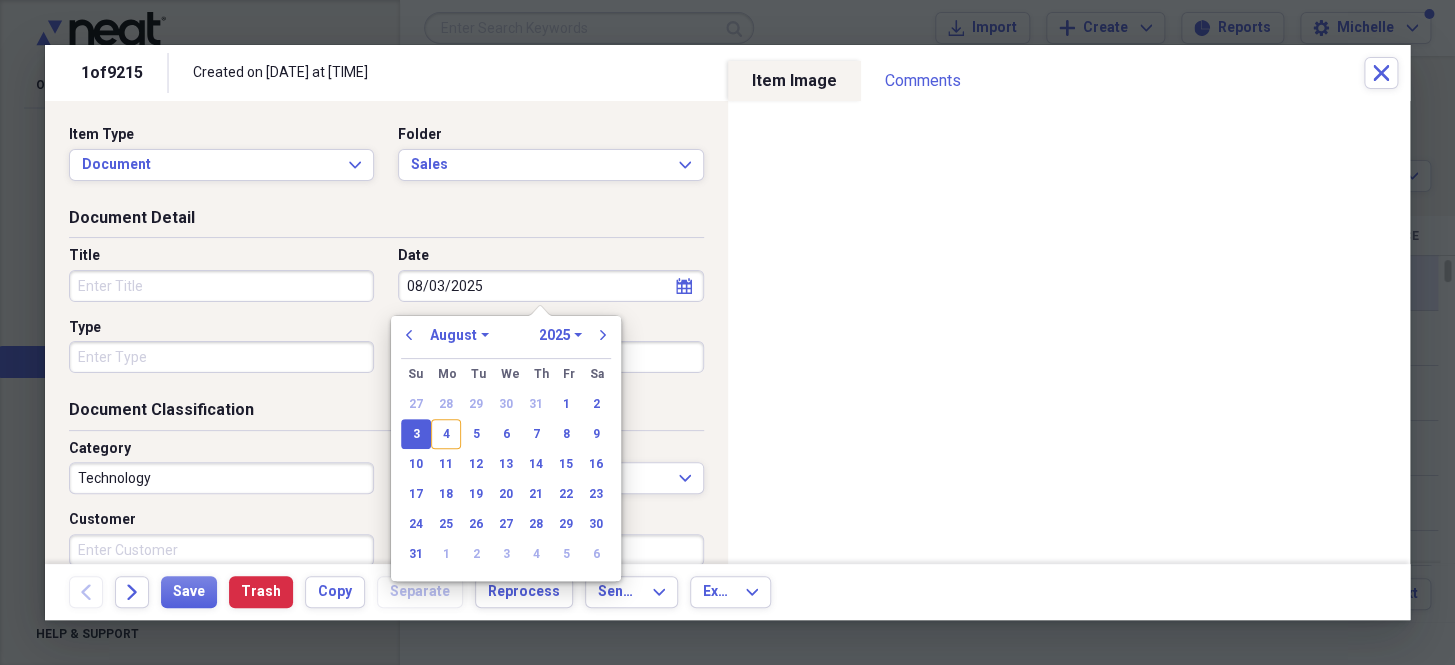 click on "Type" at bounding box center [221, 357] 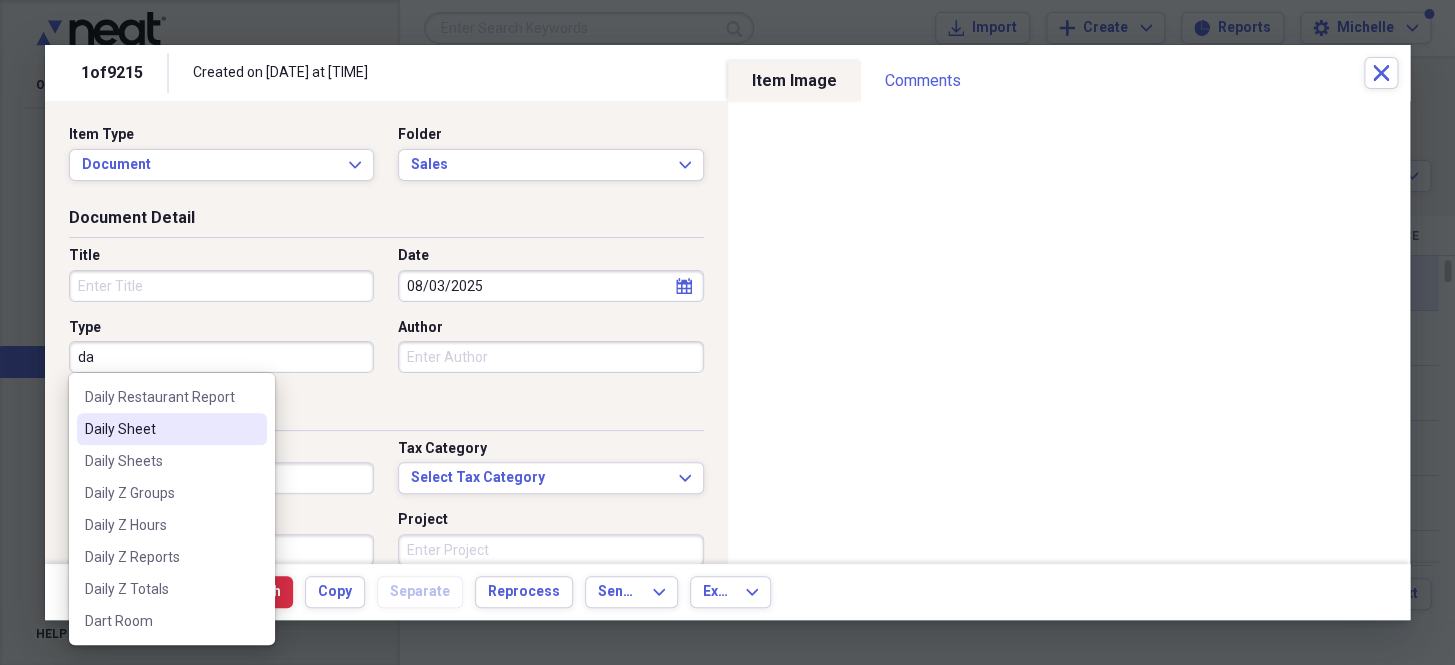 click on "Daily Sheet" at bounding box center [160, 429] 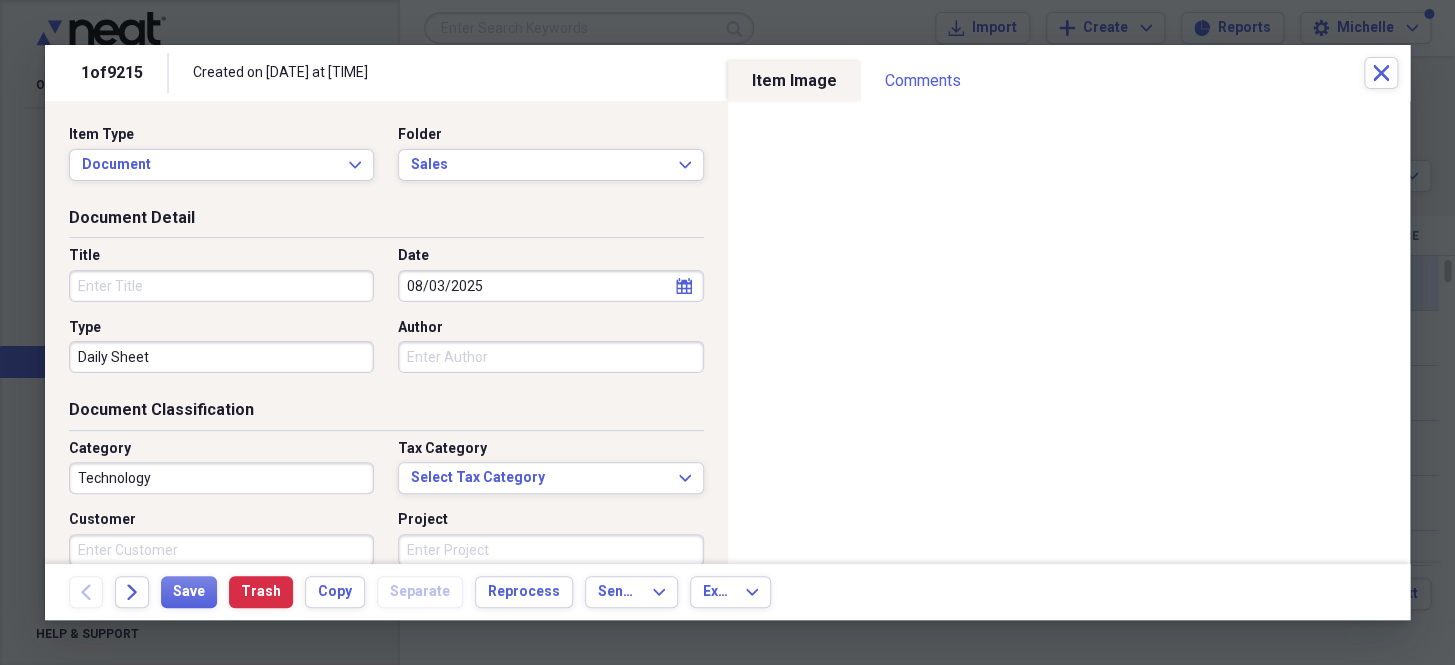 click on "Technology" at bounding box center (221, 478) 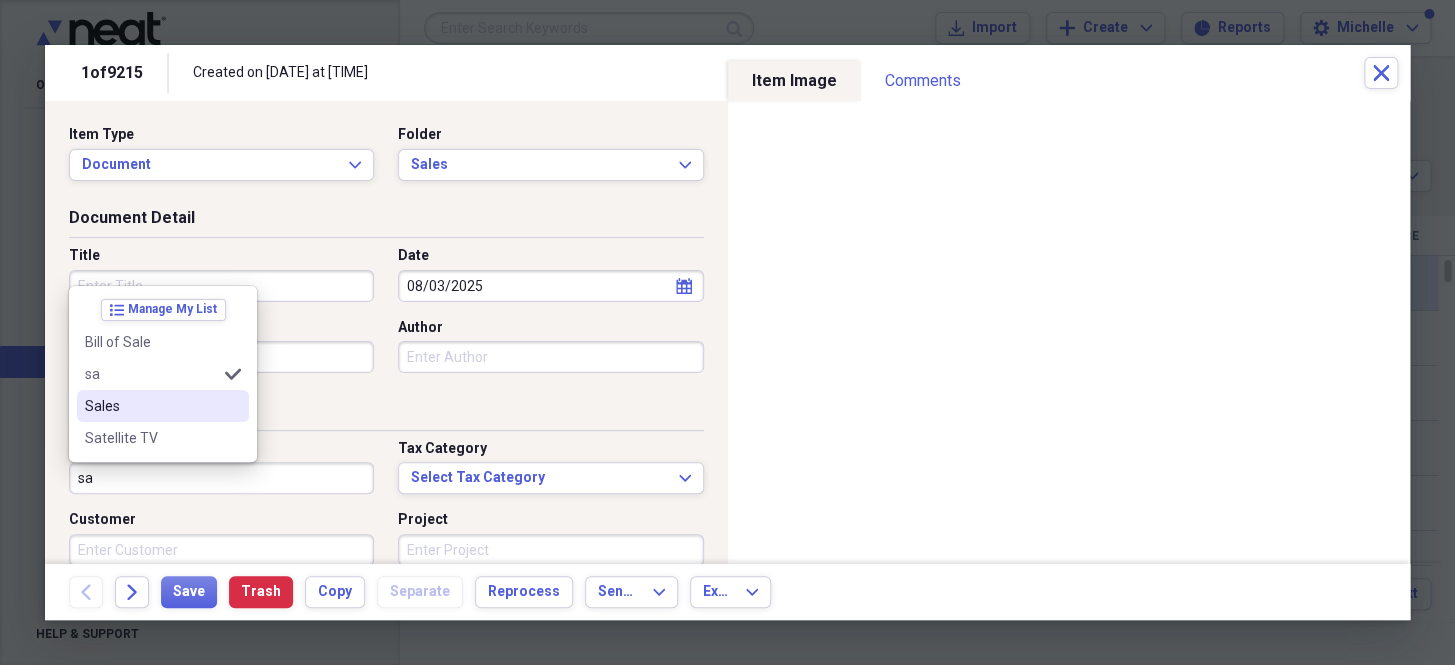 click on "Sales" at bounding box center [151, 406] 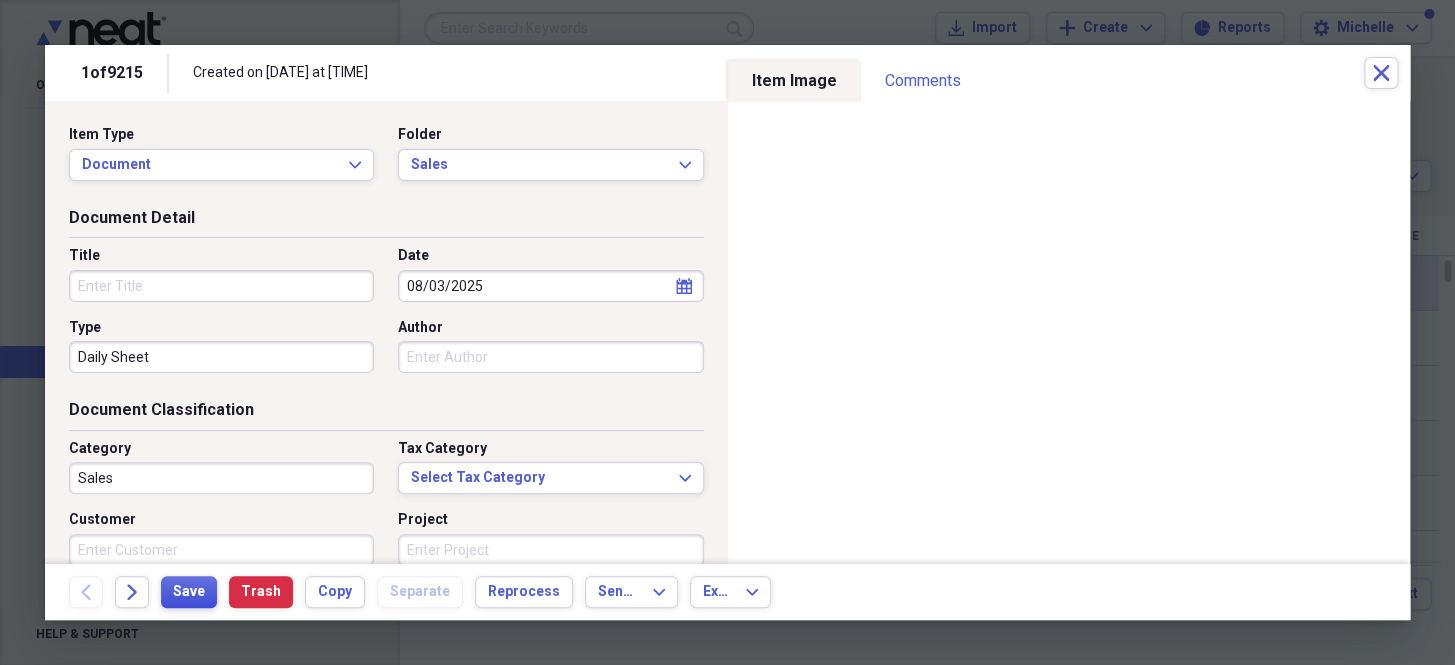 click on "Save" at bounding box center [189, 592] 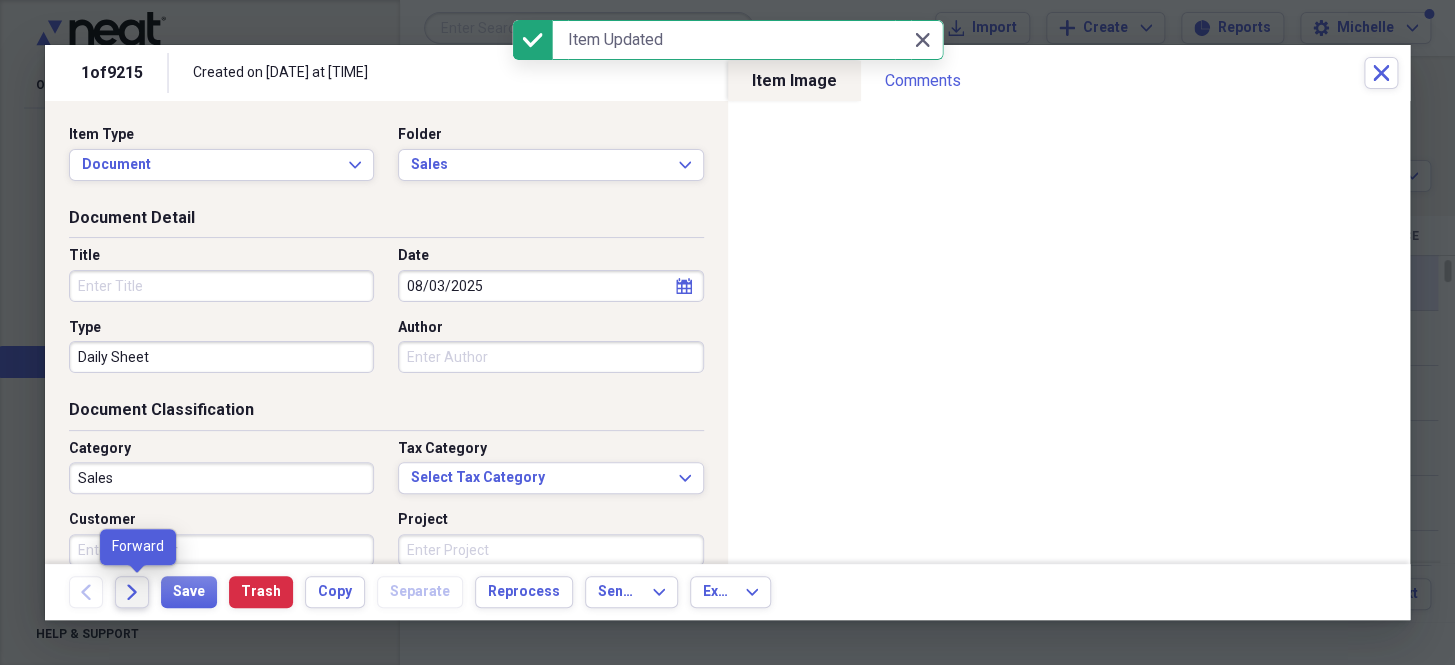 click on "Forward" 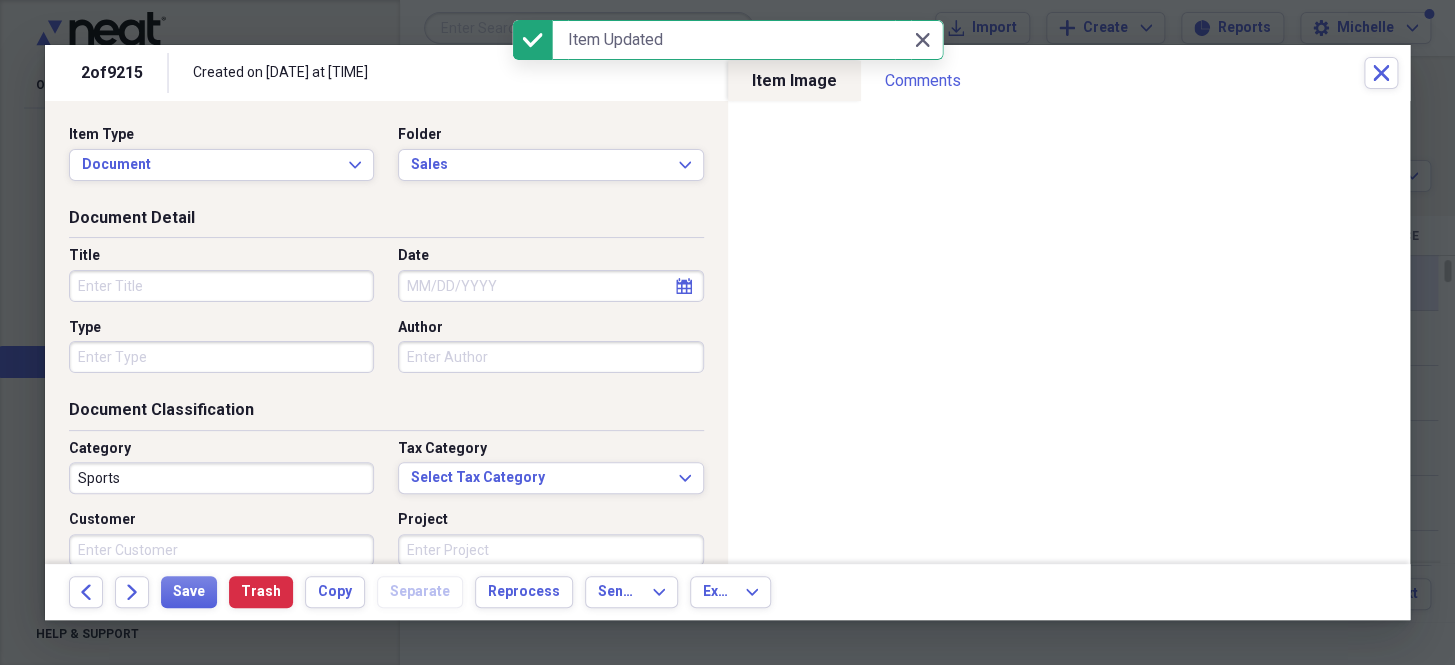 click on "Date" at bounding box center (550, 286) 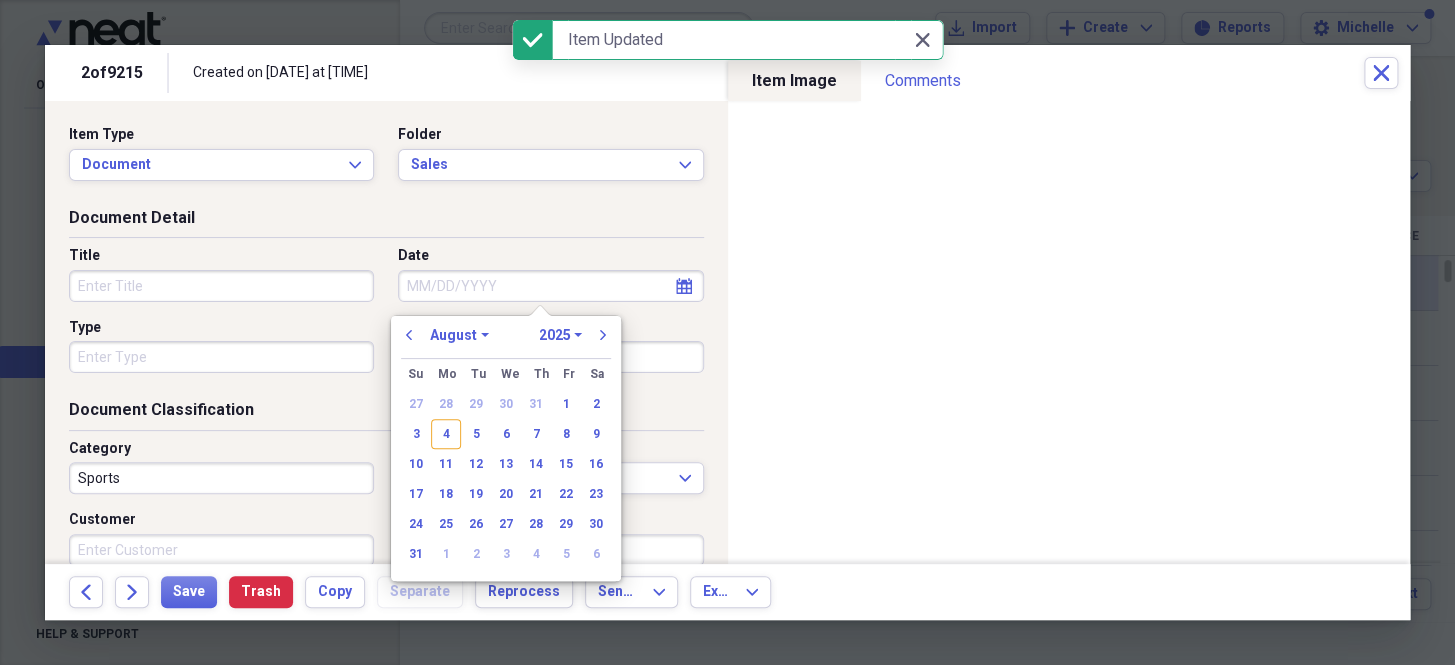 paste on "8/3/25" 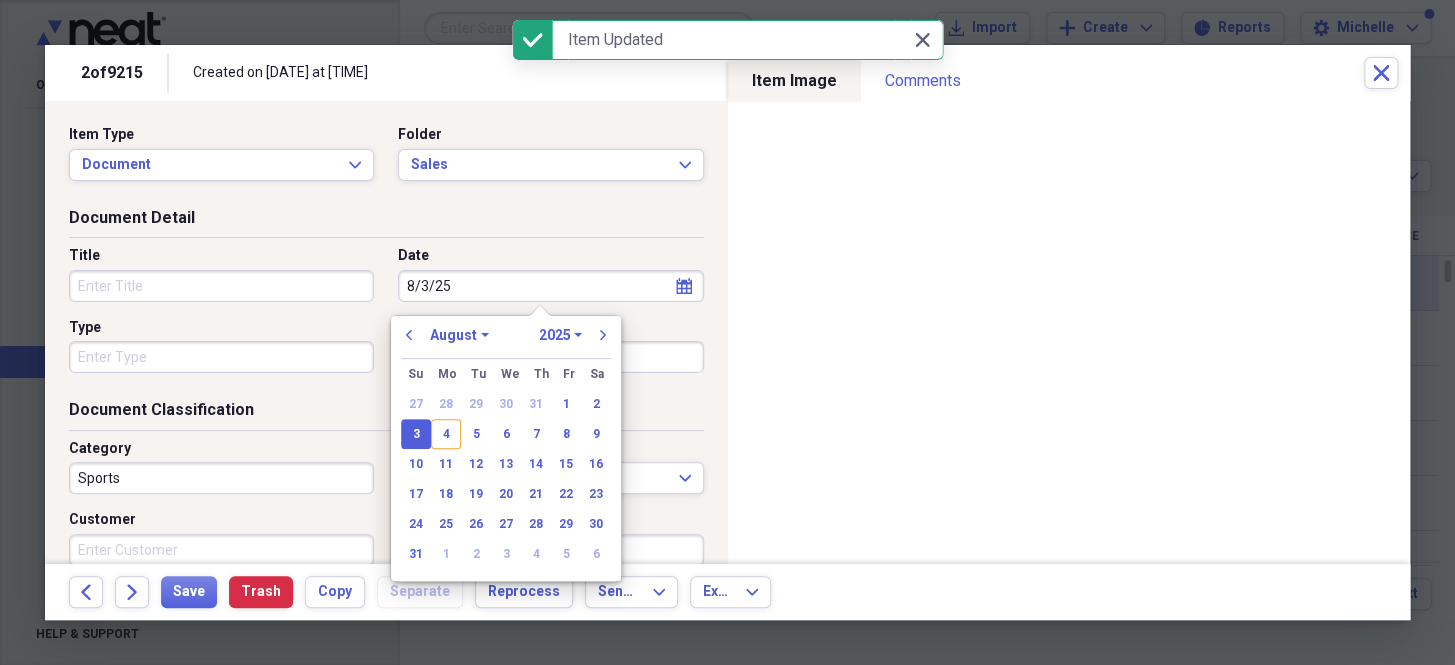 type on "[DATE]" 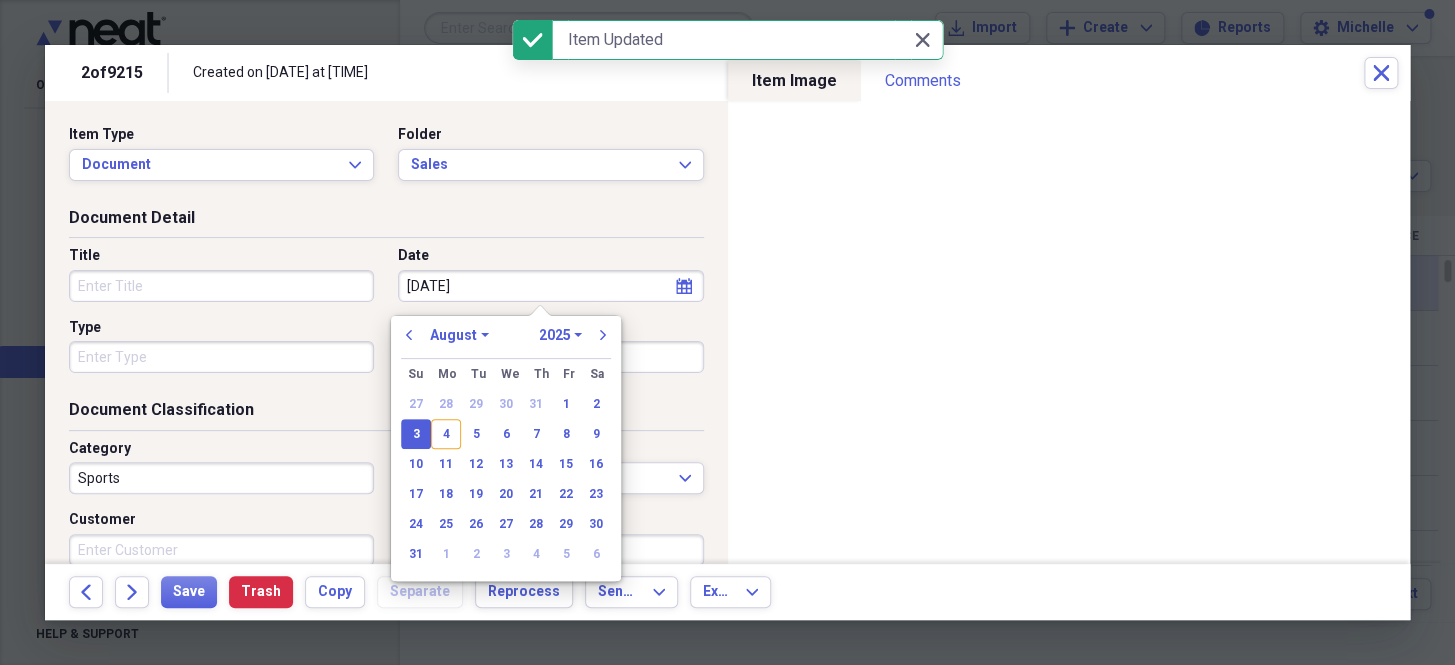select on "2001" 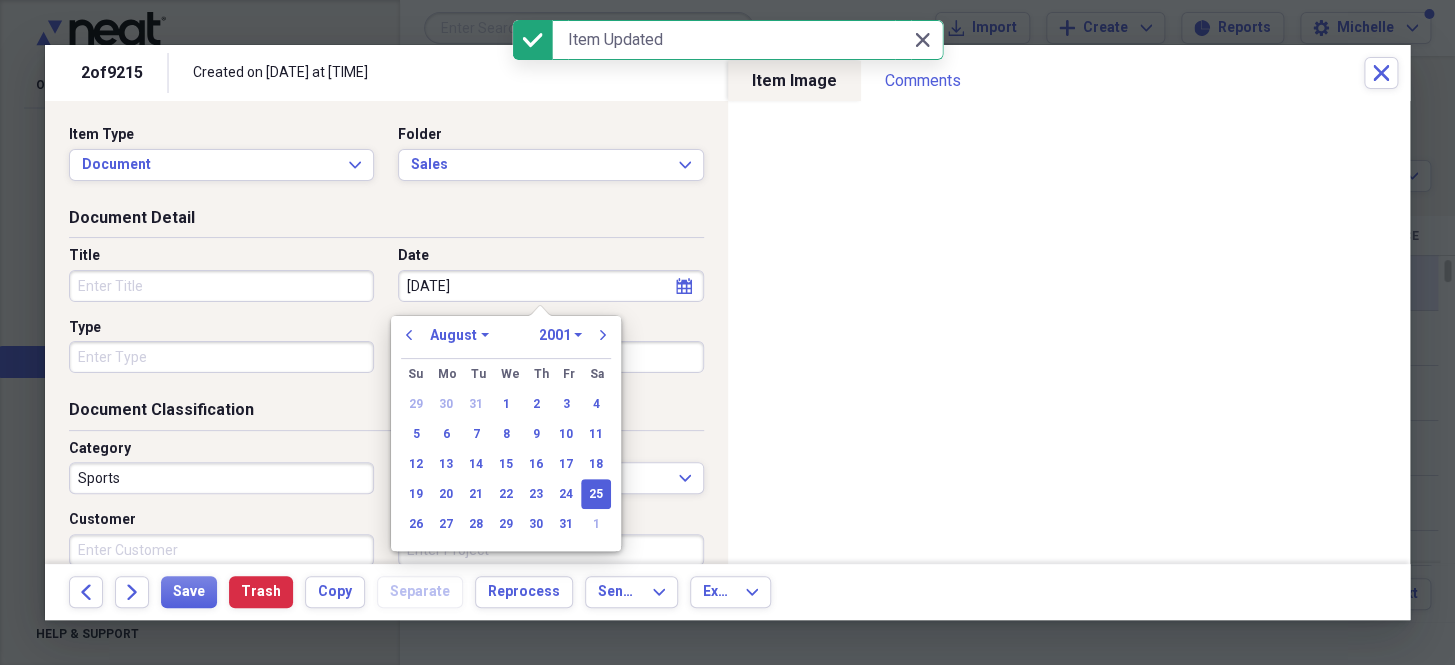 type on "8/4/25" 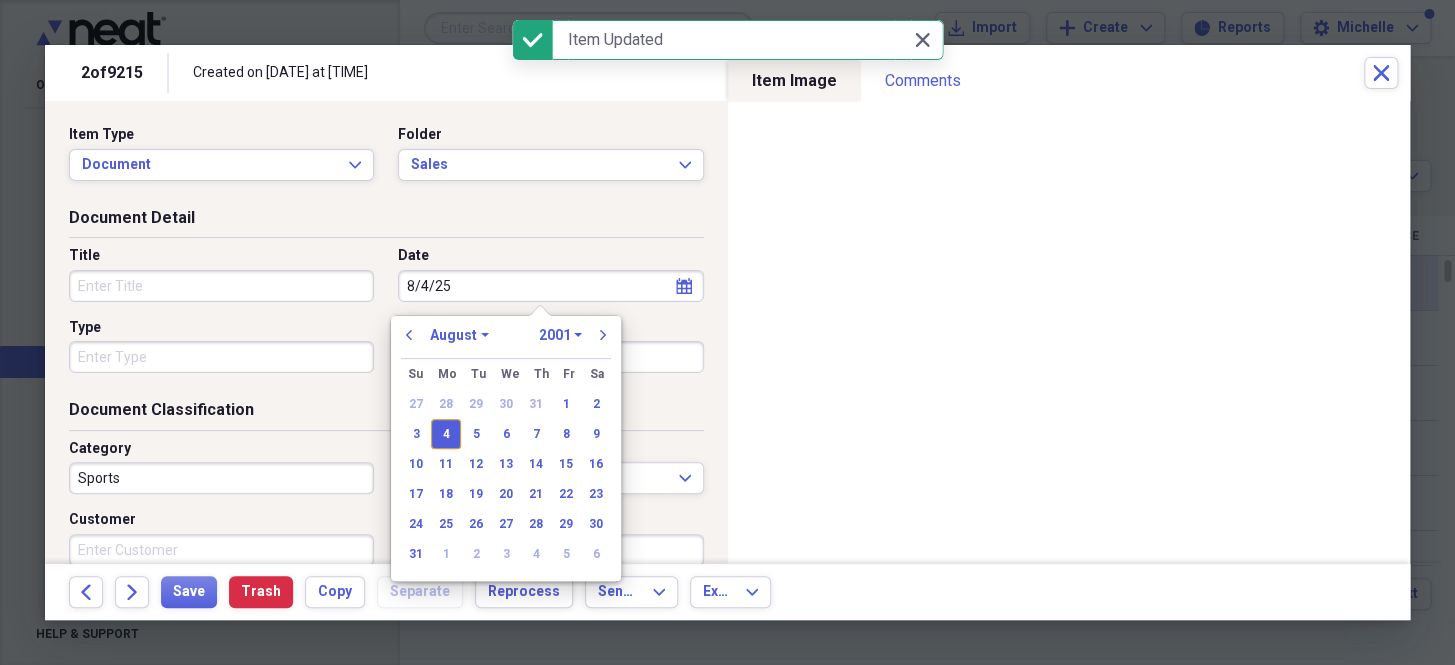 select on "2025" 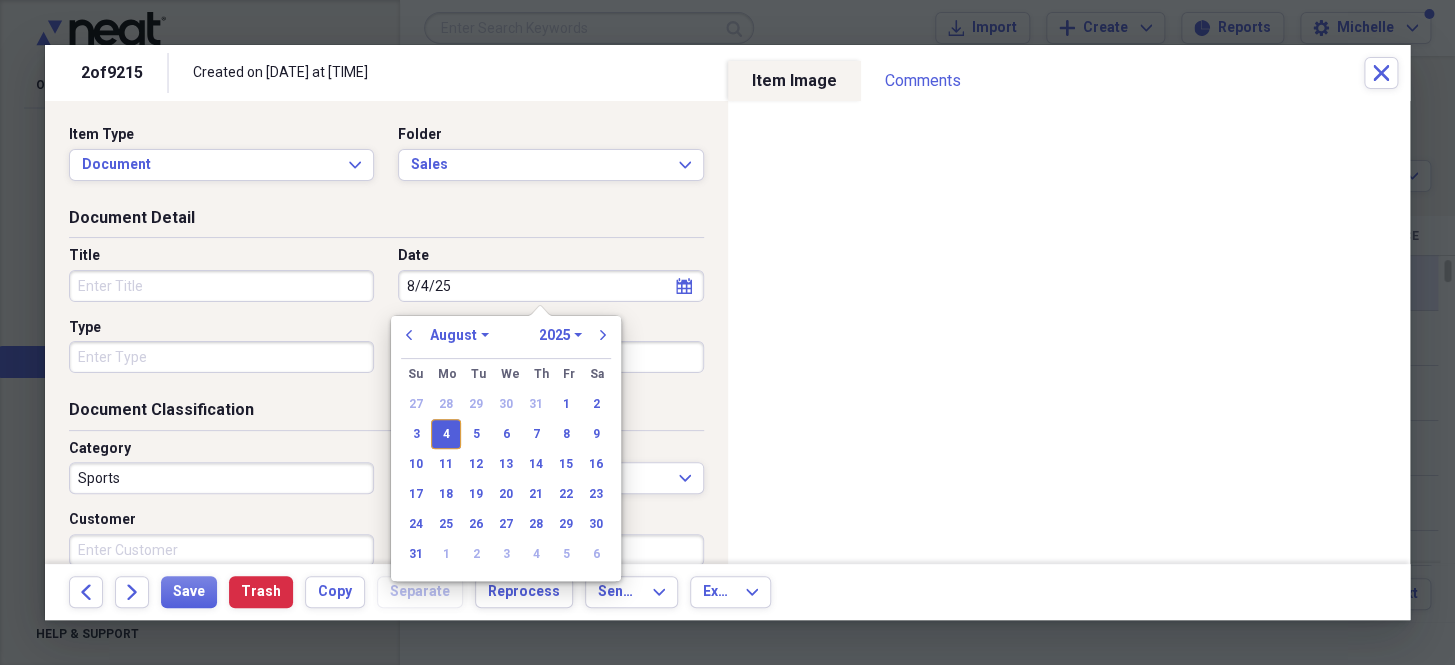 click on "Type" at bounding box center (221, 357) 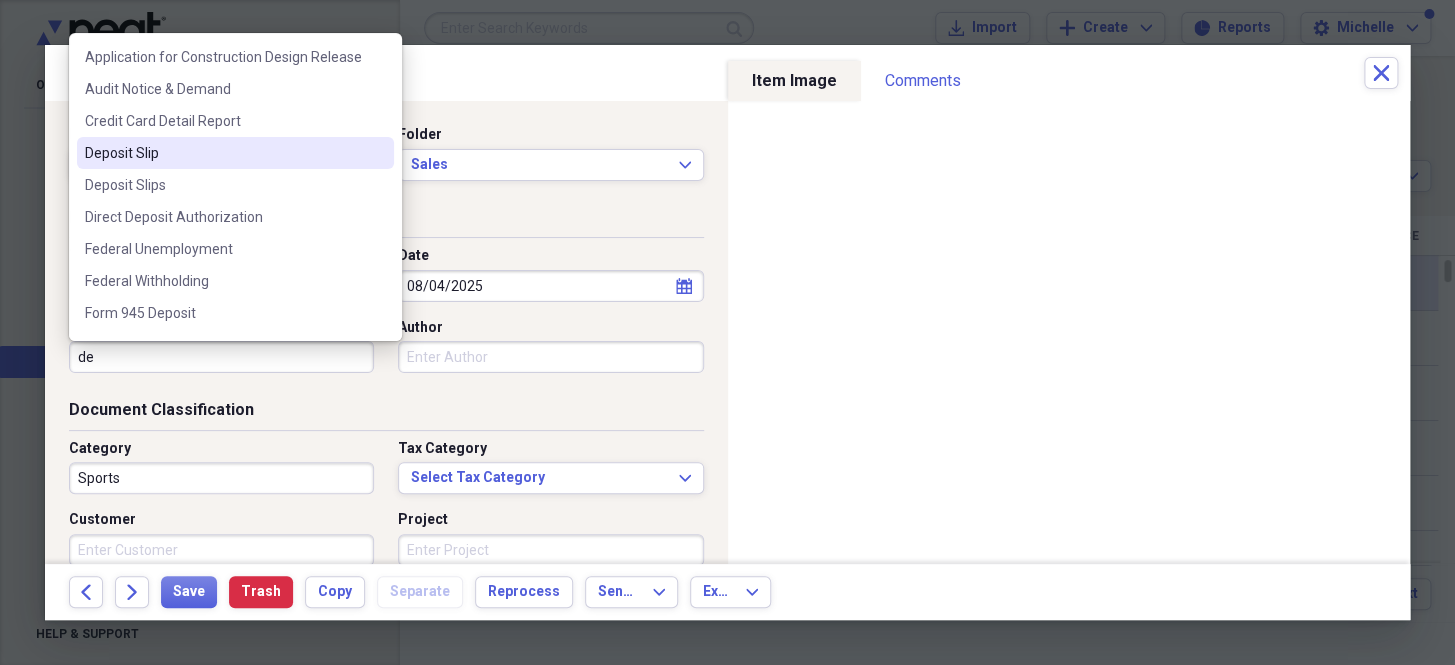 click on "Deposit Slip" at bounding box center [223, 153] 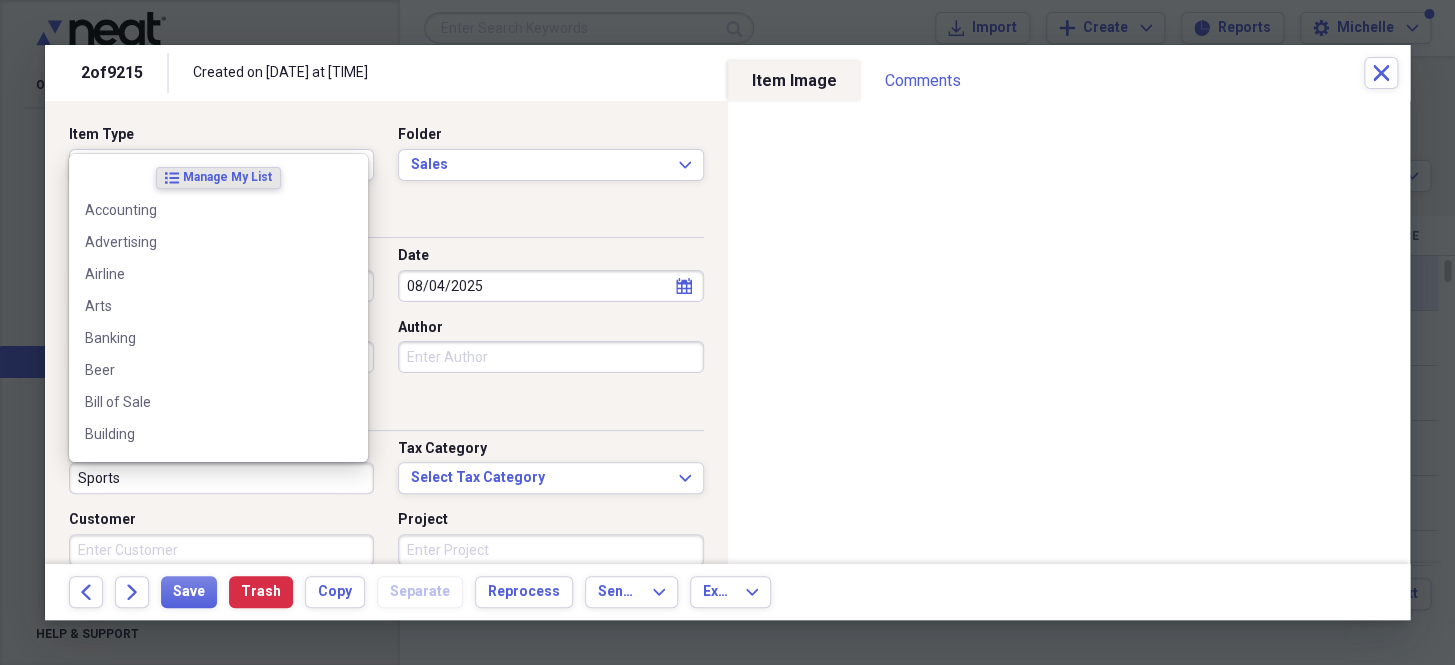 click on "Sports" at bounding box center [221, 478] 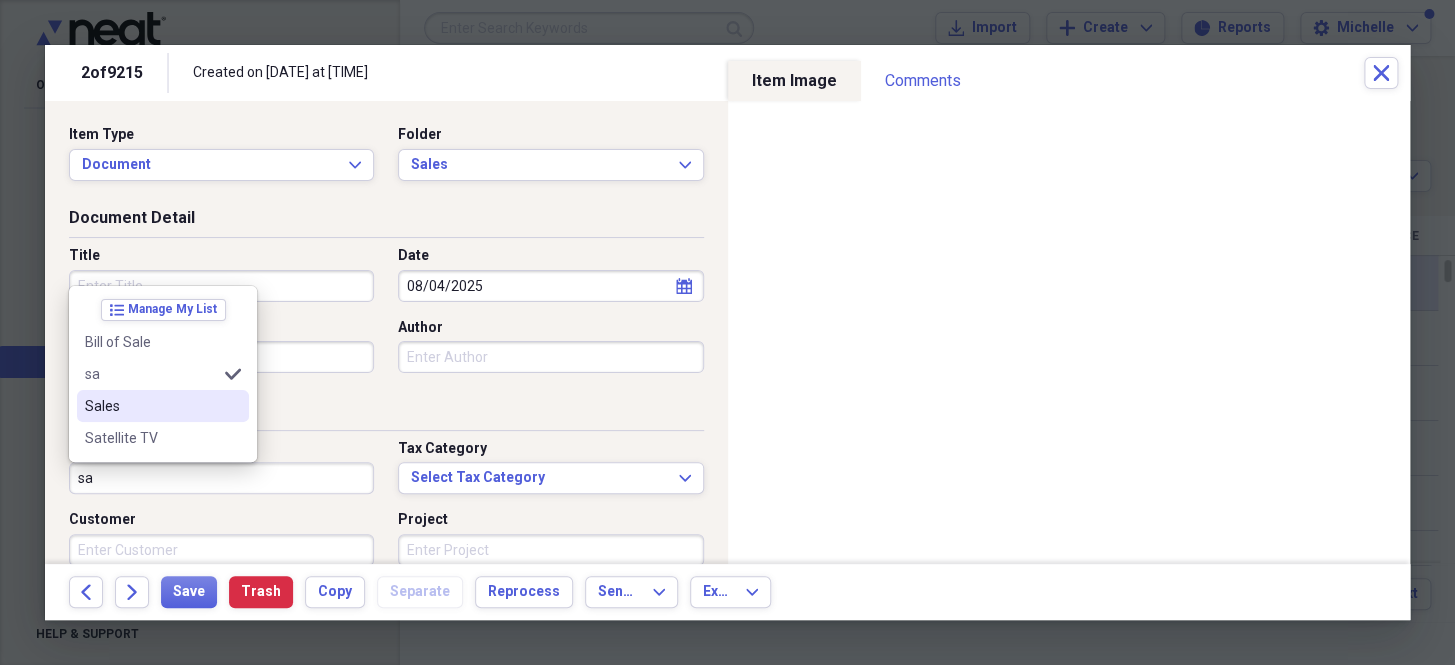 click on "Sales" at bounding box center [151, 406] 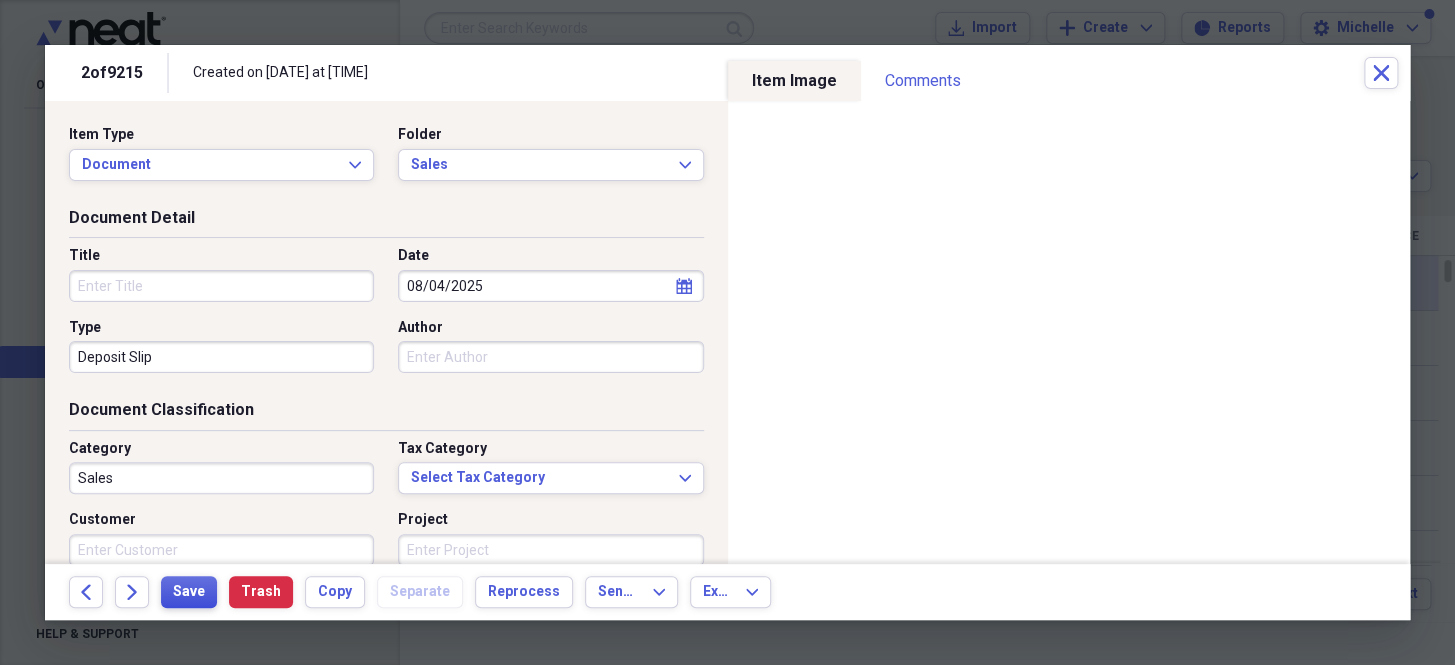 click on "Save" at bounding box center [189, 592] 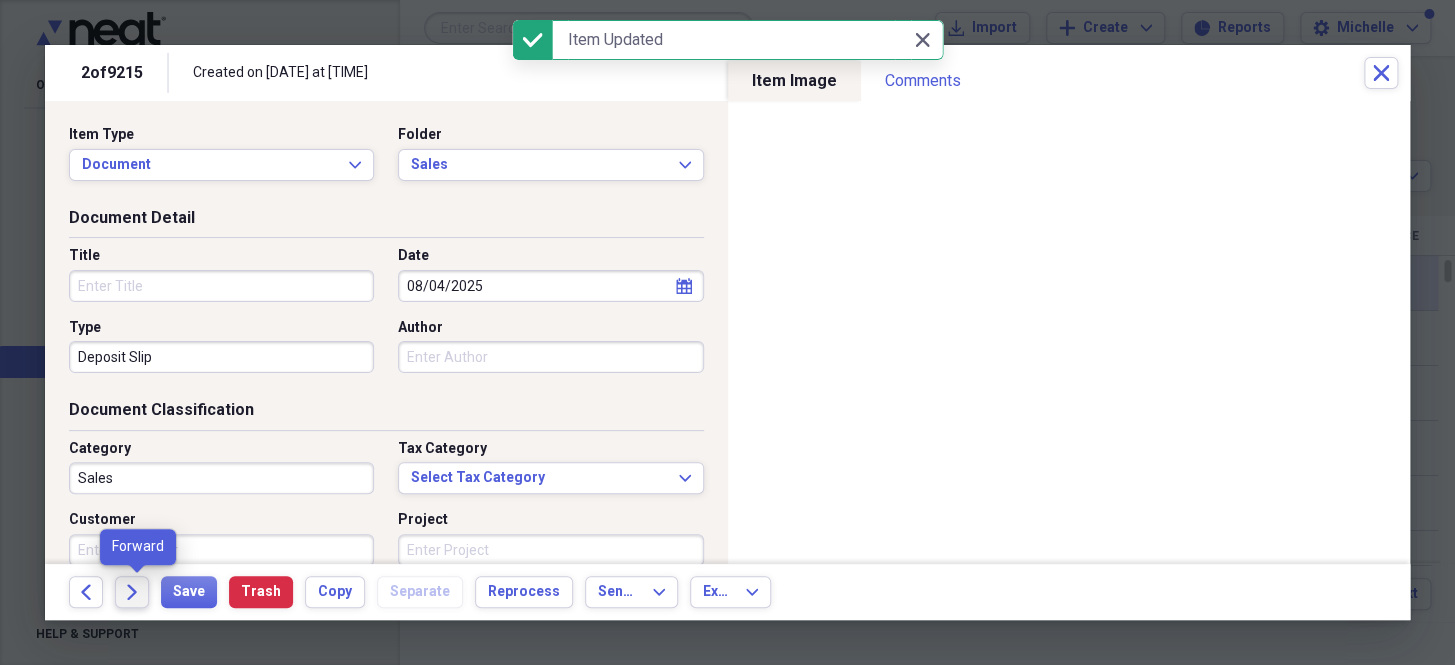 click on "Forward" at bounding box center (132, 592) 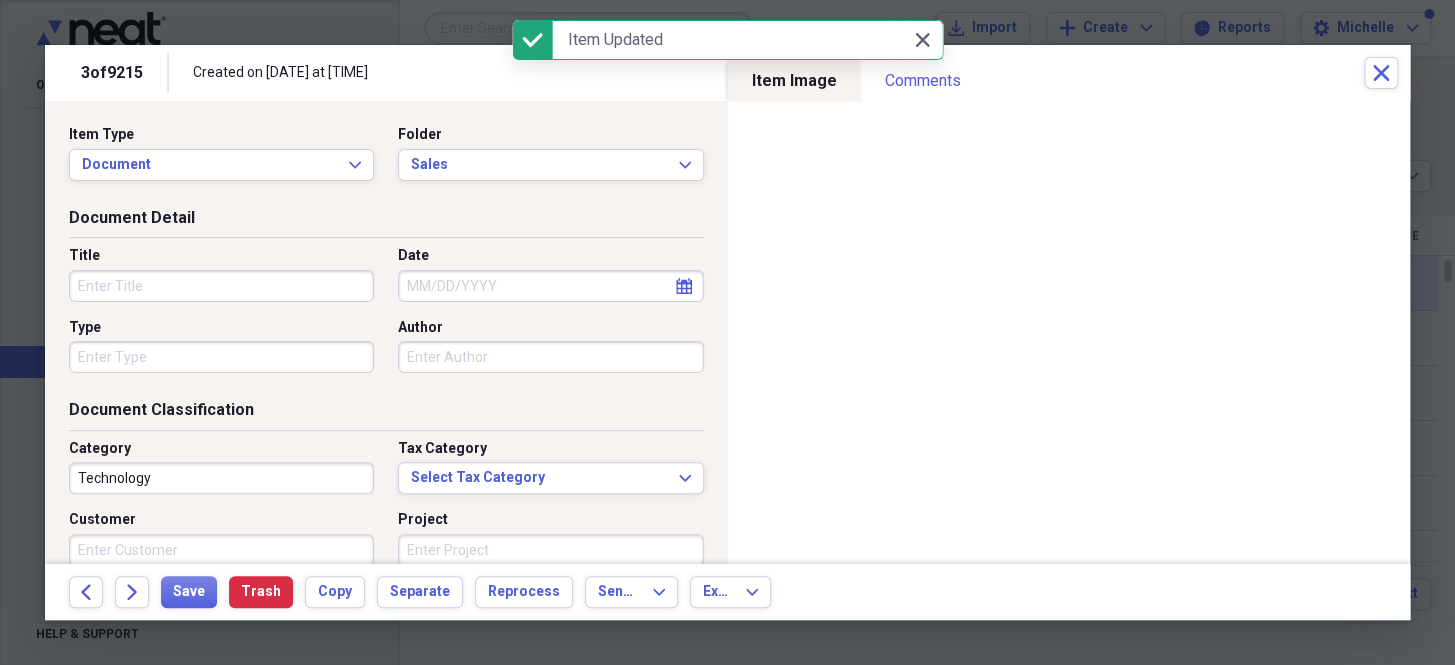 click on "Date" at bounding box center (550, 286) 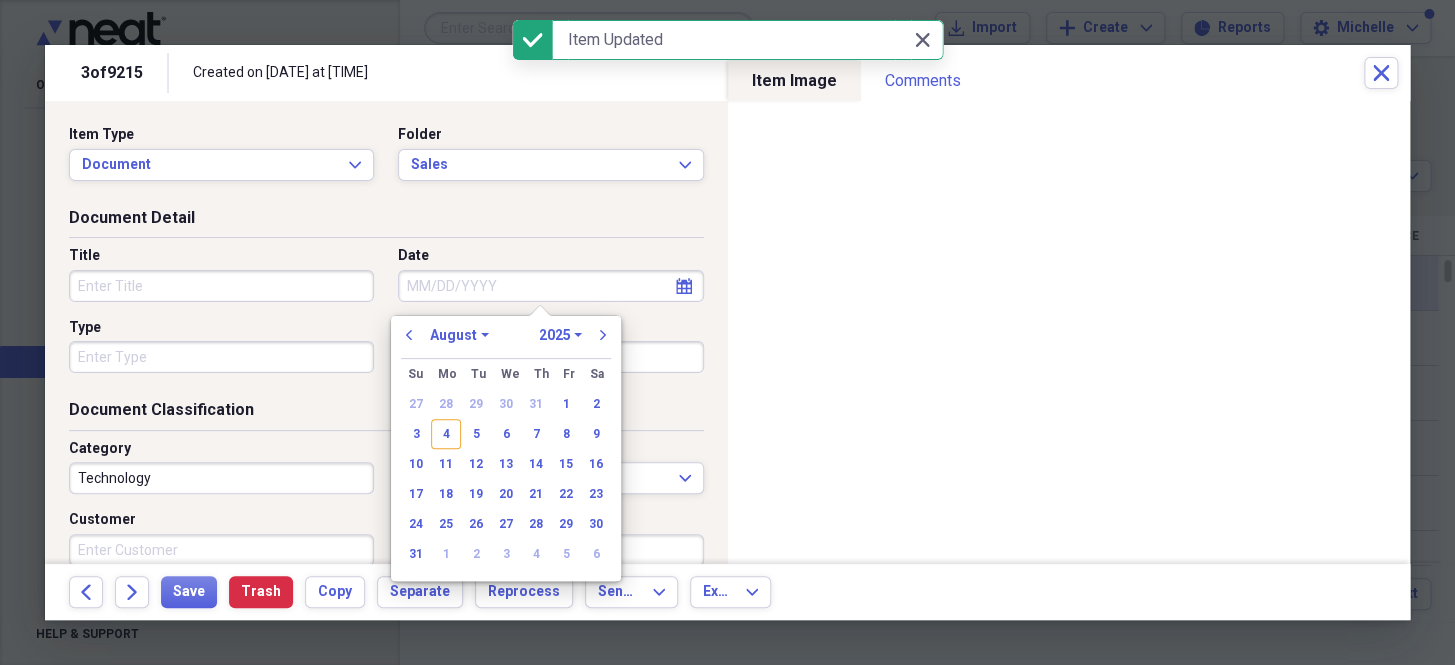 paste on "8/3/25" 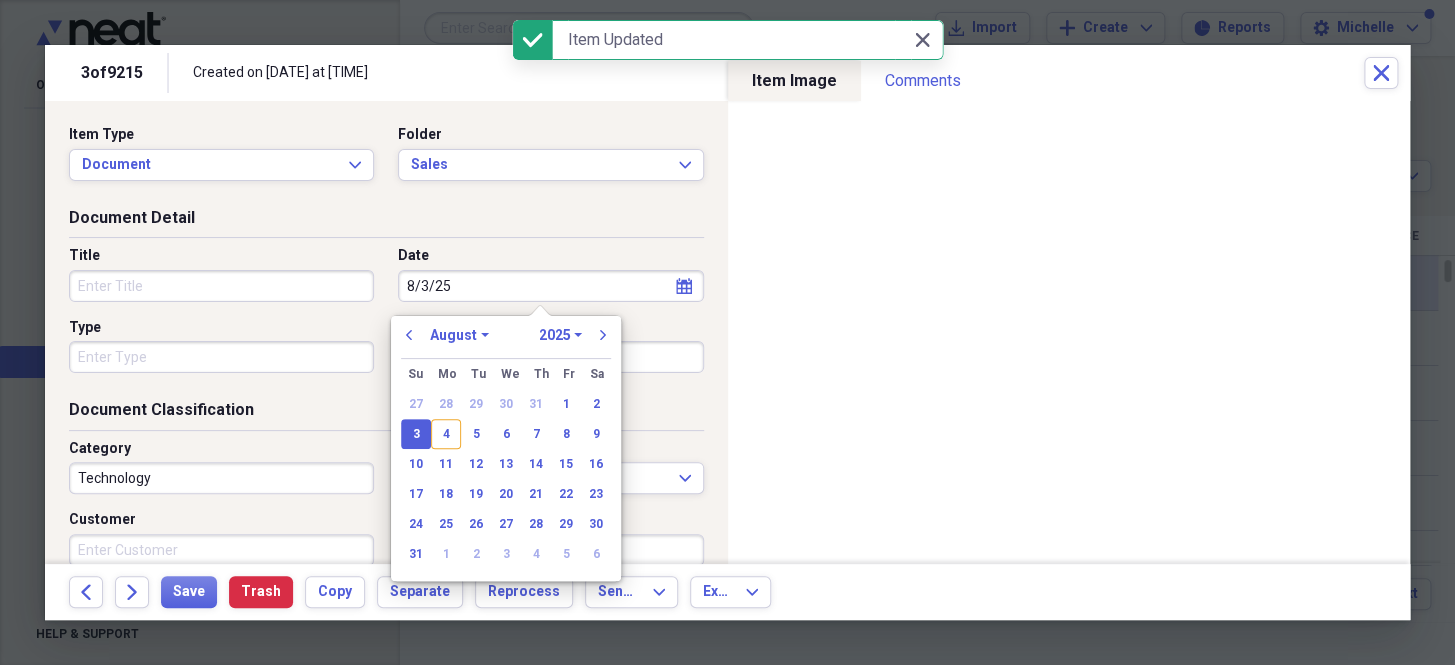 type on "08/03/2025" 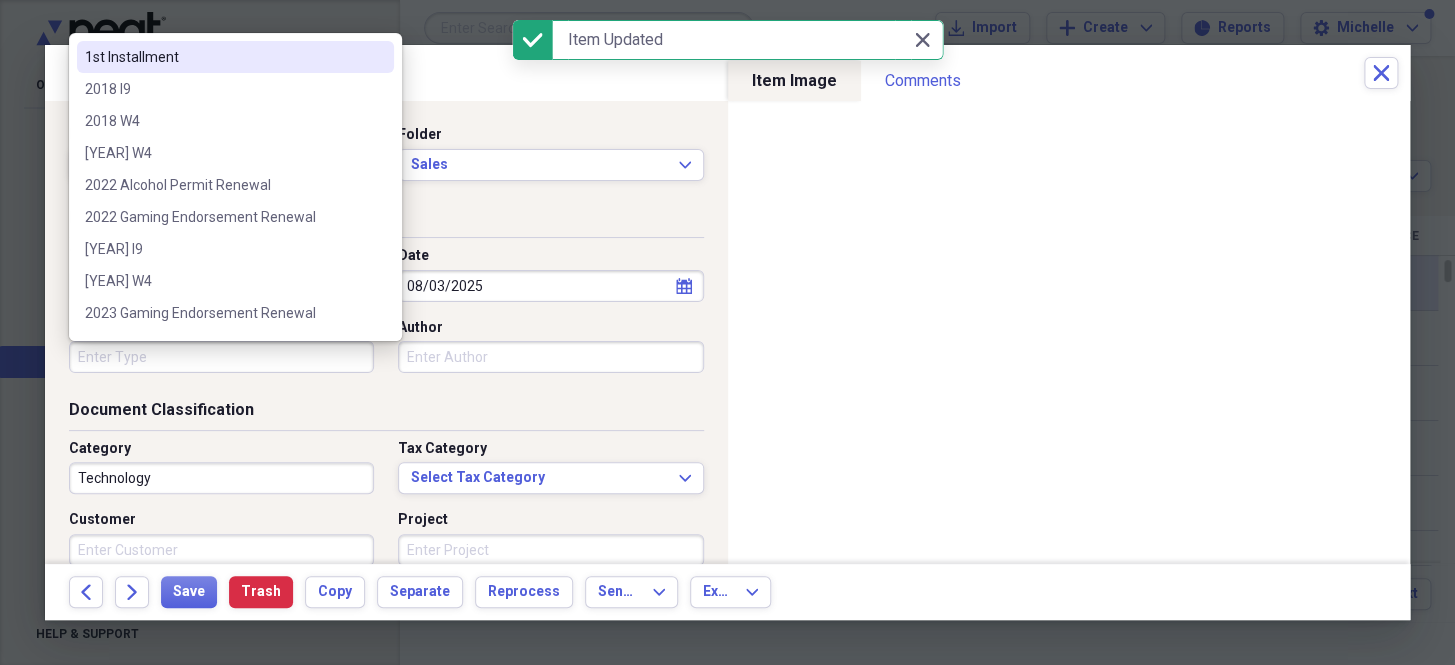 click on "Type" at bounding box center [221, 357] 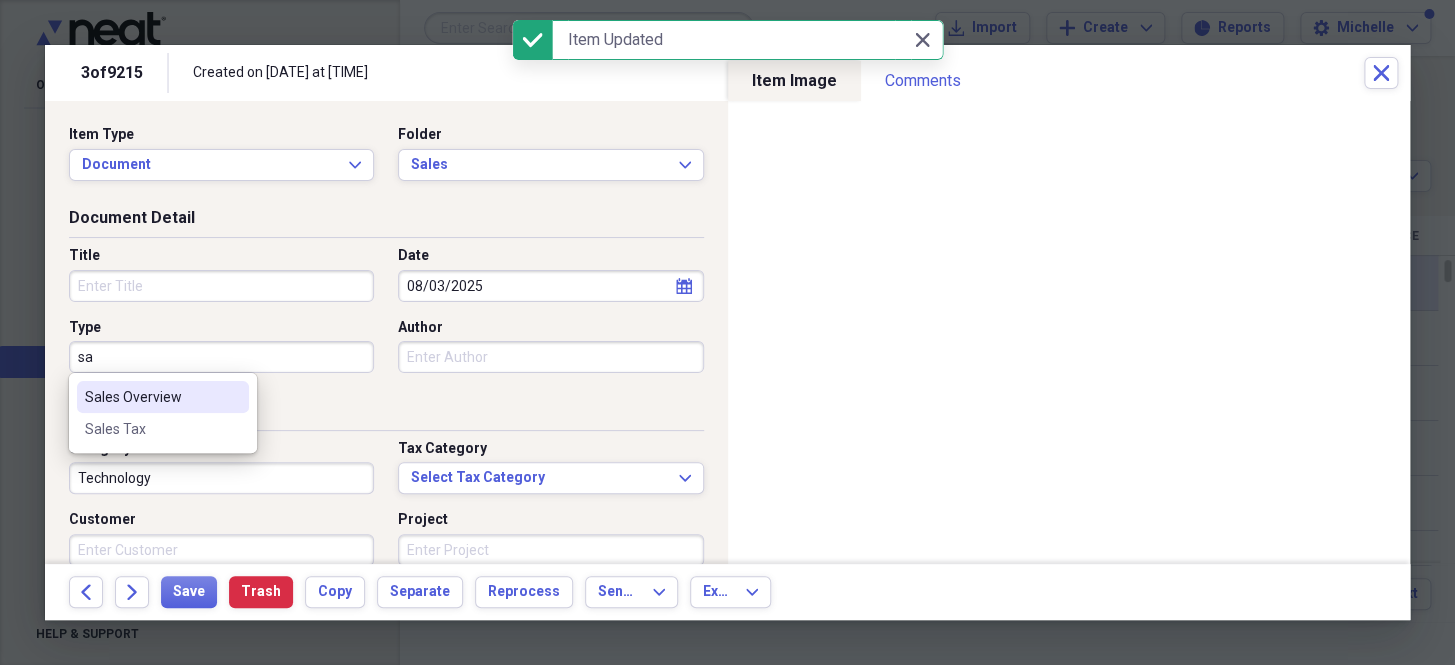 click on "Sales Overview" at bounding box center [151, 397] 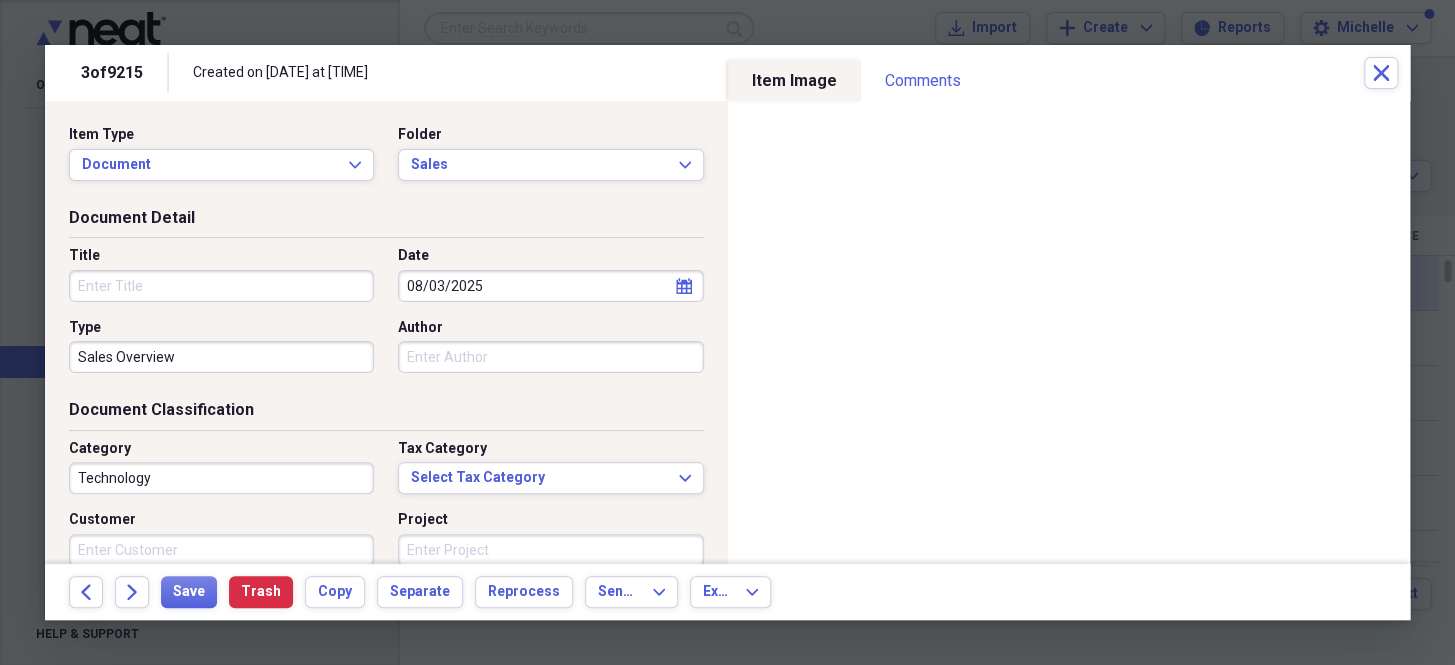 click on "Technology" at bounding box center [221, 478] 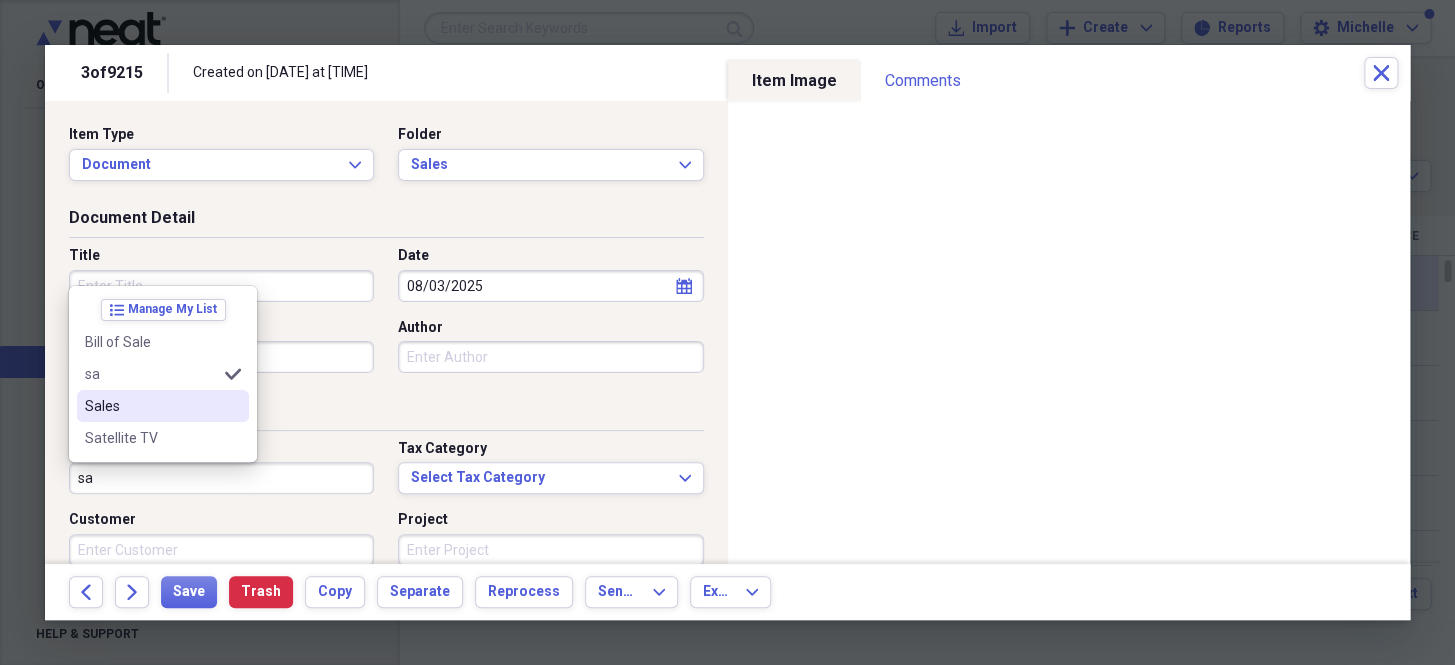 click on "Sales" at bounding box center (151, 406) 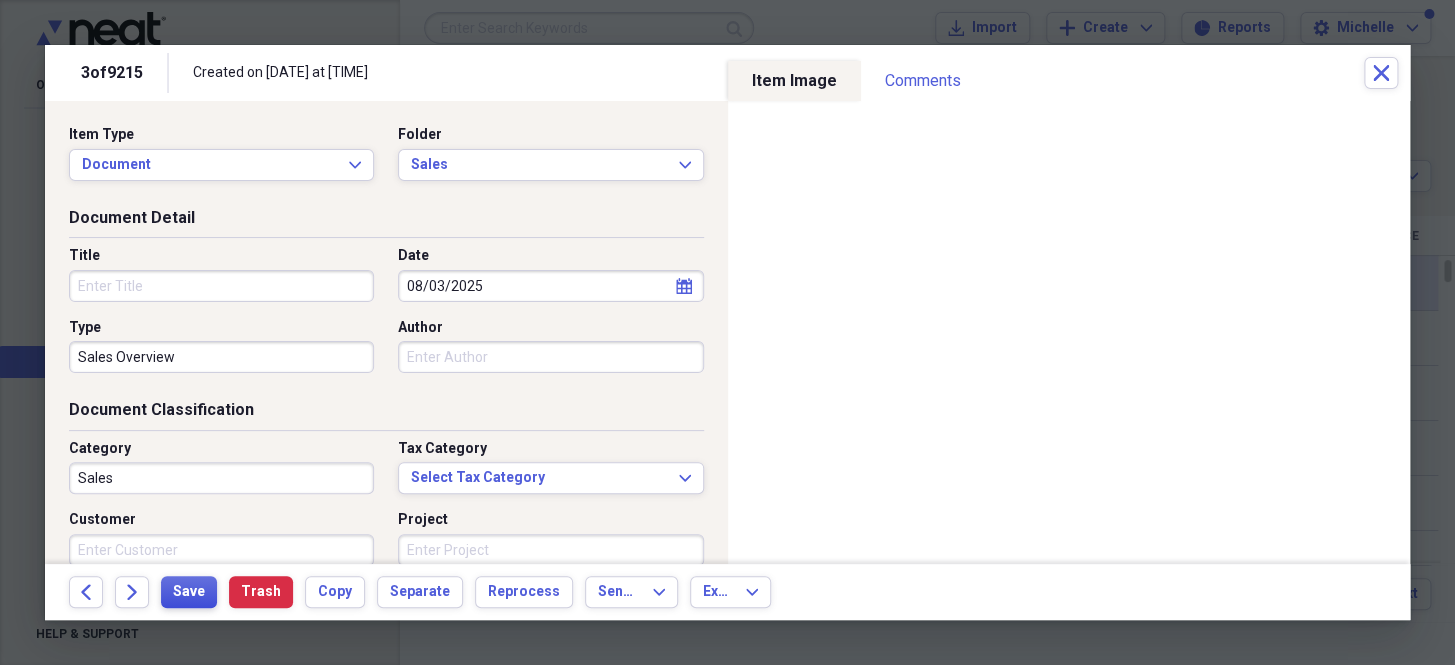click on "Save" at bounding box center [189, 592] 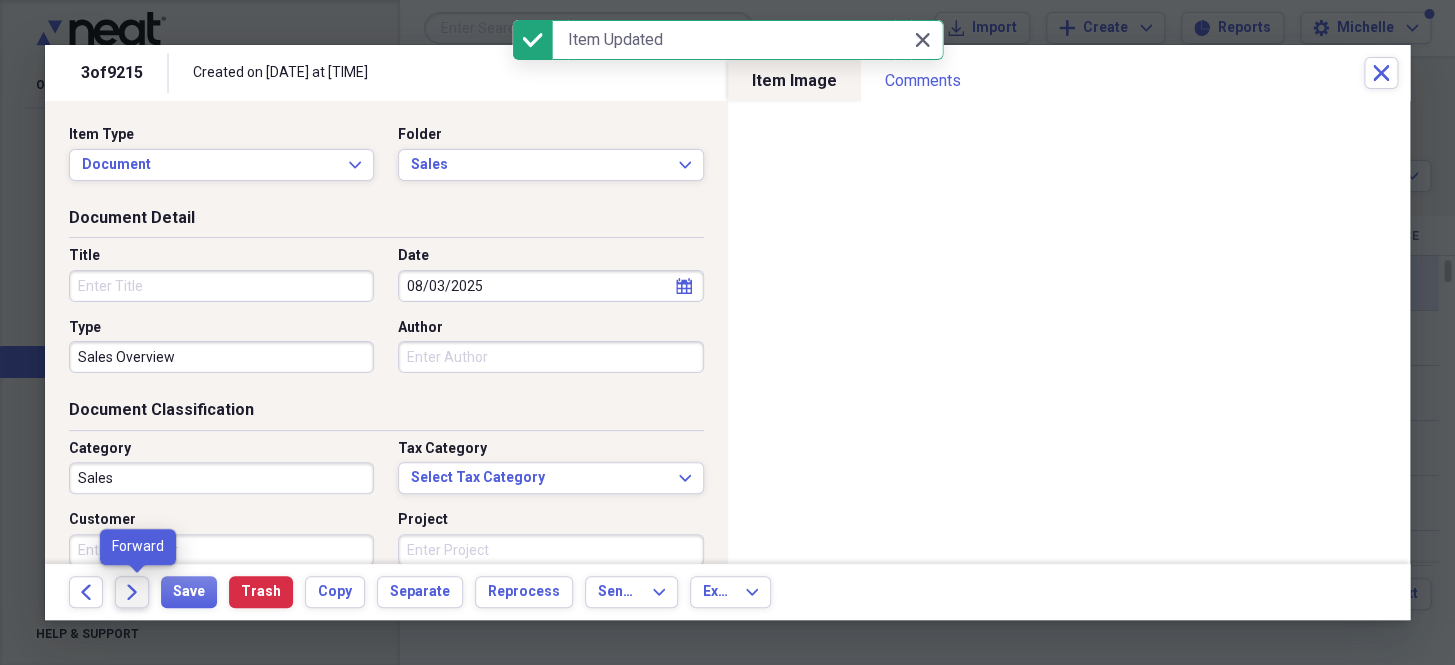 click on "Forward" at bounding box center (132, 592) 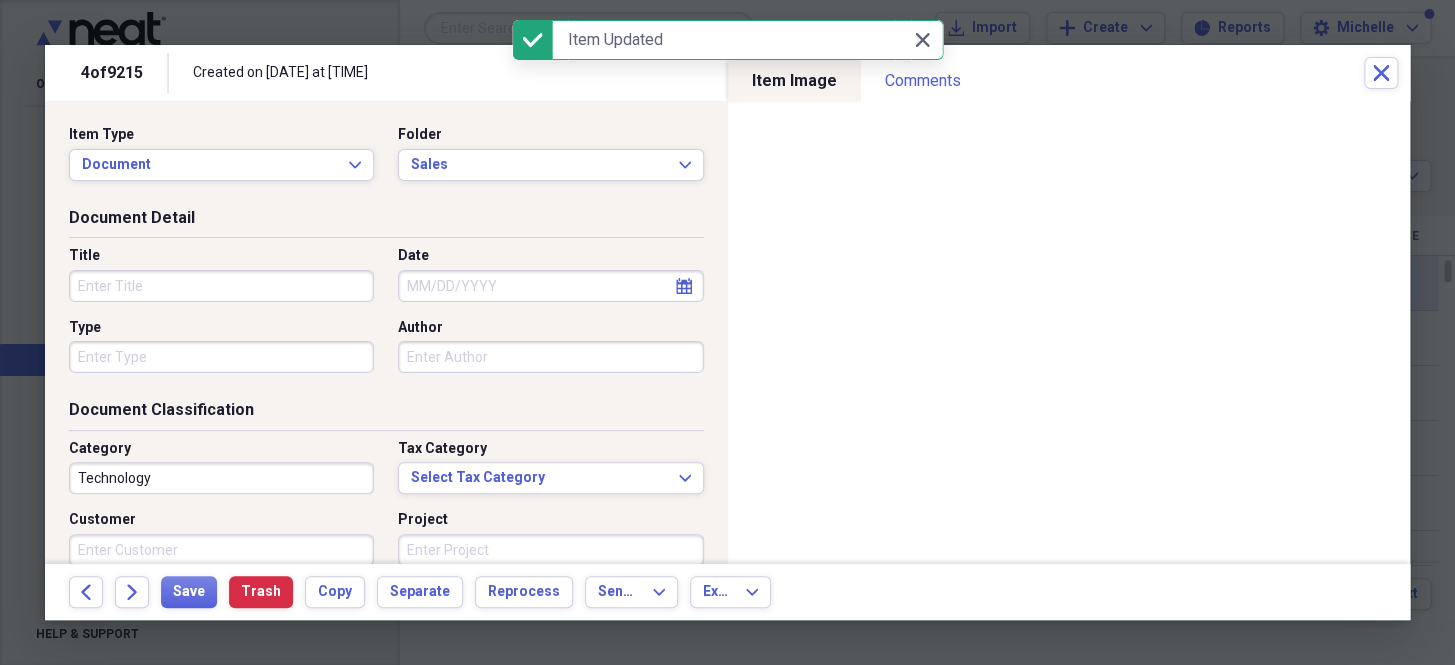 click on "Date" at bounding box center [550, 286] 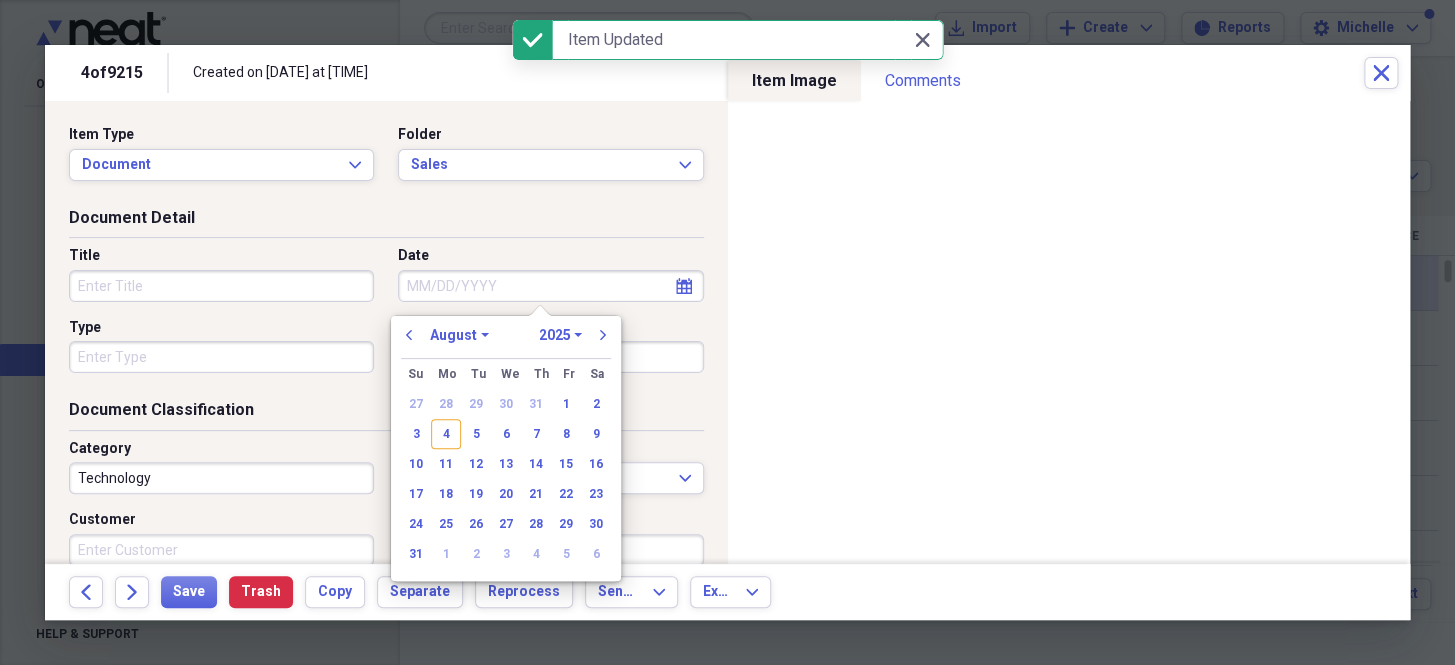 paste on "8/3/25" 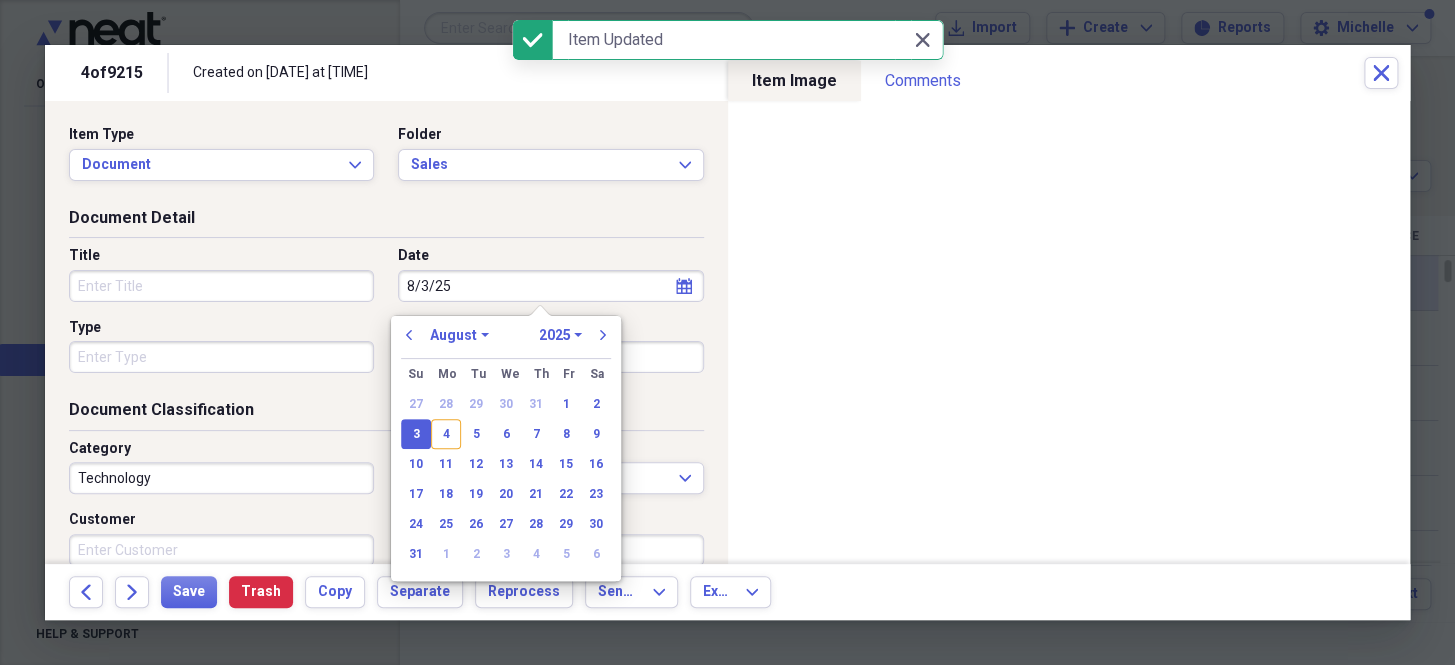 type on "08/03/2025" 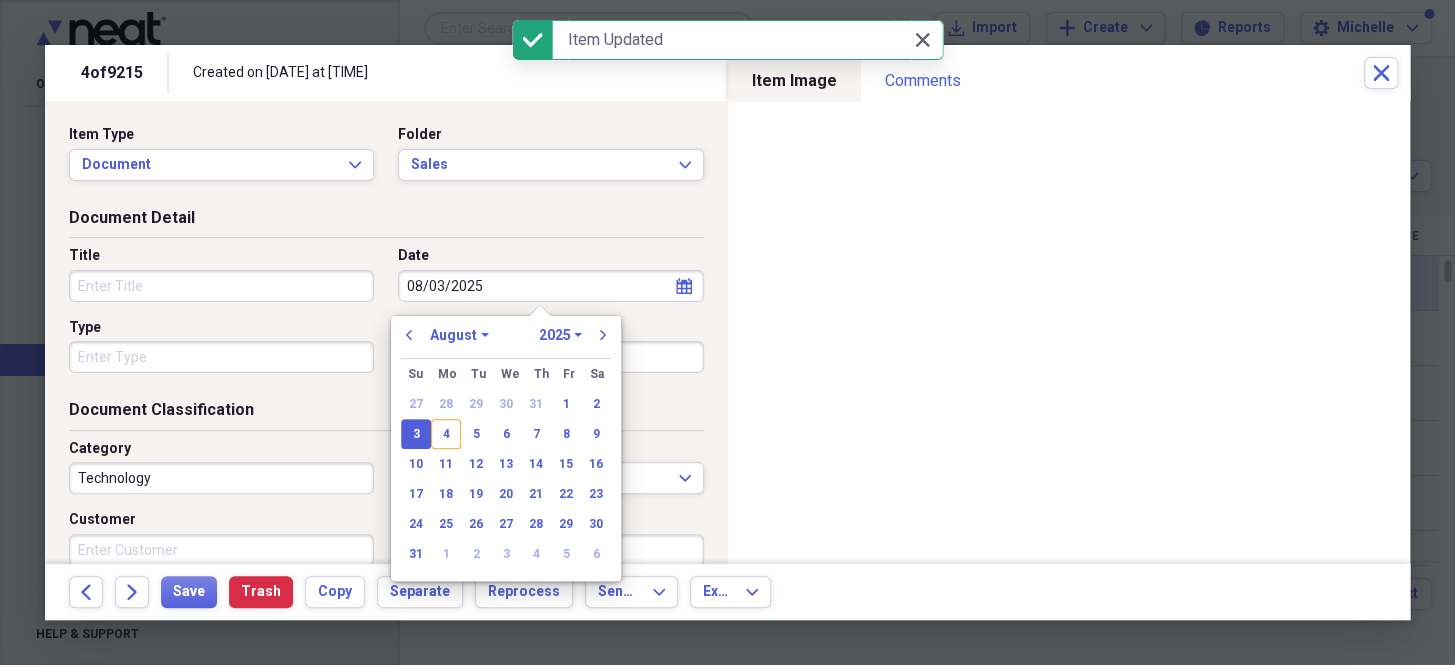 click on "Type" at bounding box center [221, 357] 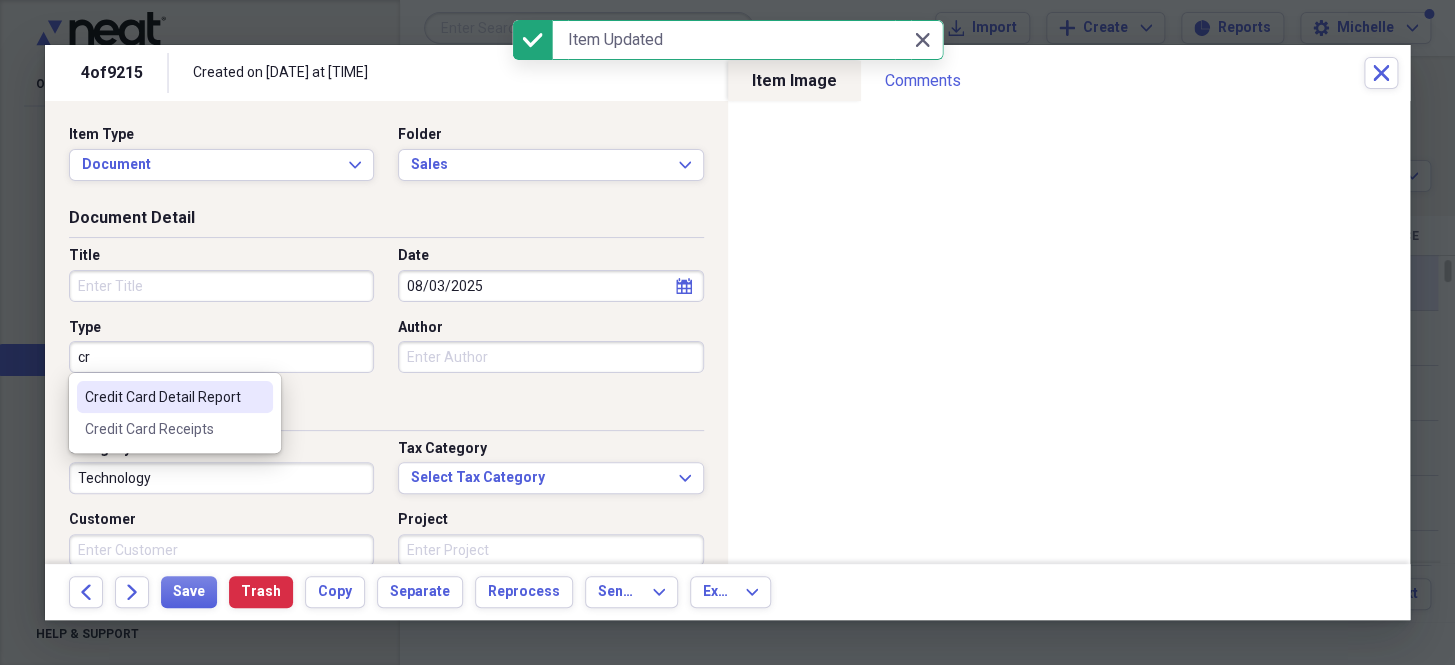click on "Credit Card Detail Report" at bounding box center (175, 397) 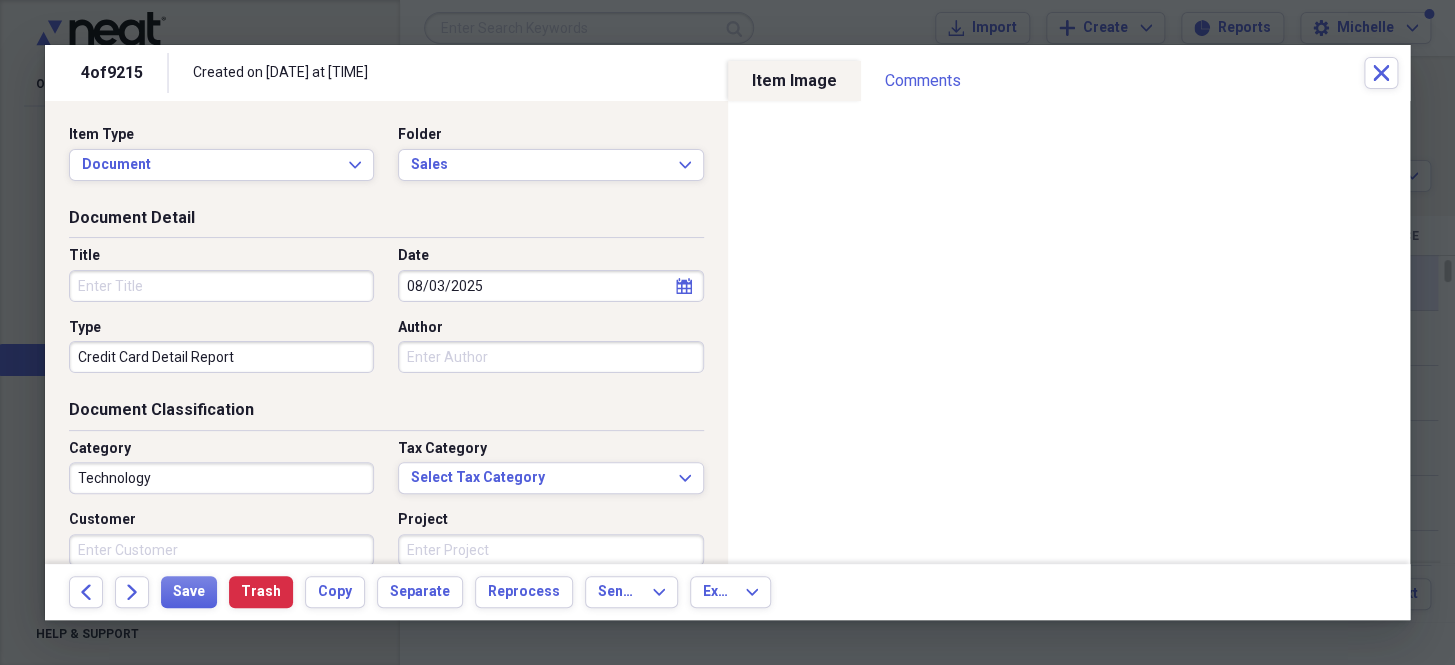 click on "Credit Card Detail Report" at bounding box center [221, 357] 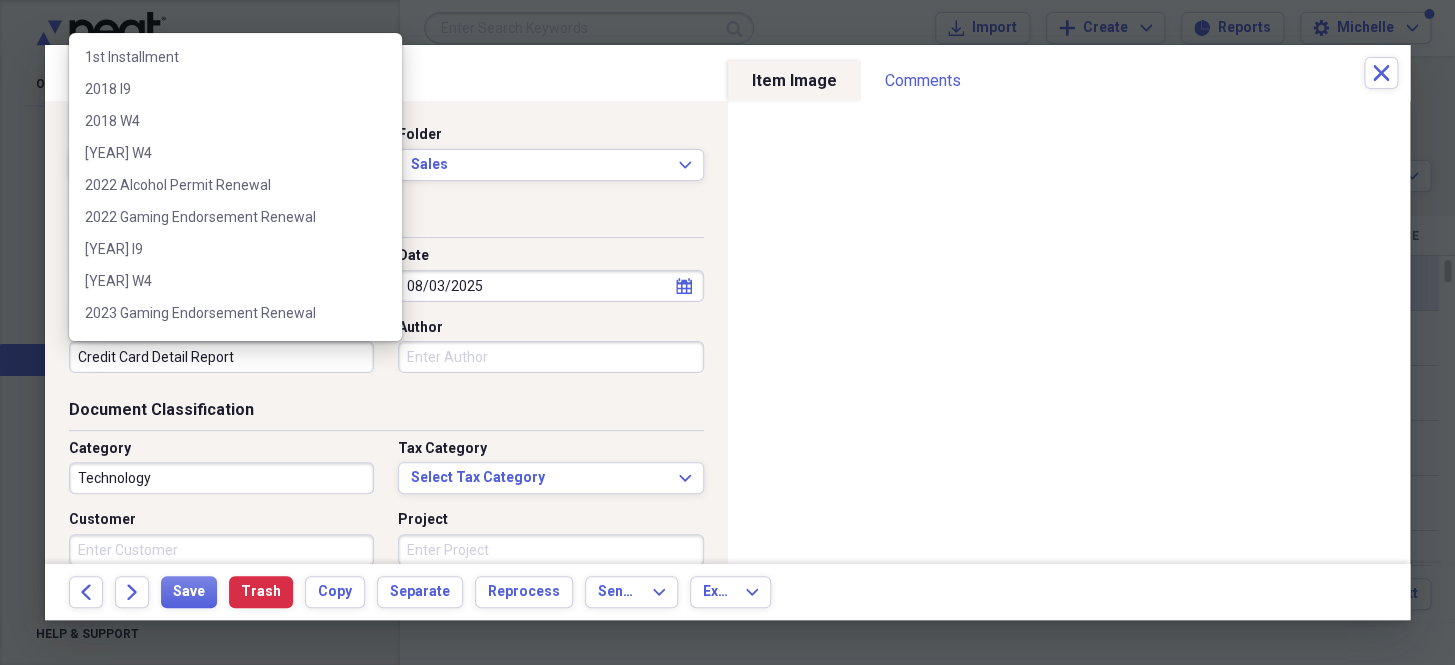 scroll, scrollTop: 956, scrollLeft: 0, axis: vertical 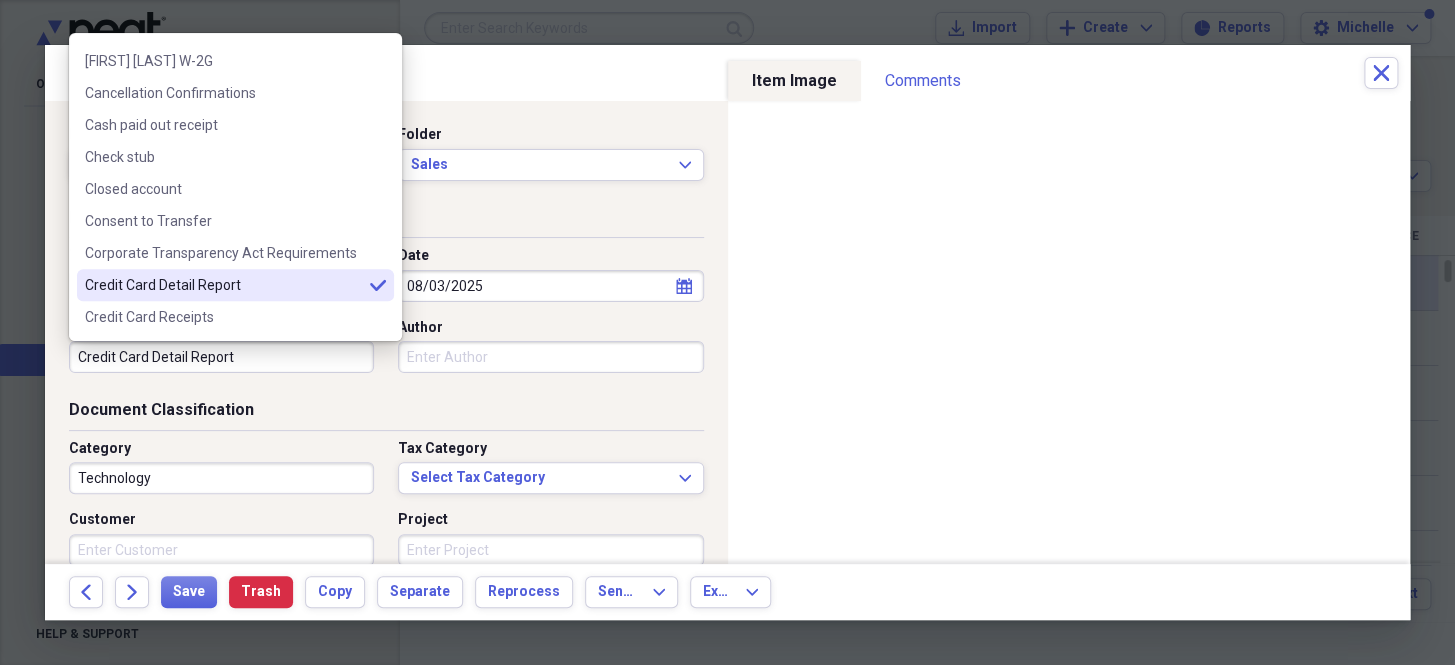 click on "Credit Card Detail Report" at bounding box center (221, 357) 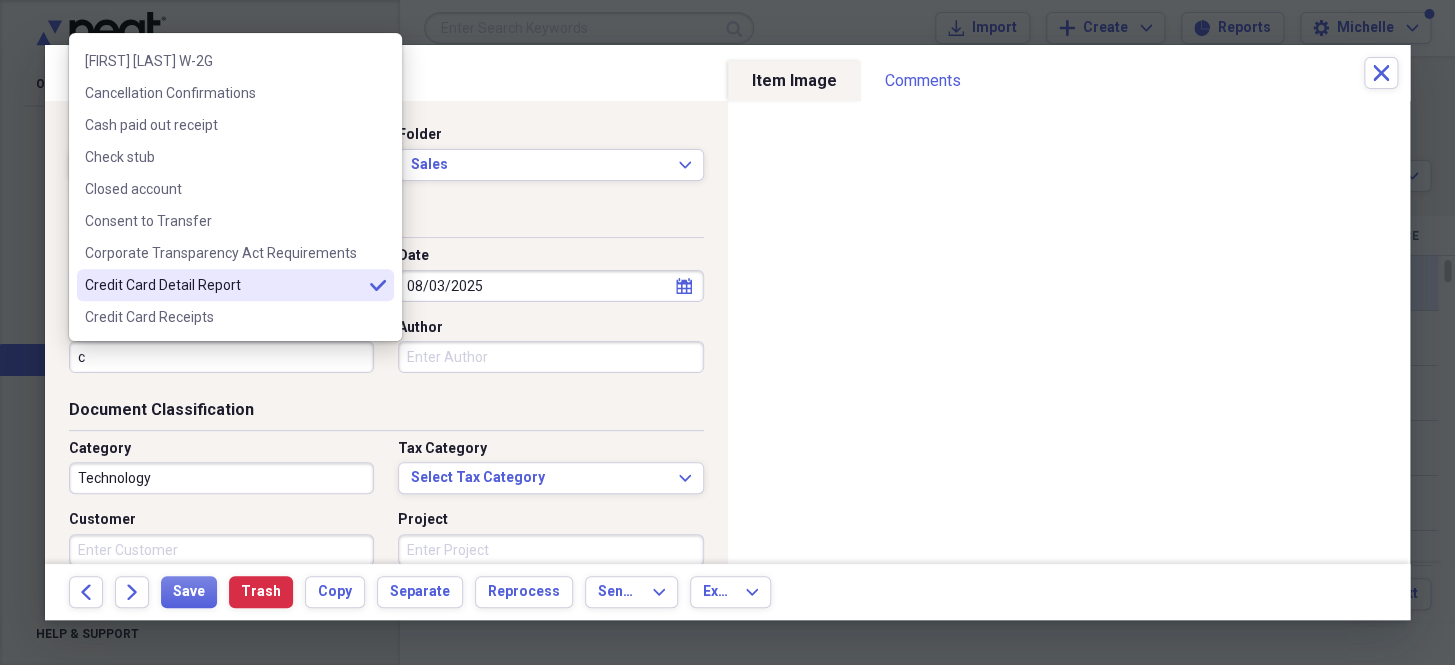 scroll, scrollTop: 0, scrollLeft: 0, axis: both 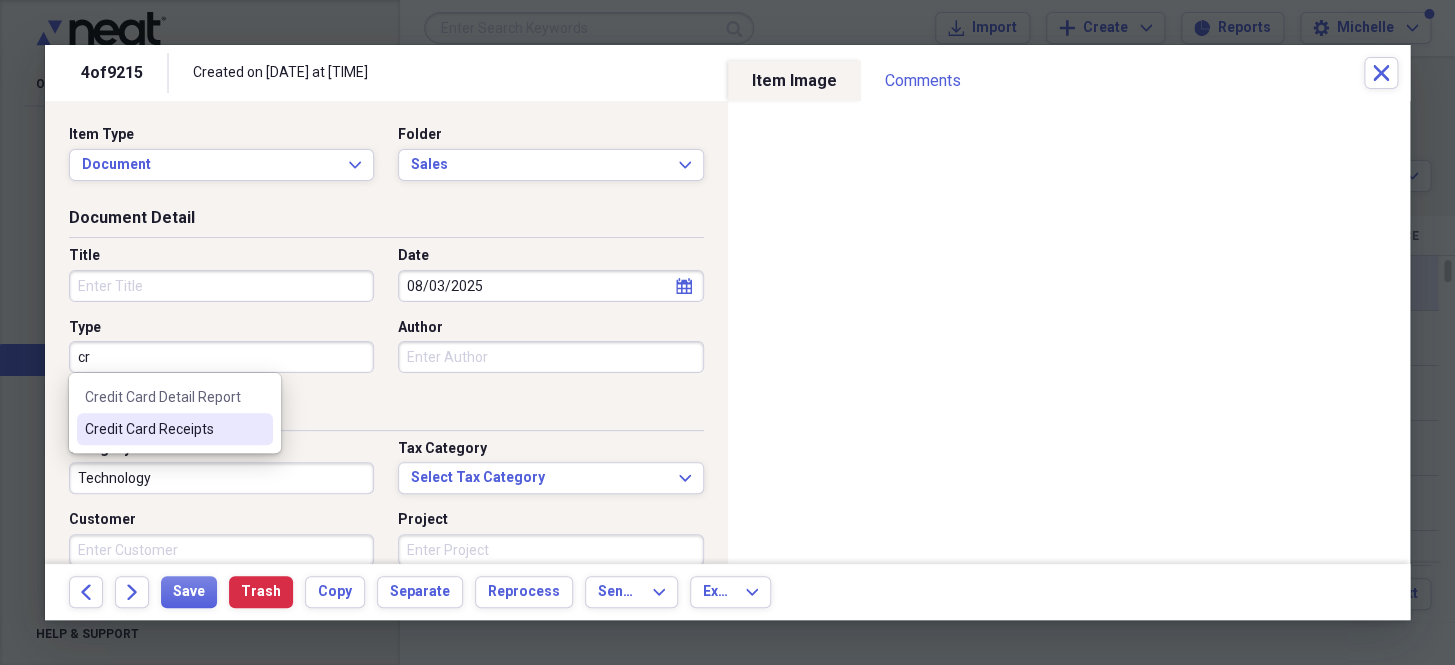 click on "Credit Card Receipts" at bounding box center [163, 429] 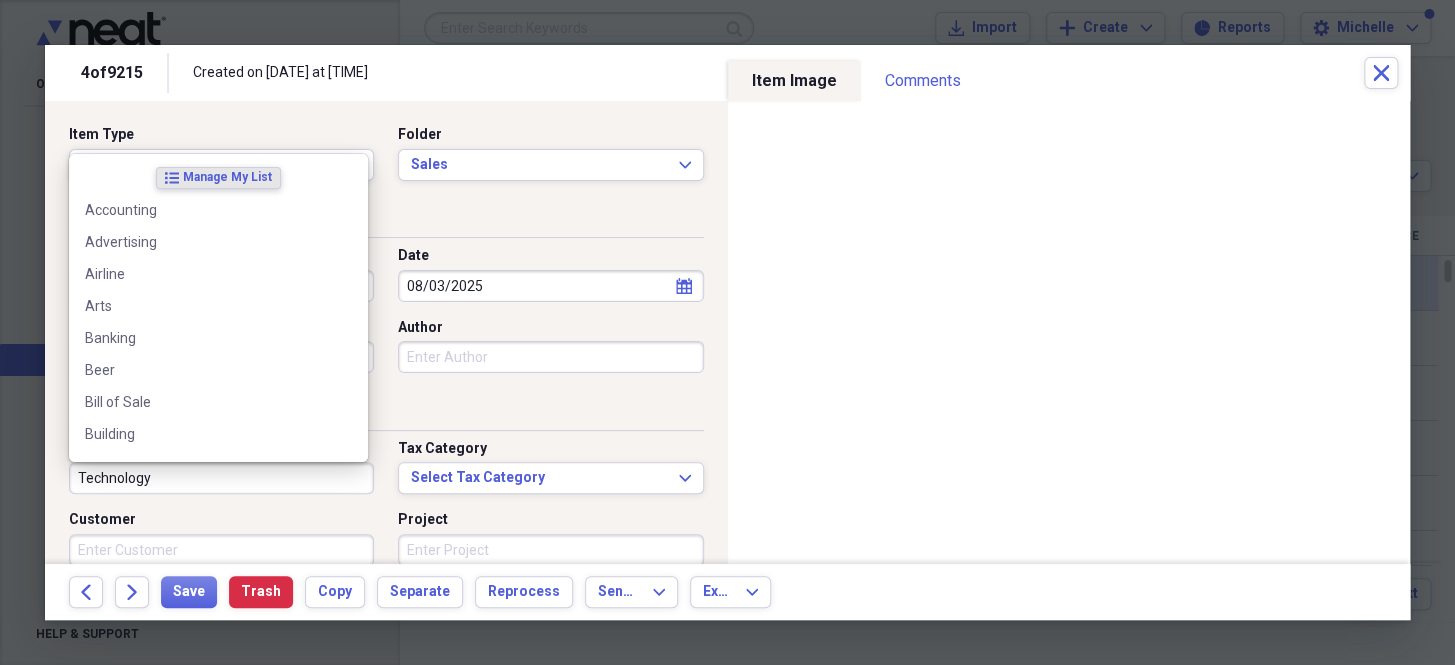 click on "Technology" at bounding box center [221, 478] 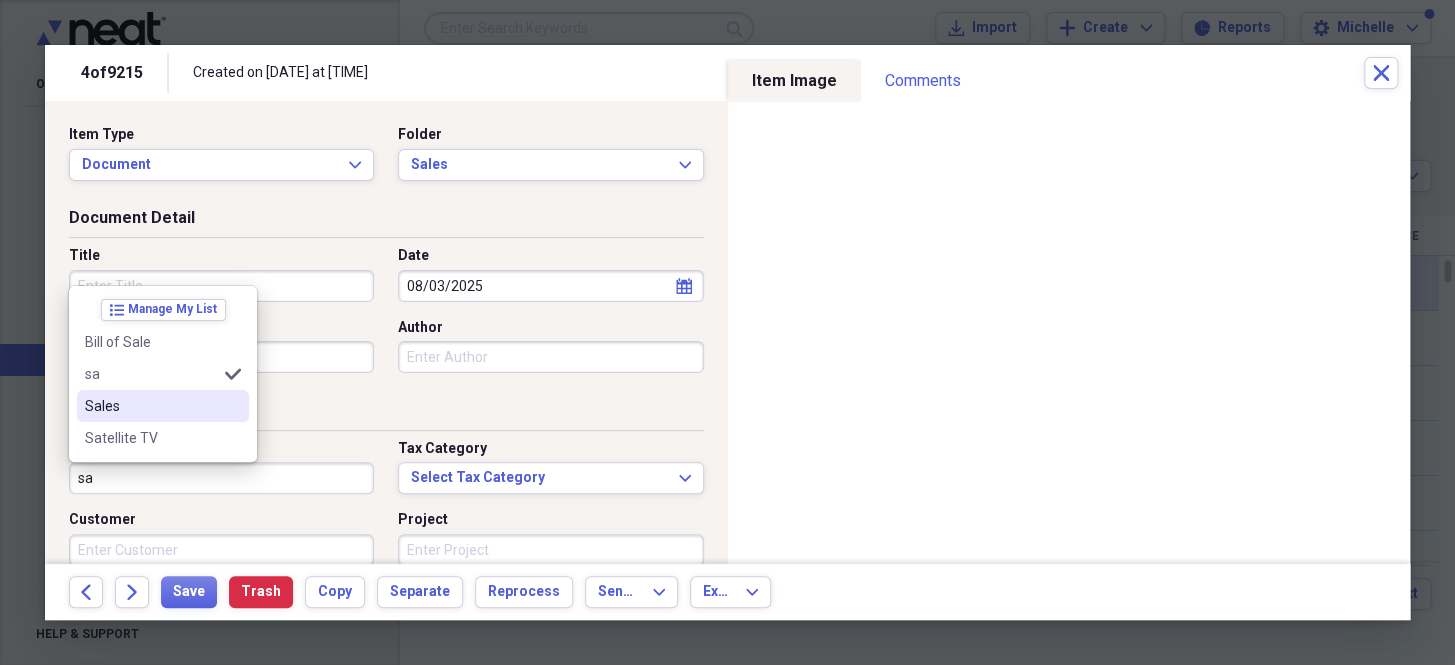 click on "Sales" at bounding box center [151, 406] 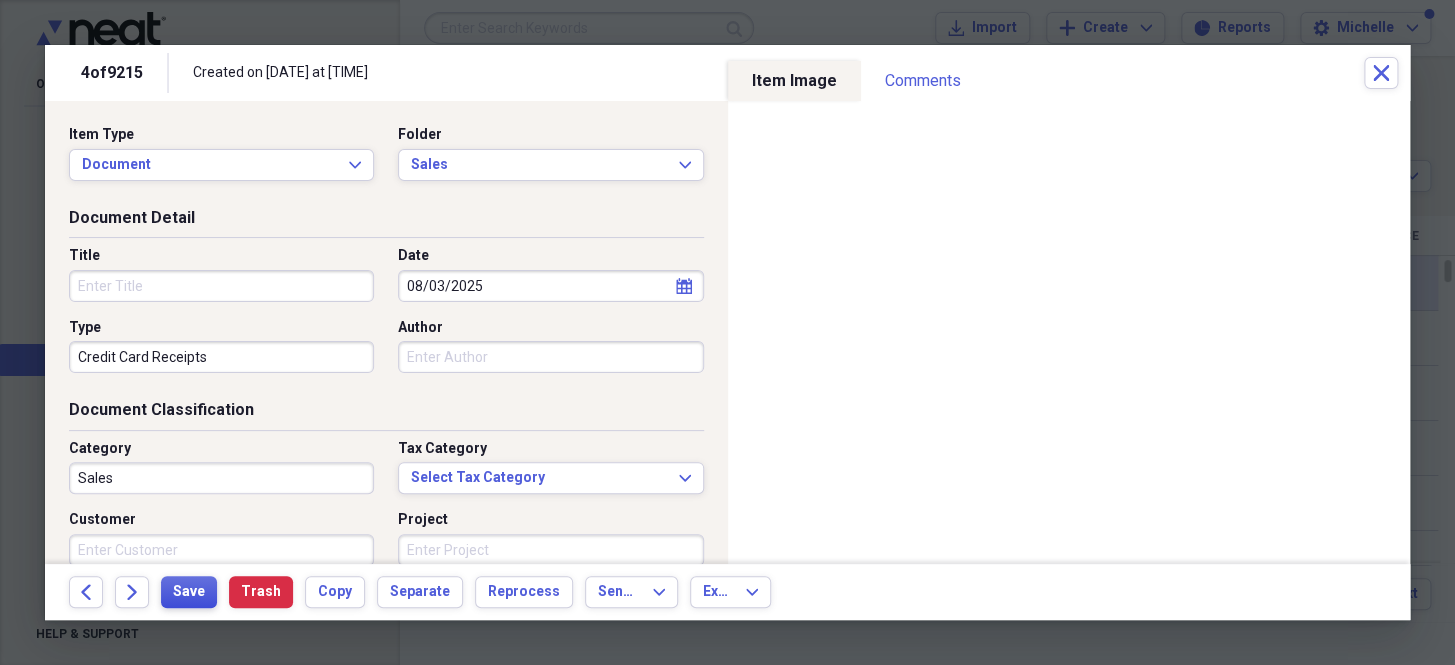 click on "Save" at bounding box center [189, 592] 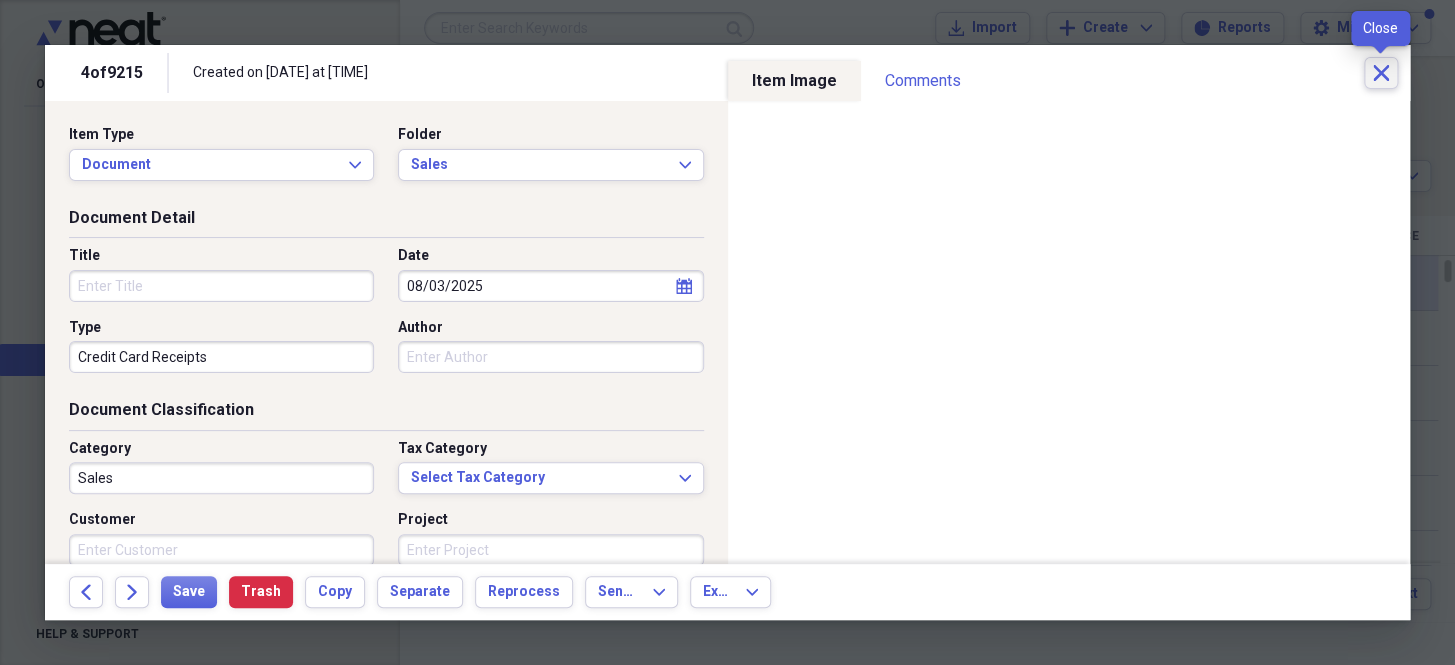 click 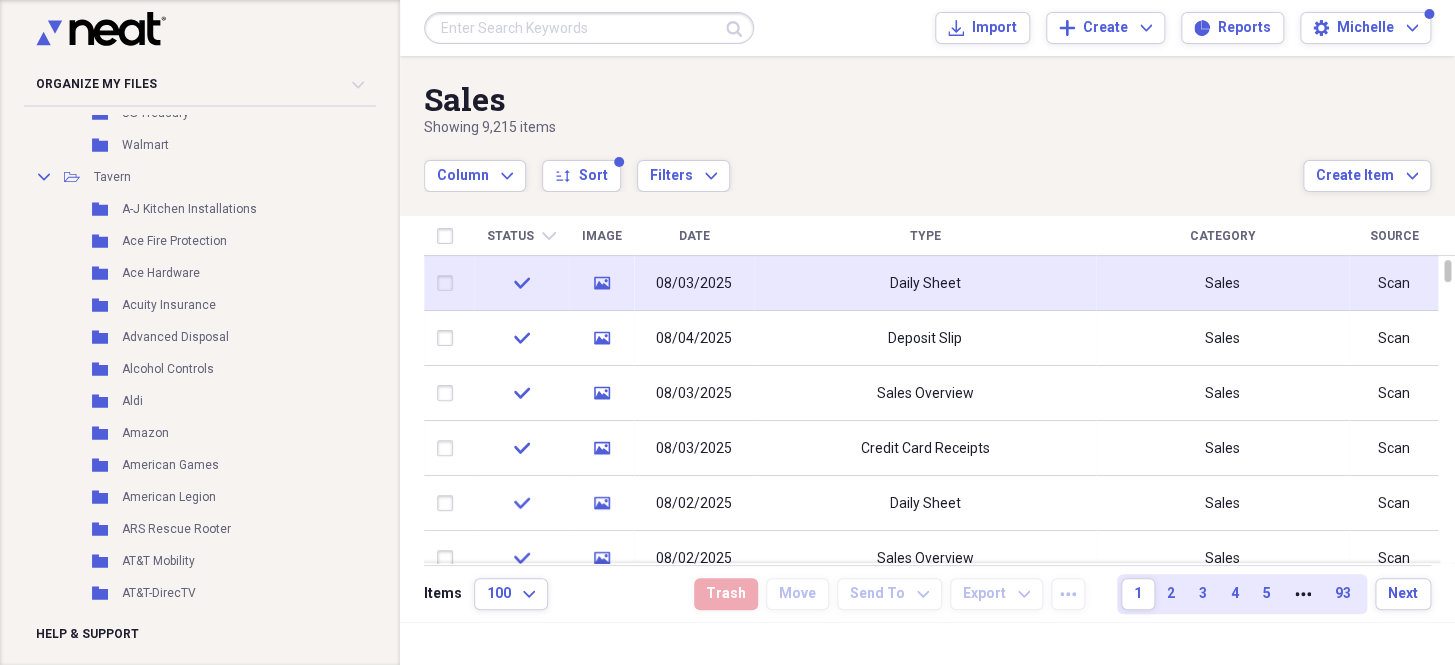scroll, scrollTop: 1726, scrollLeft: 0, axis: vertical 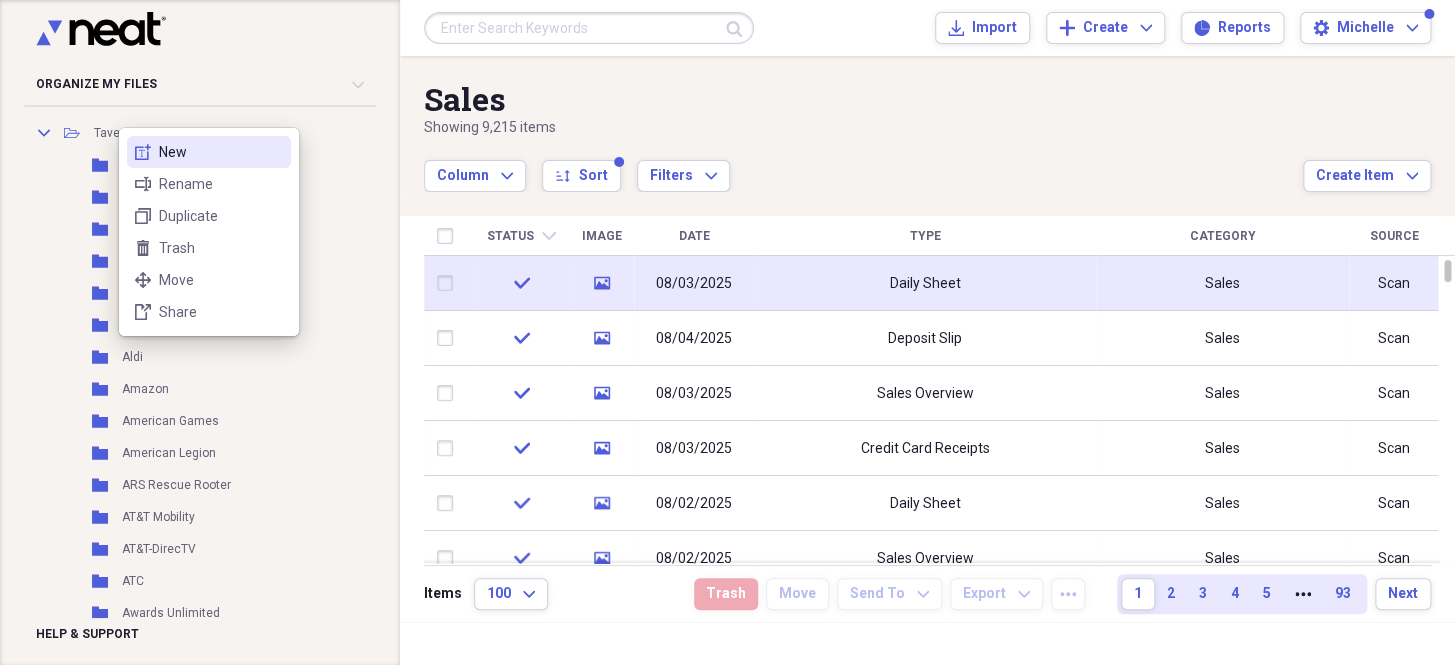 click on "New" at bounding box center (221, 152) 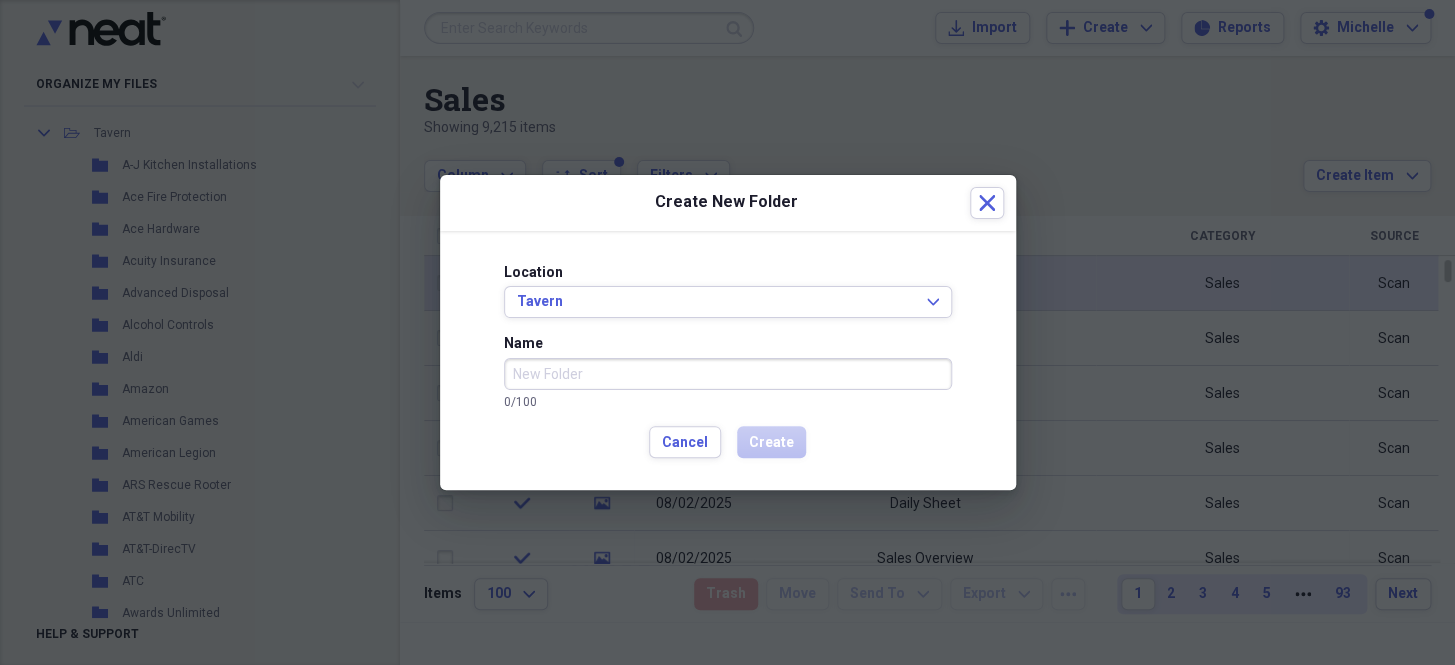 click on "Name" at bounding box center [728, 374] 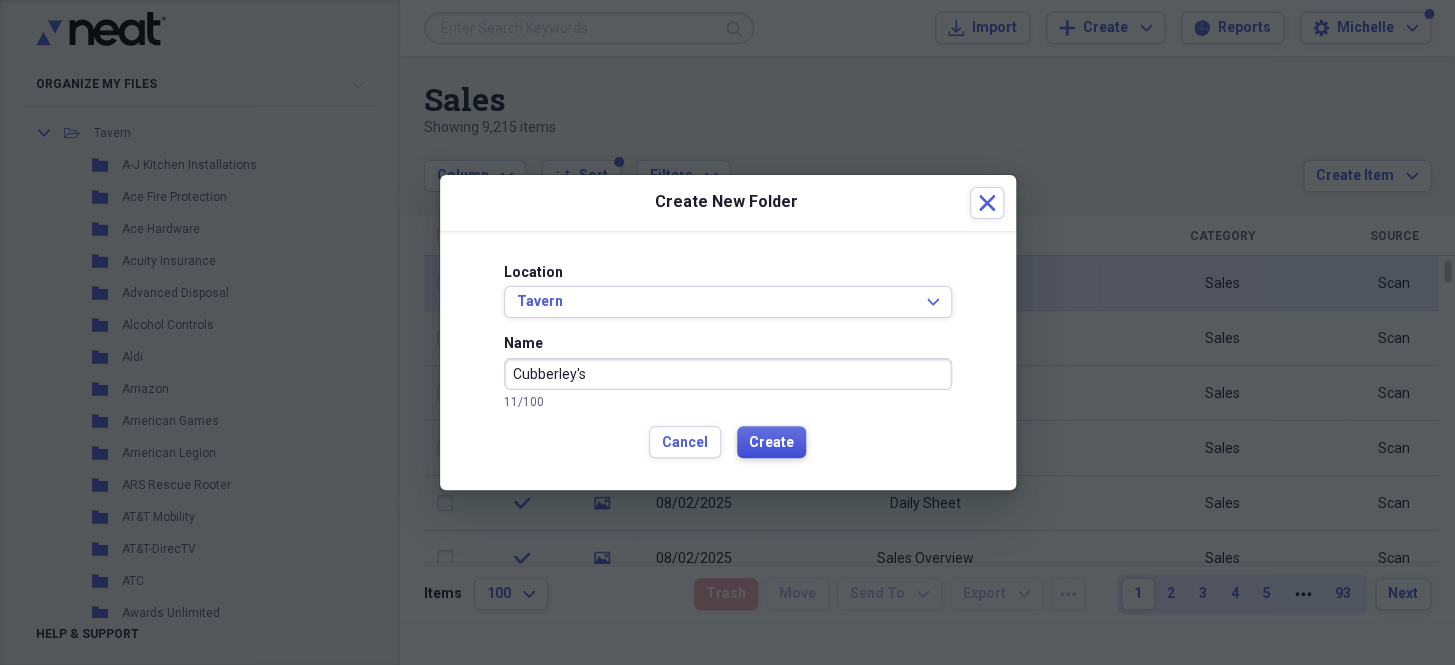 type on "Cubberley's" 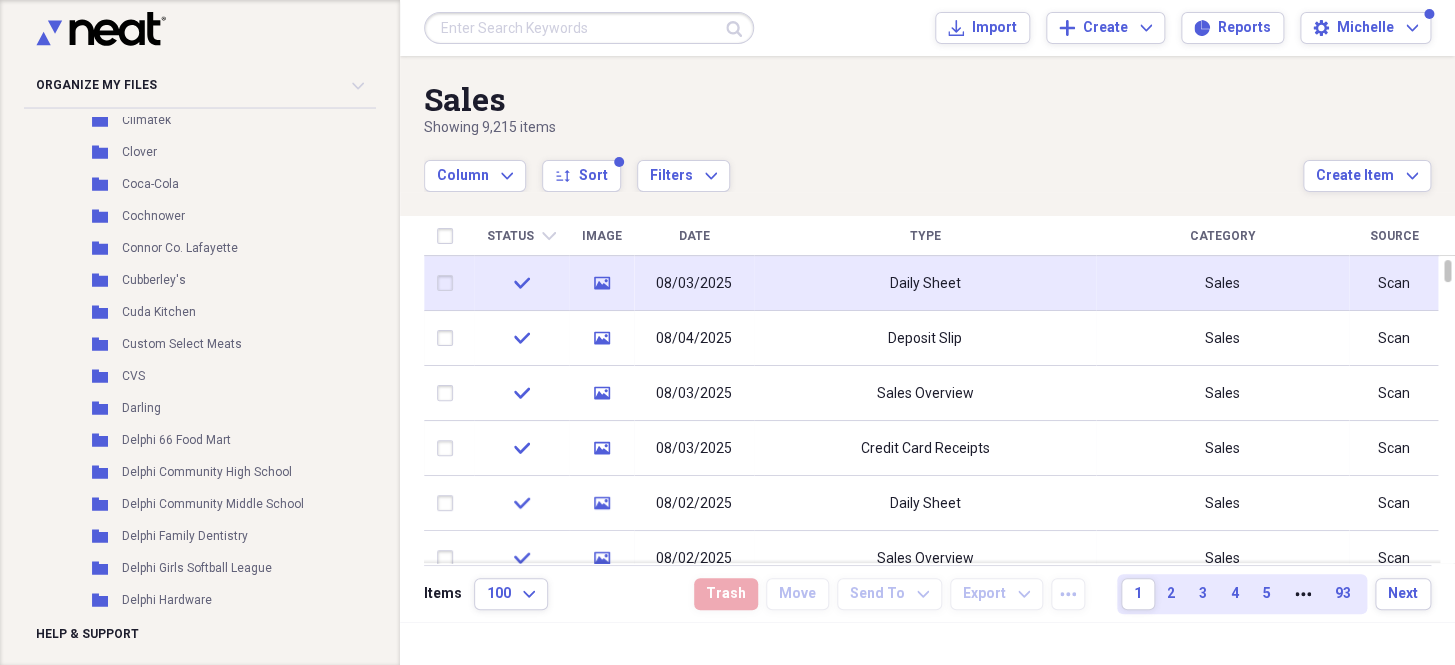scroll, scrollTop: 3180, scrollLeft: 0, axis: vertical 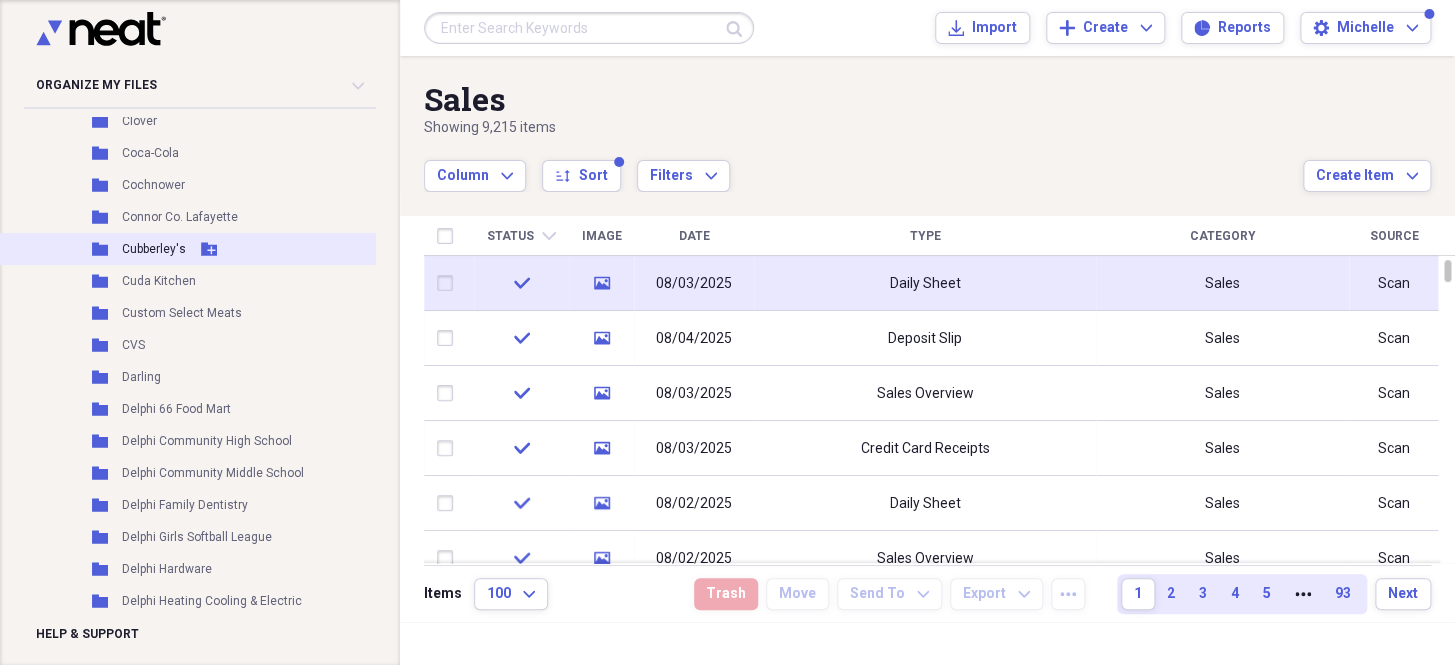 click on "Cubberley's" at bounding box center (154, 249) 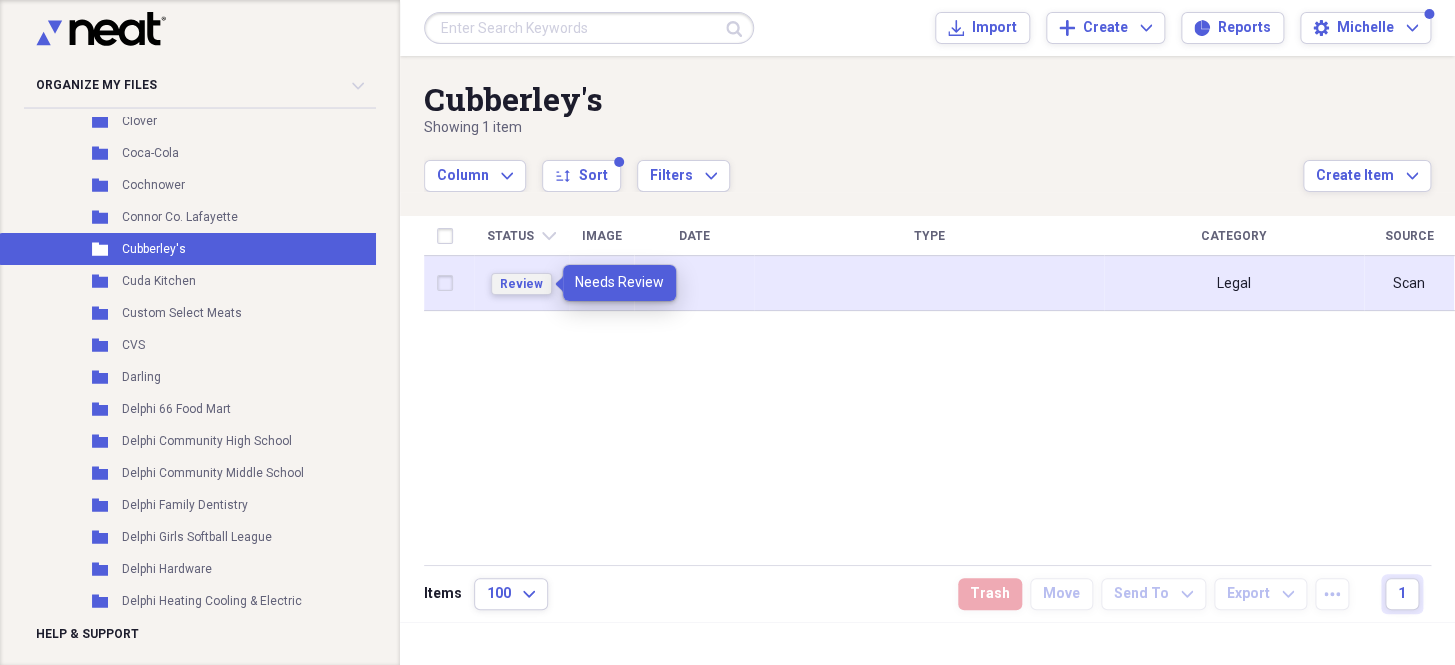 click on "Review" at bounding box center [521, 284] 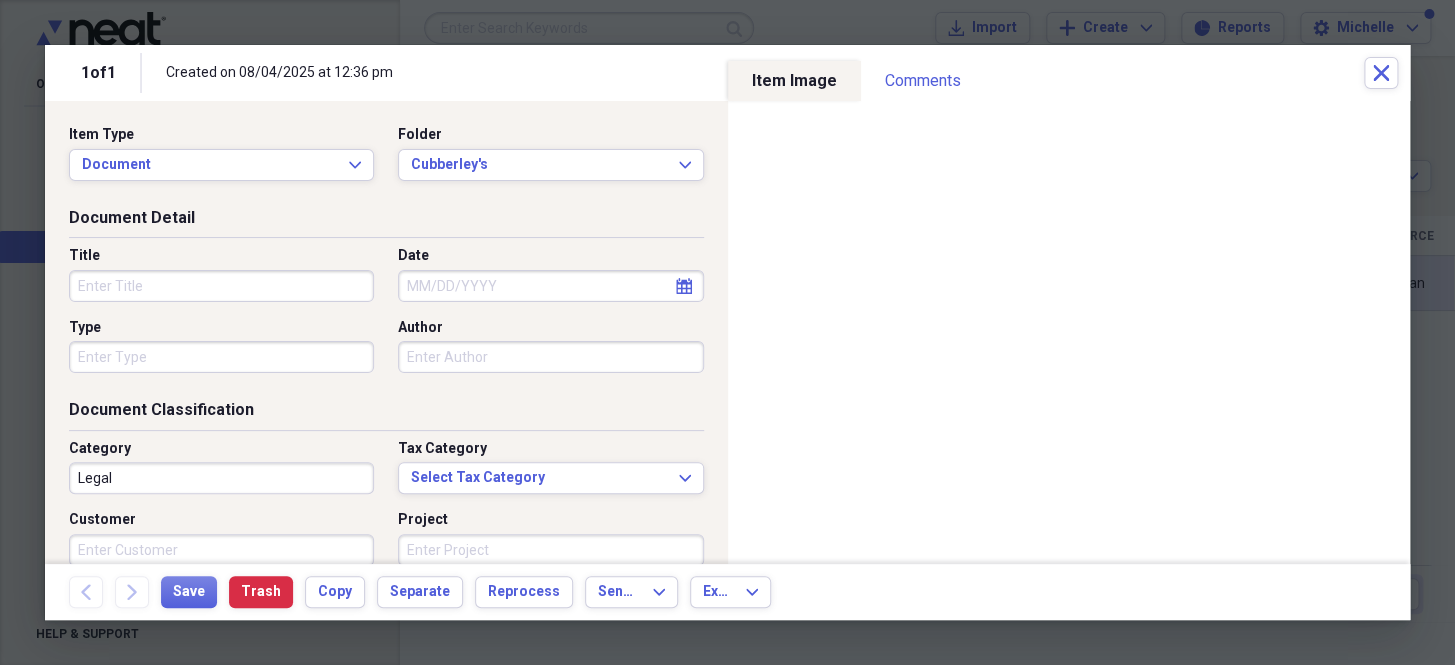 select on "7" 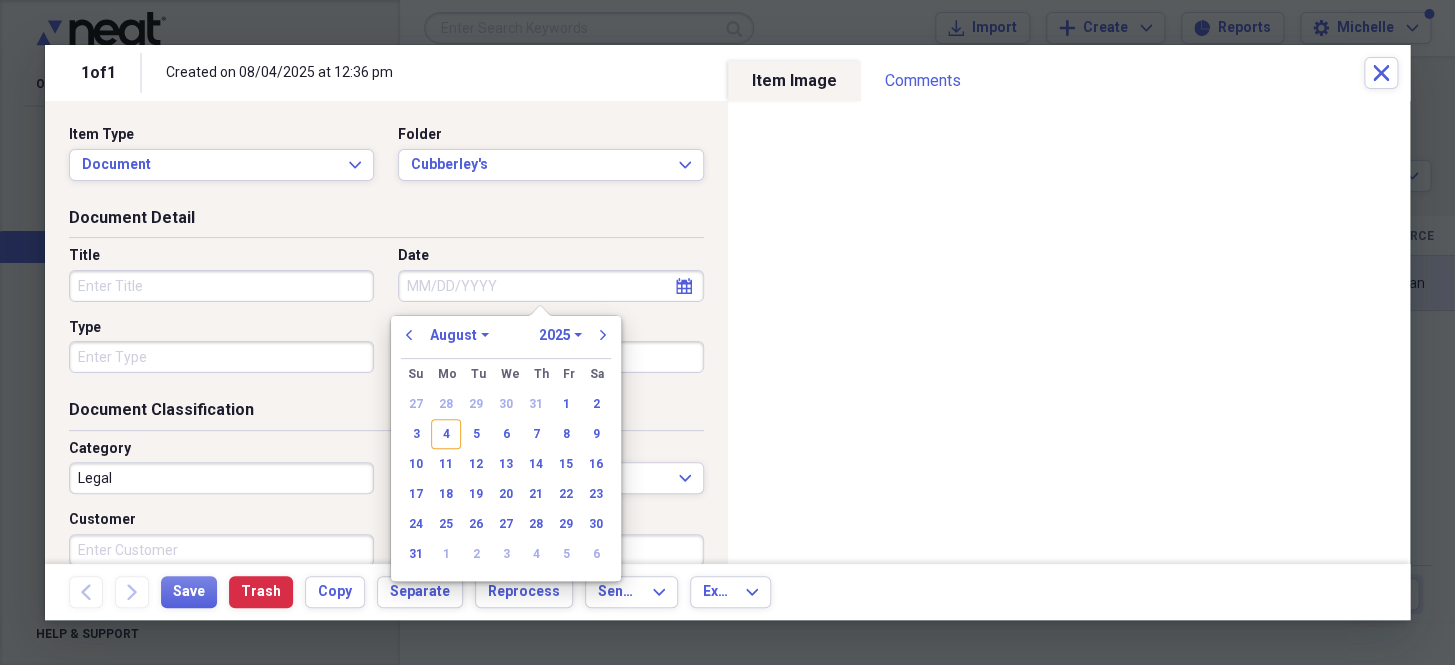 click on "Date" at bounding box center (550, 286) 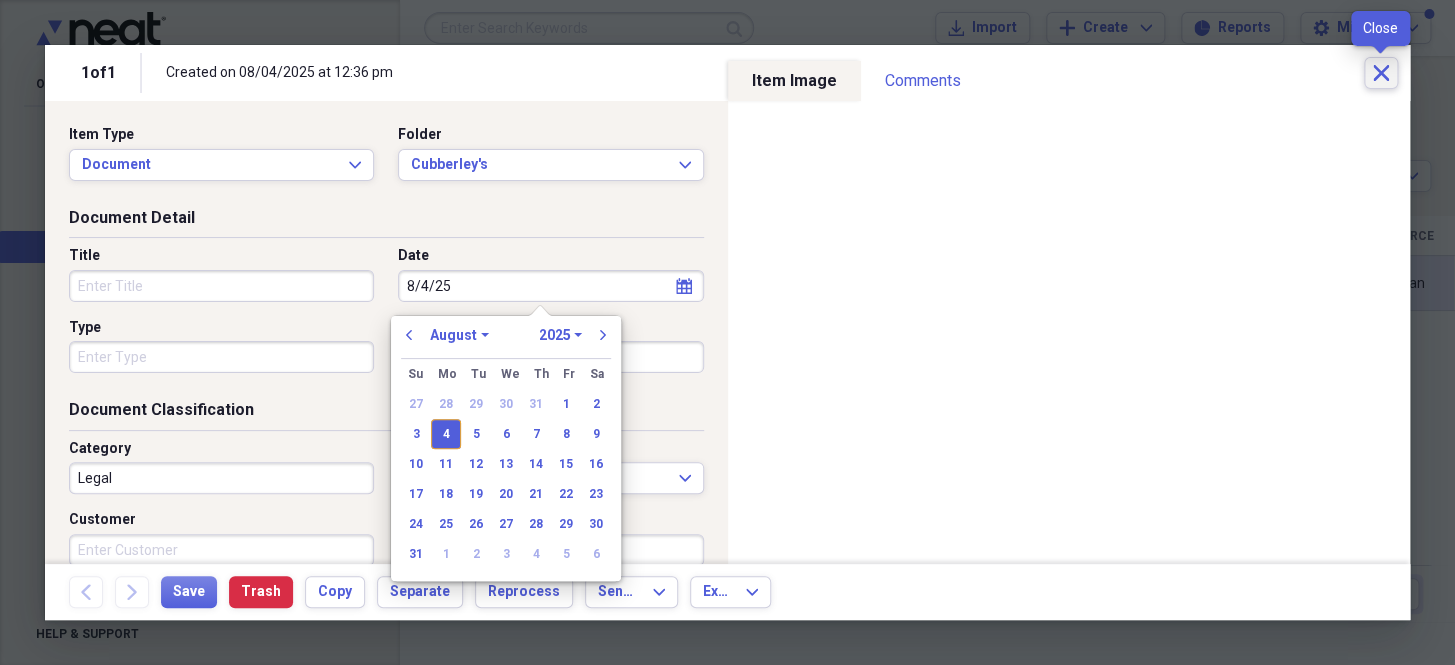 type on "08/04/2025" 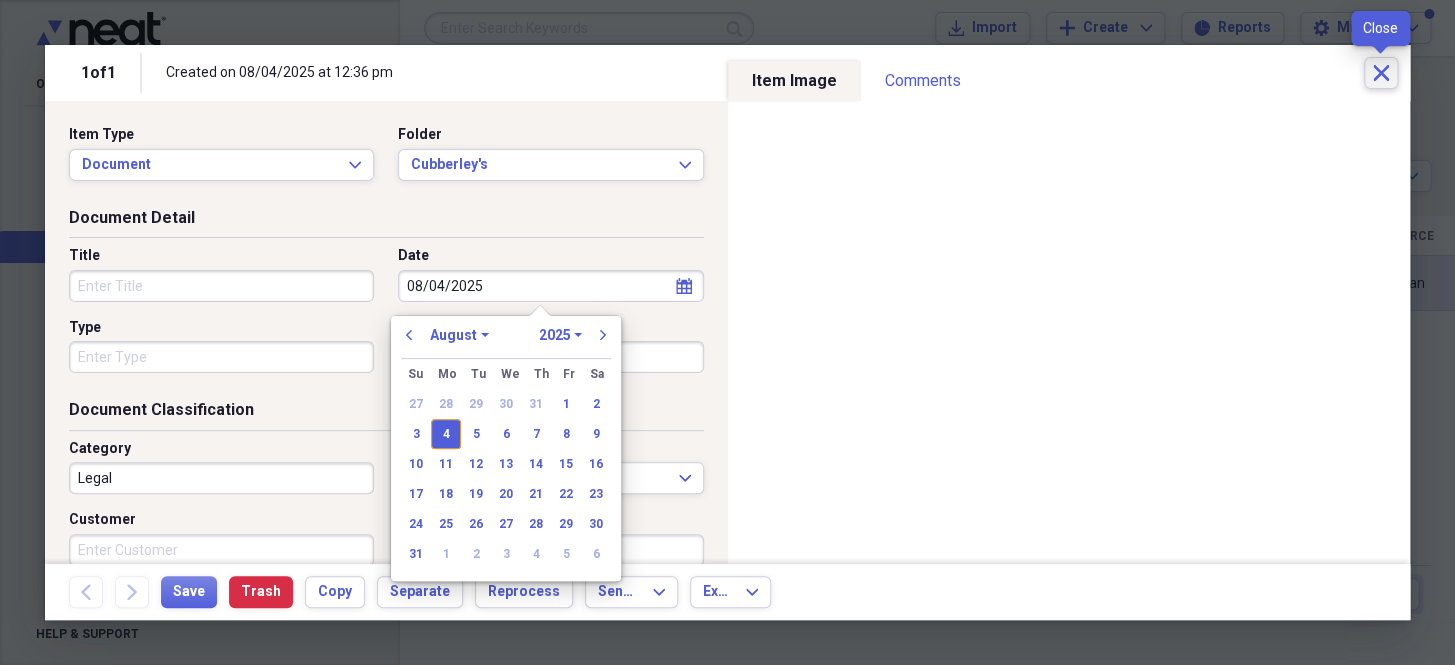 click 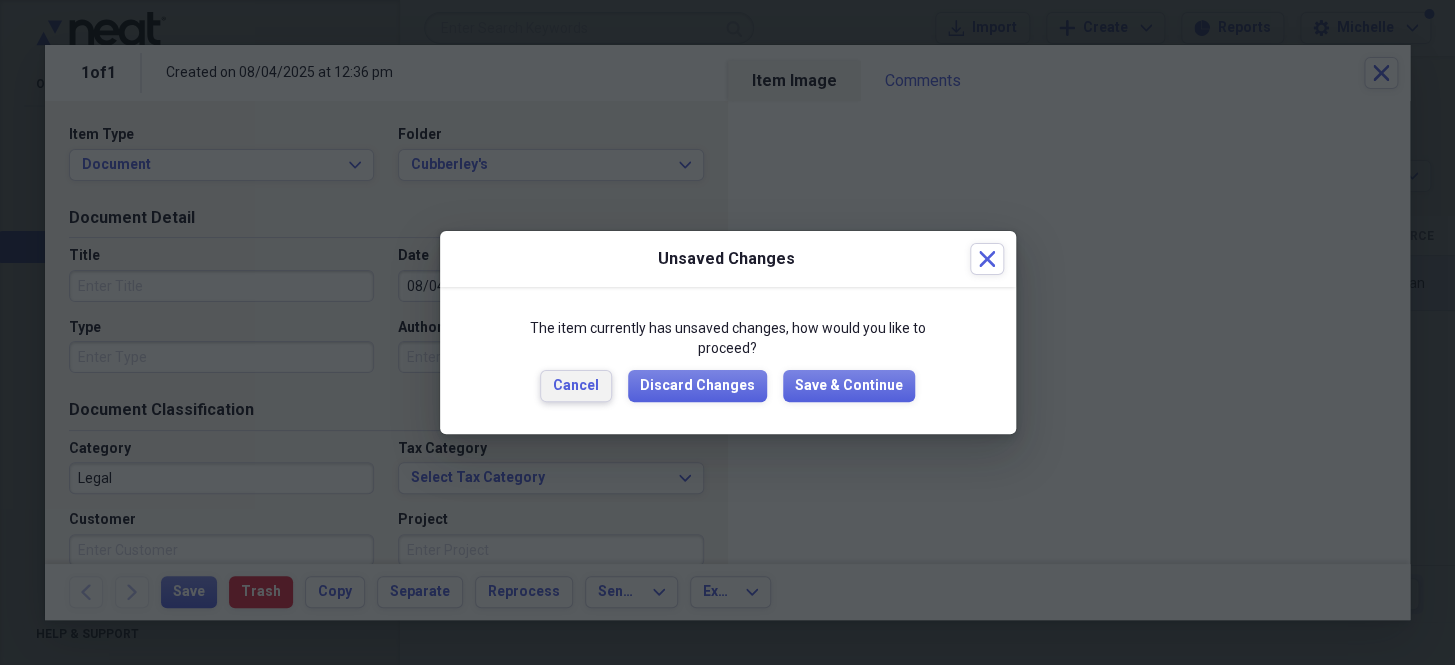 click on "Cancel" at bounding box center [576, 386] 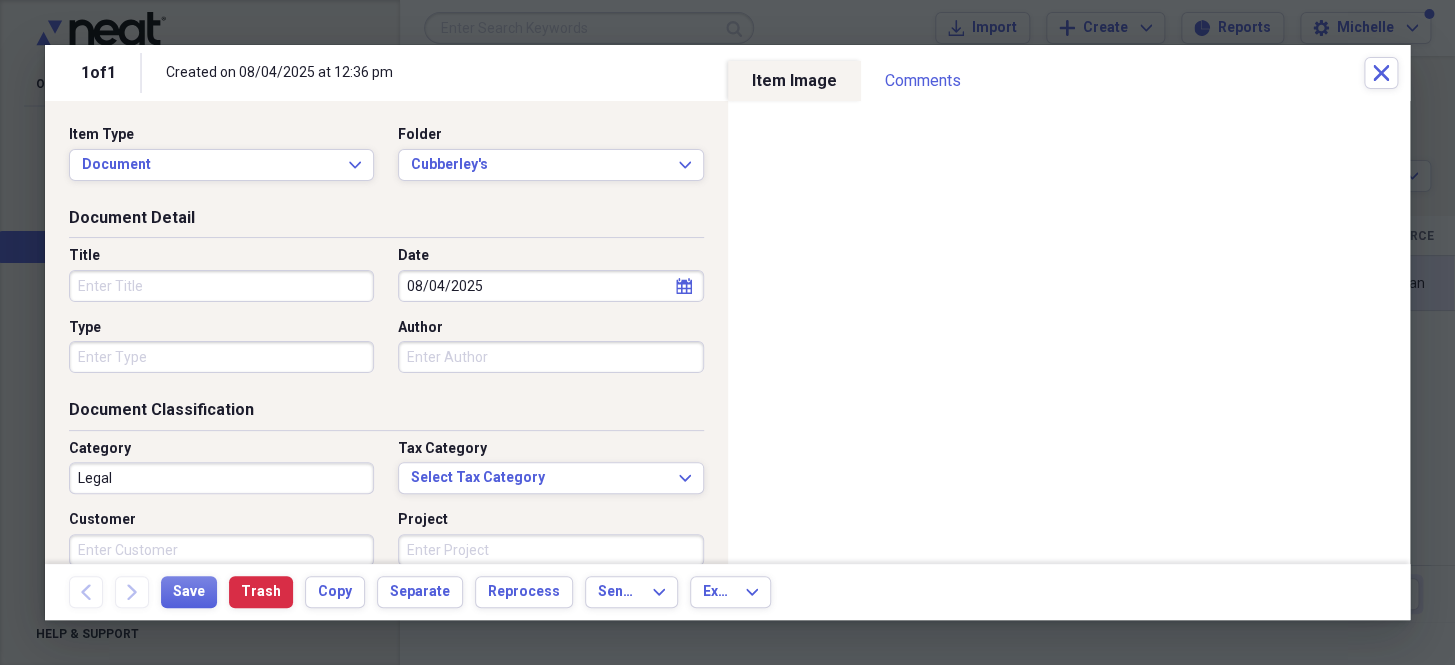 click on "Item Image" at bounding box center [794, 81] 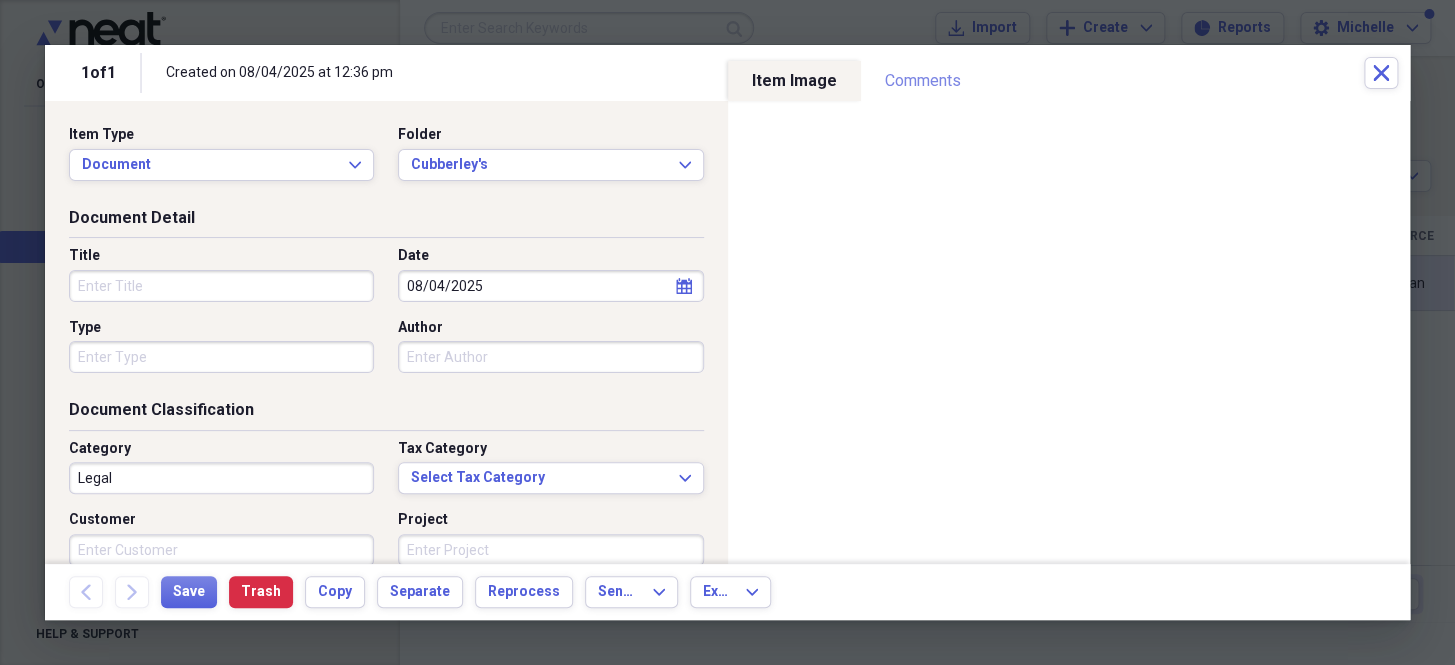 click on "Comments" at bounding box center (923, 81) 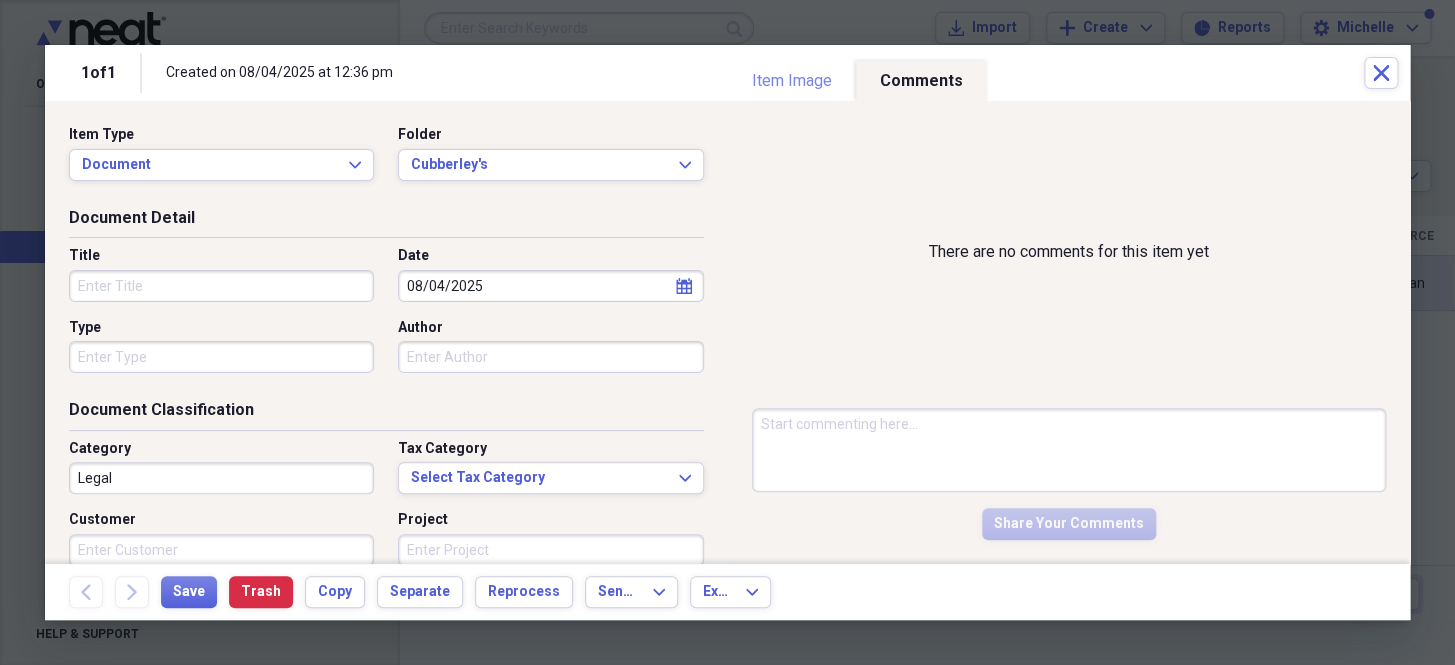click on "Item Image" at bounding box center (792, 81) 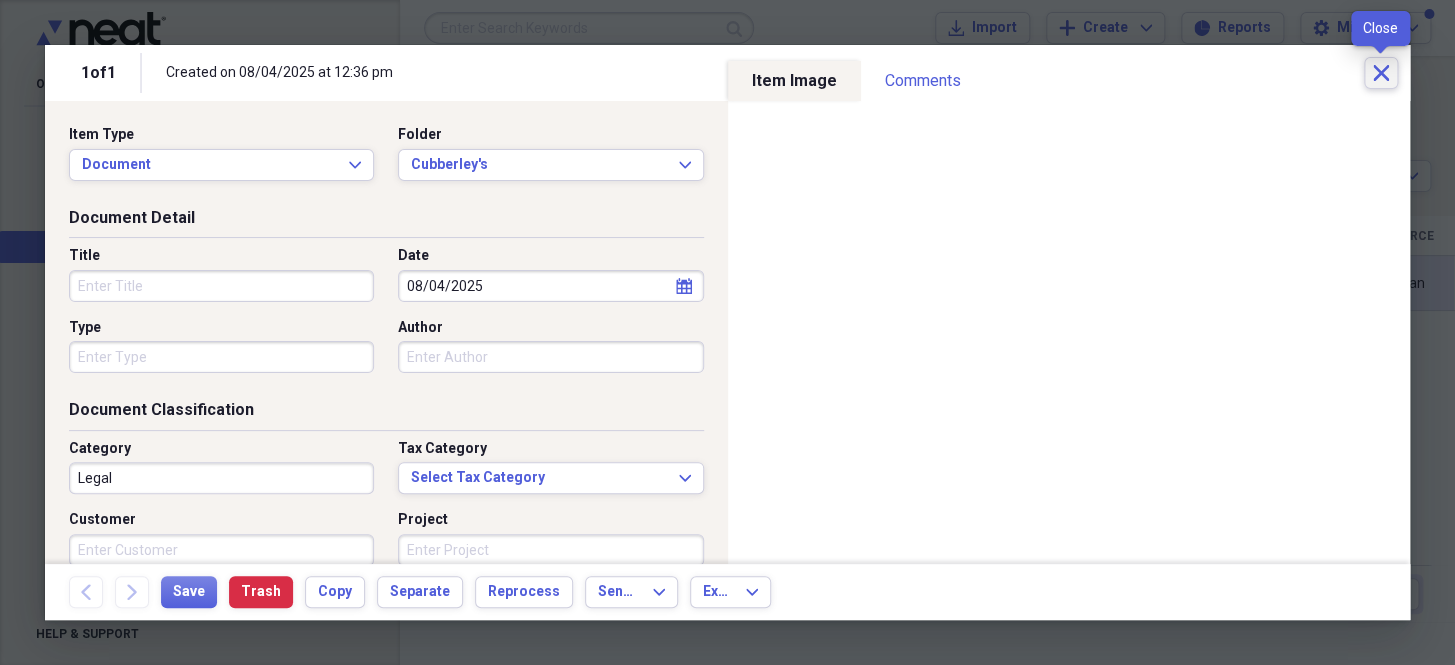 click on "Close" 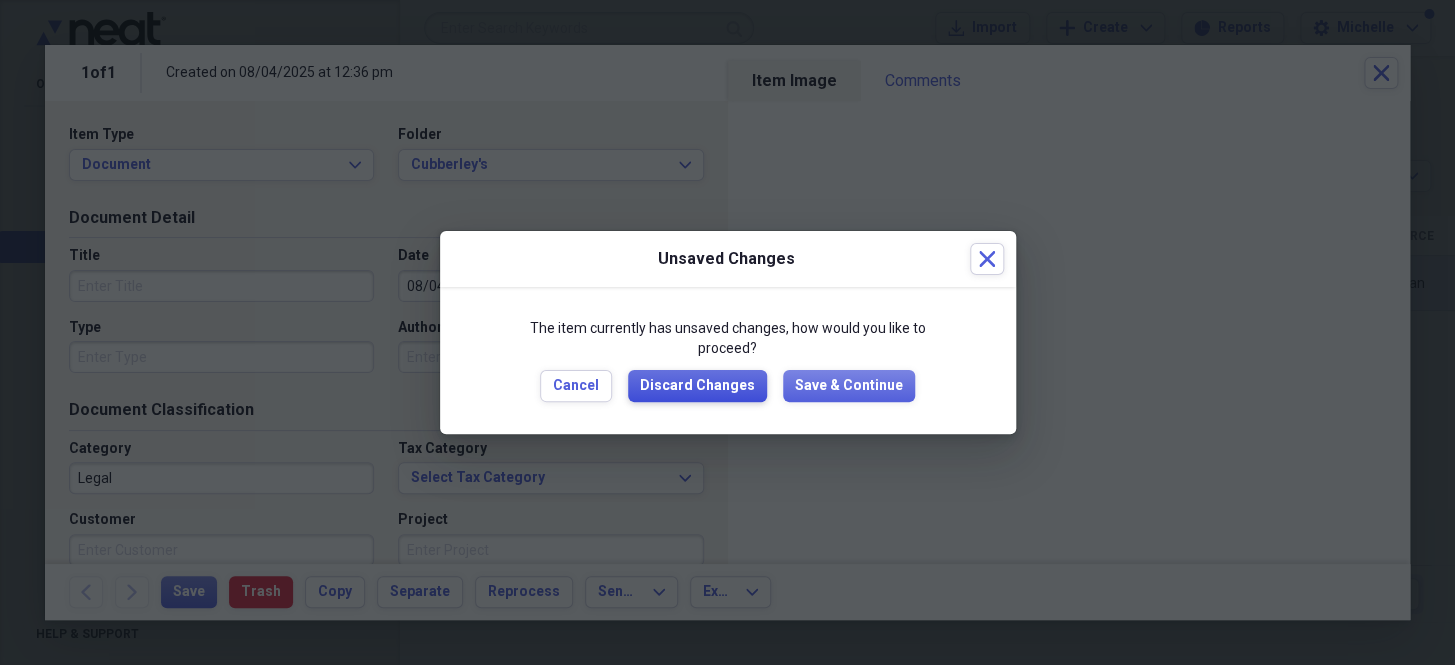 click on "Discard Changes" at bounding box center (697, 386) 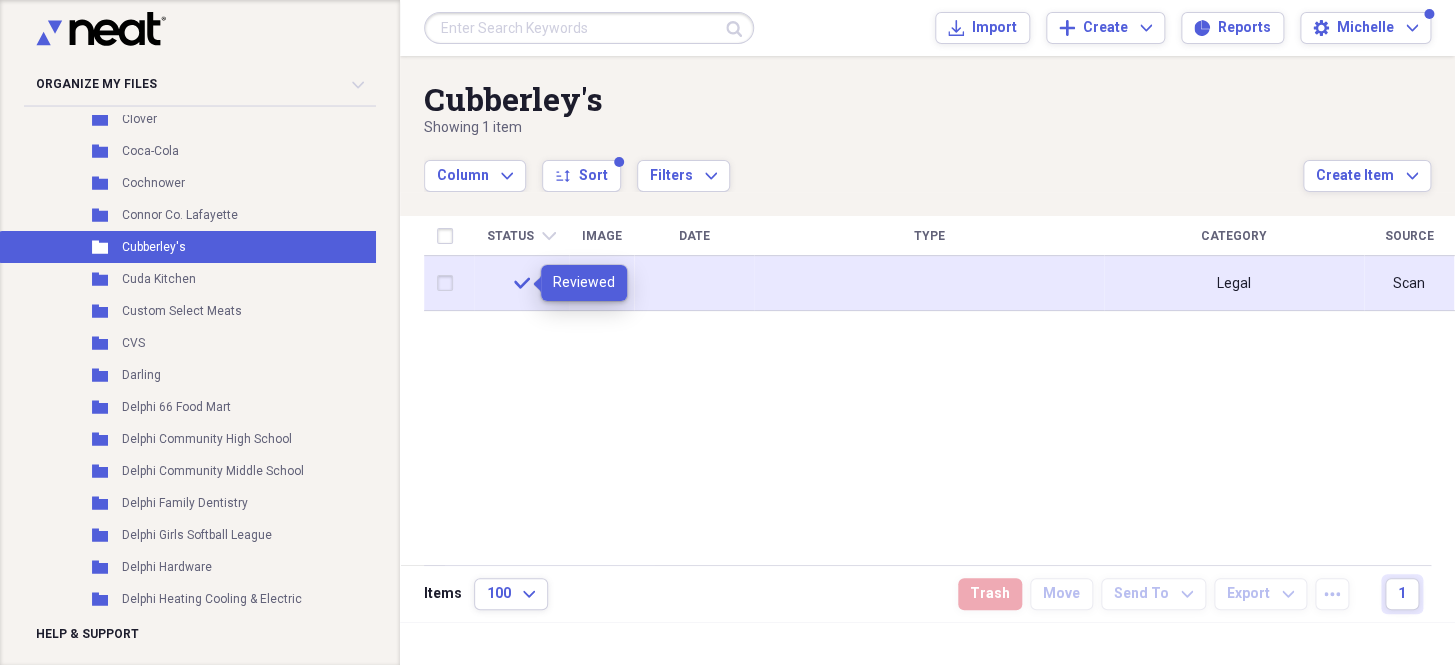click on "check" 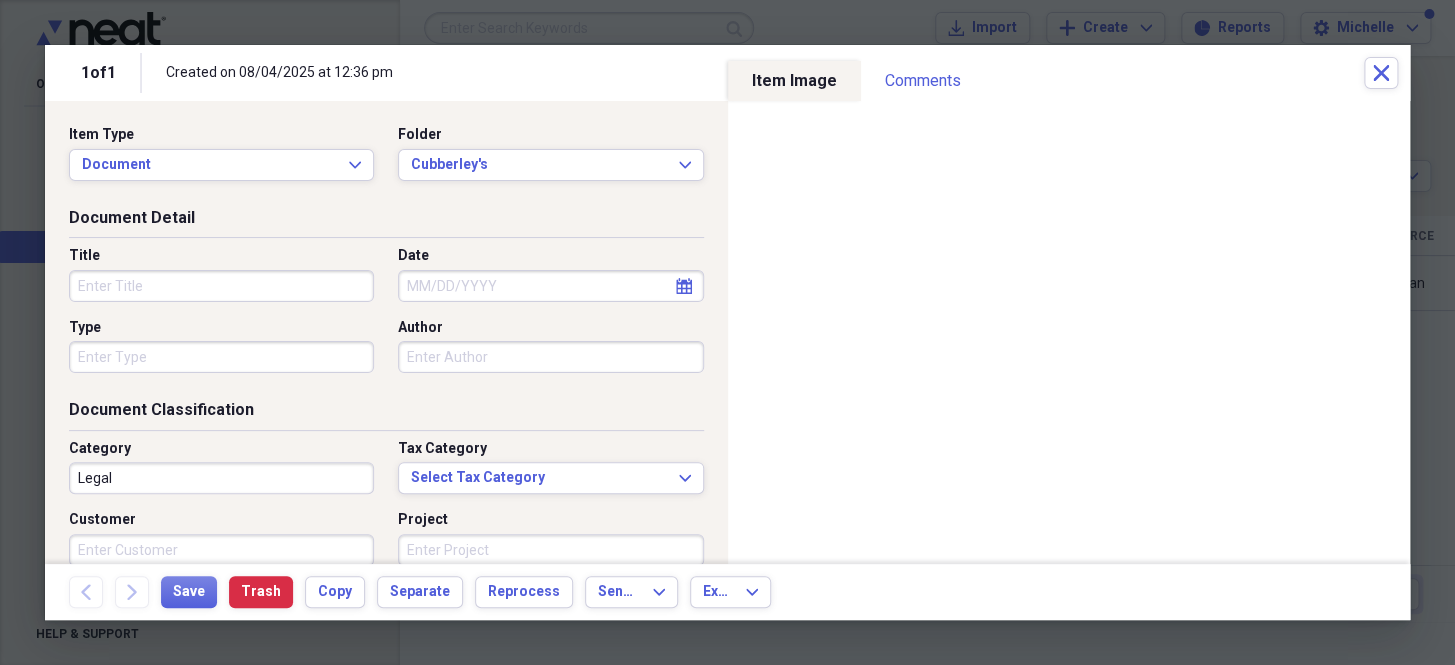 click on "Type" at bounding box center (221, 357) 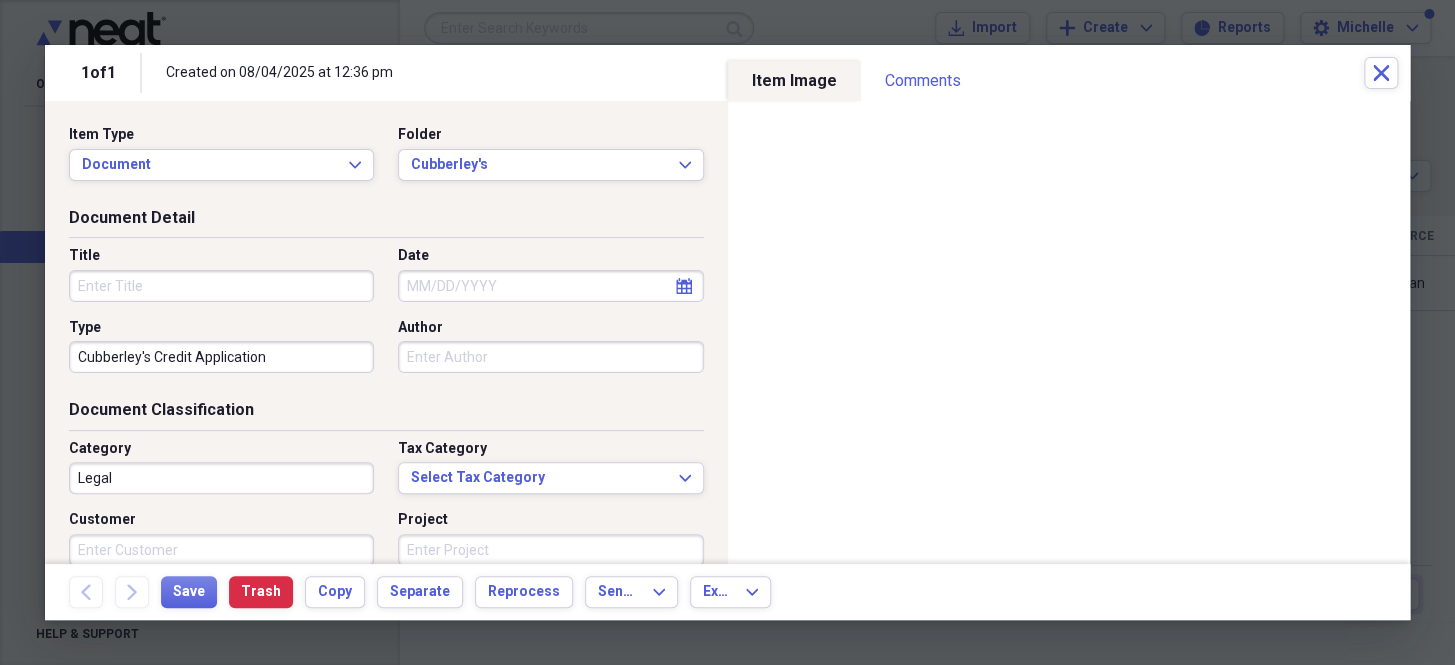 type on "Cubberley's Credit Application" 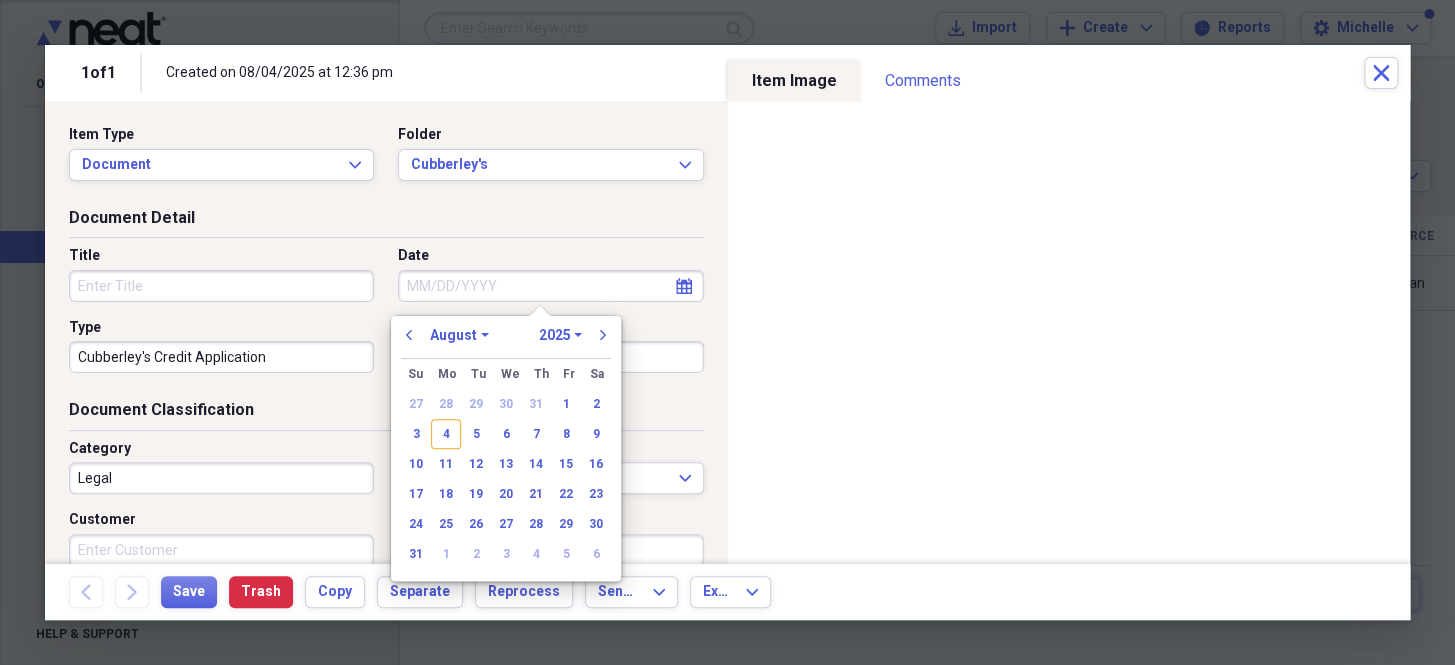 click on "Date" at bounding box center (550, 286) 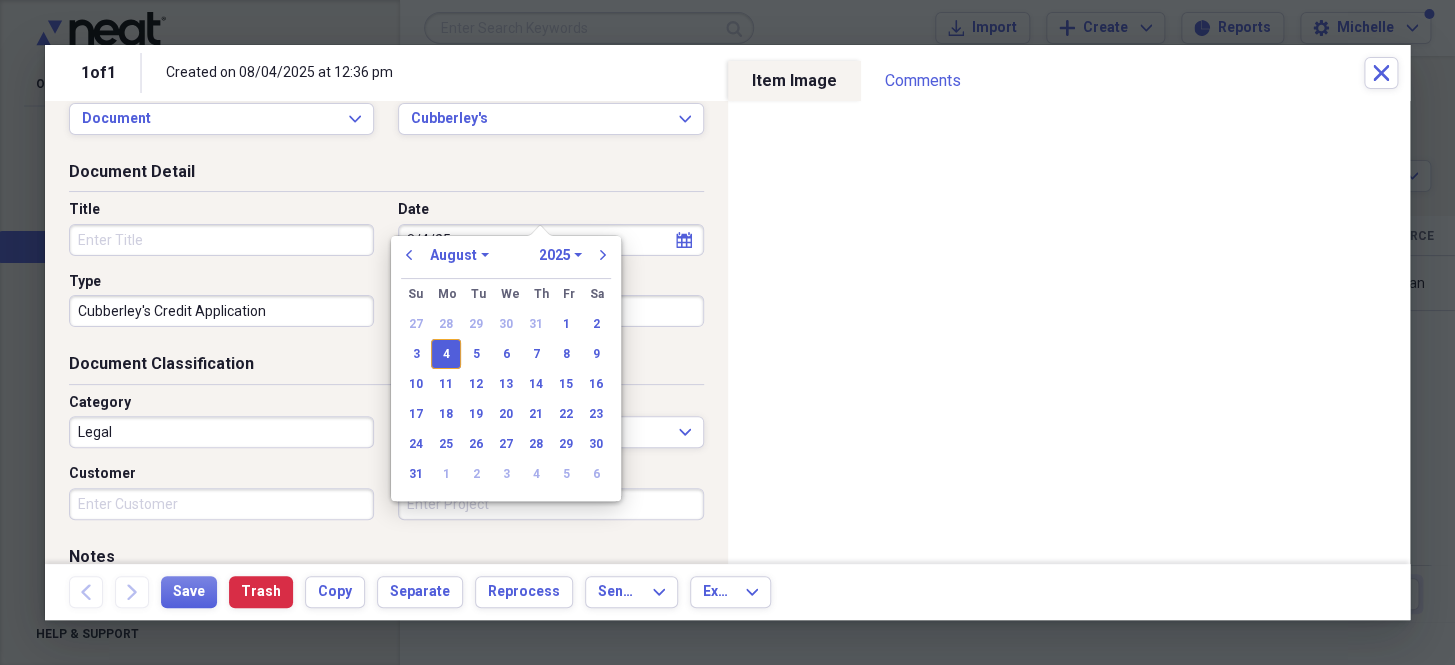 scroll, scrollTop: 90, scrollLeft: 0, axis: vertical 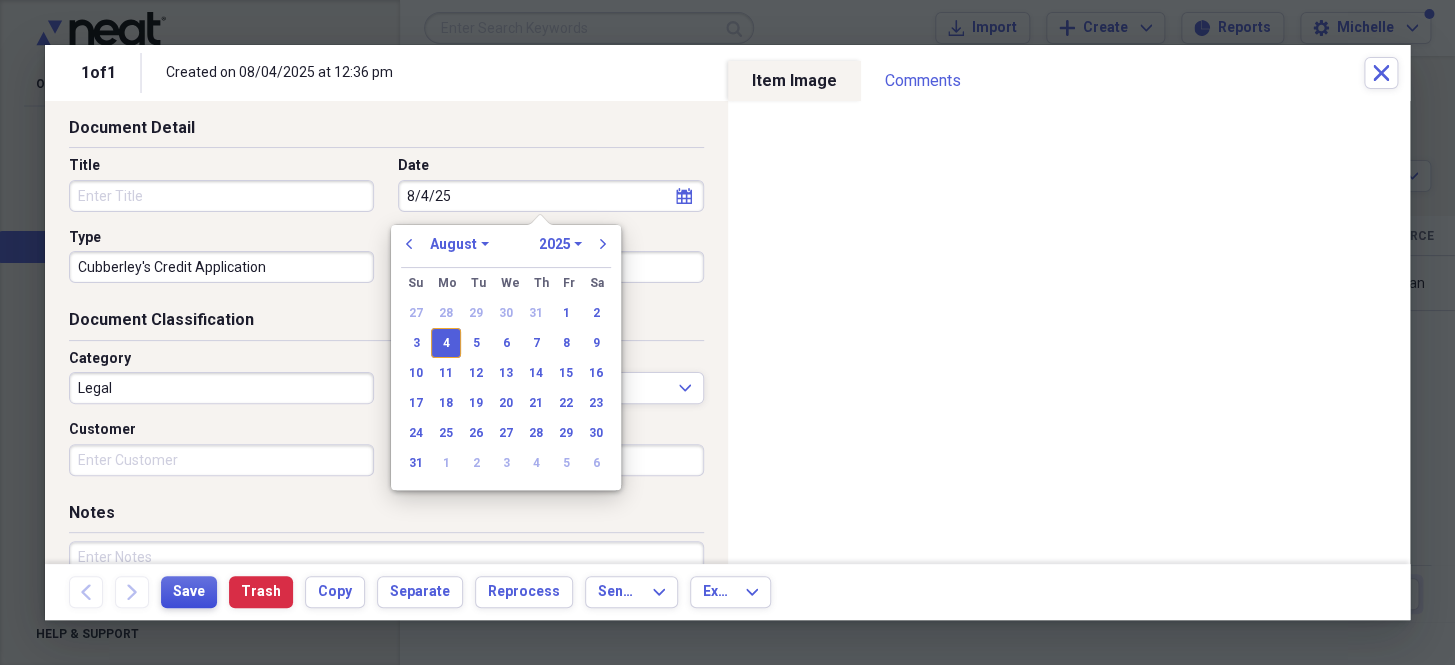 type on "08/04/2025" 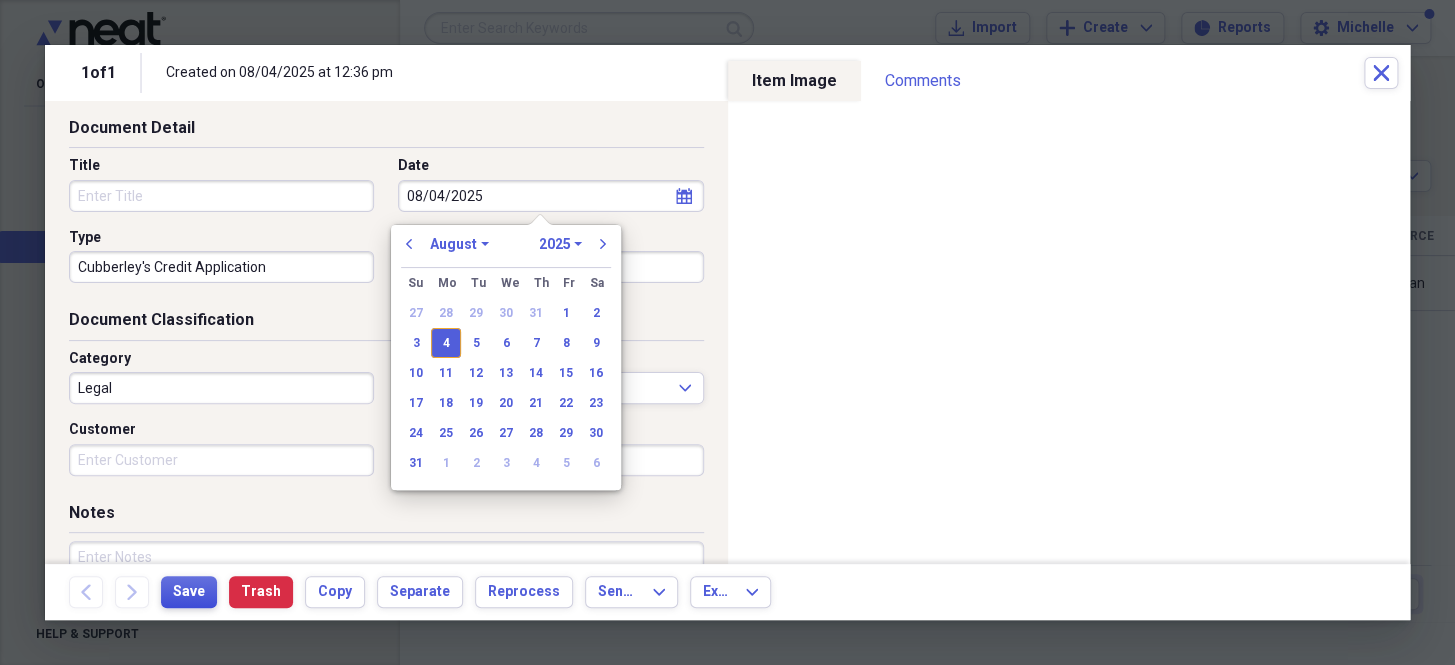 click on "Save" at bounding box center [189, 592] 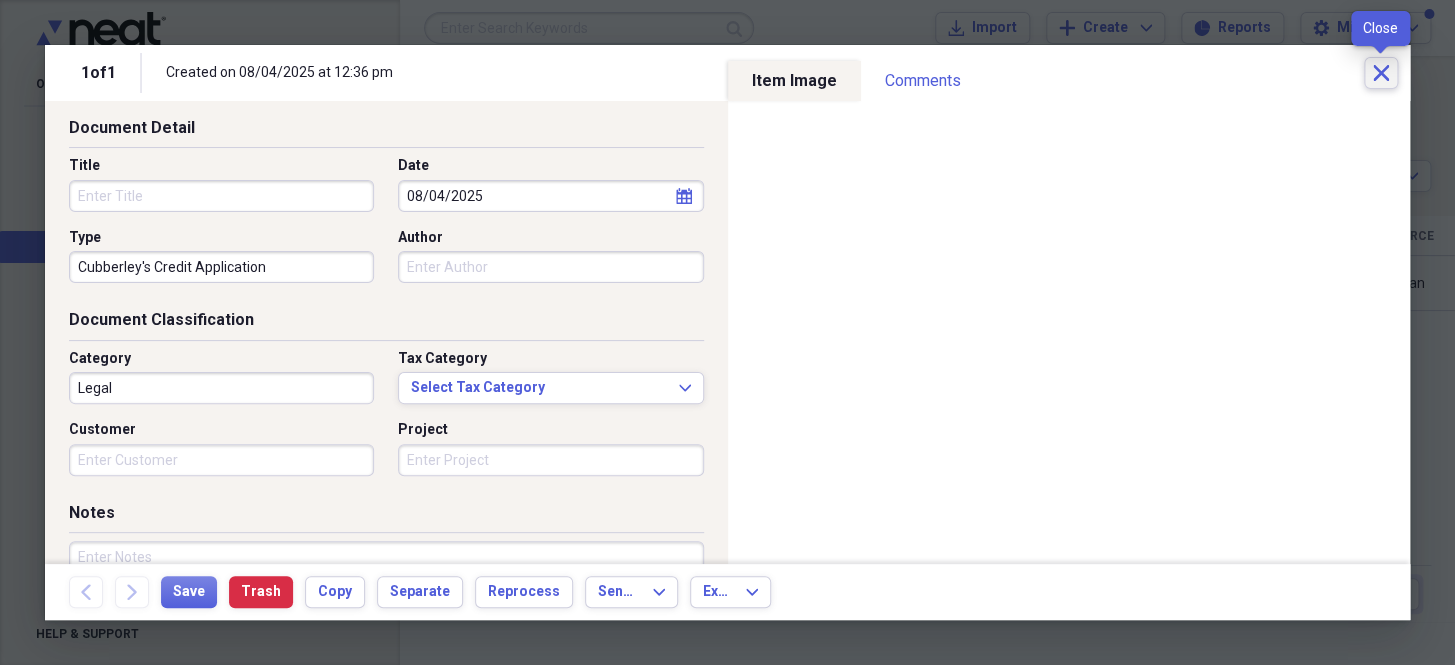 click on "Close" 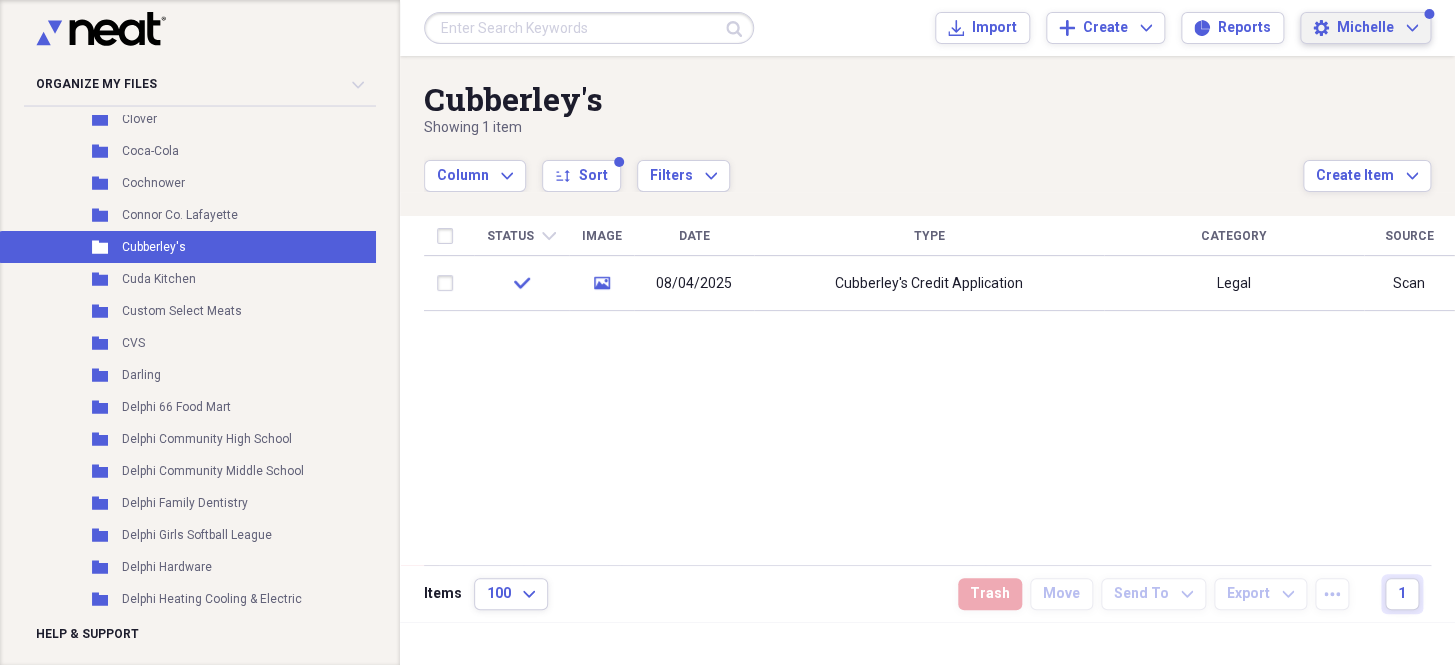 click on "Michelle" at bounding box center (1365, 28) 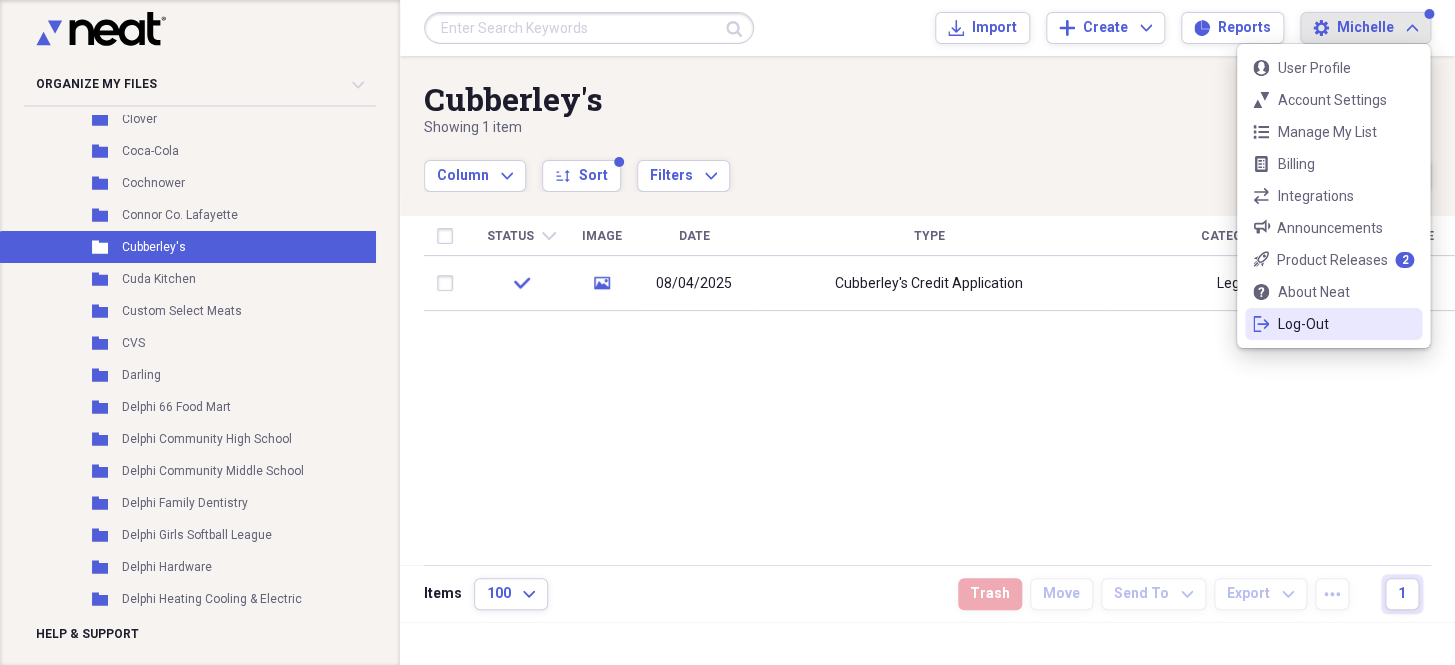 click on "Log-Out" at bounding box center (1333, 324) 